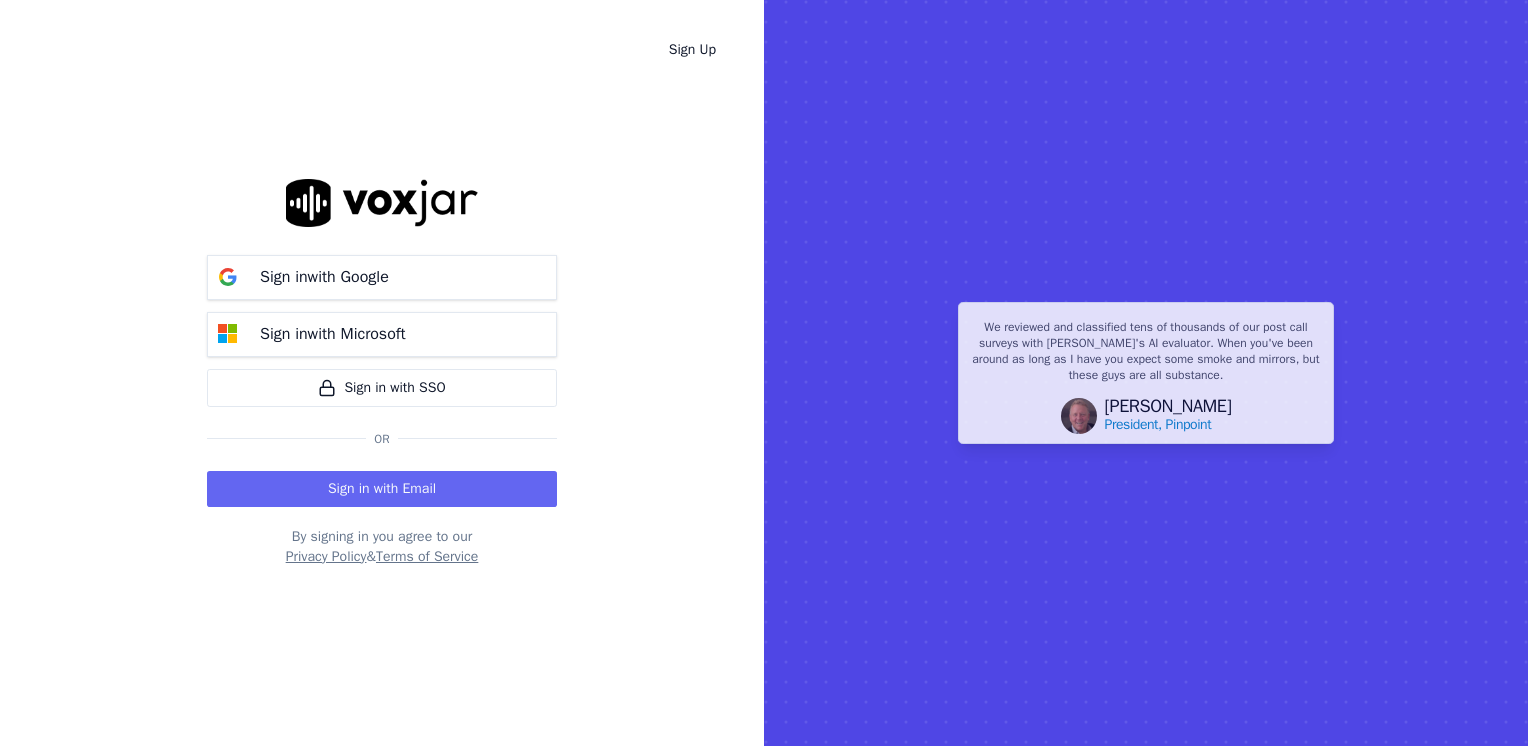 scroll, scrollTop: 0, scrollLeft: 0, axis: both 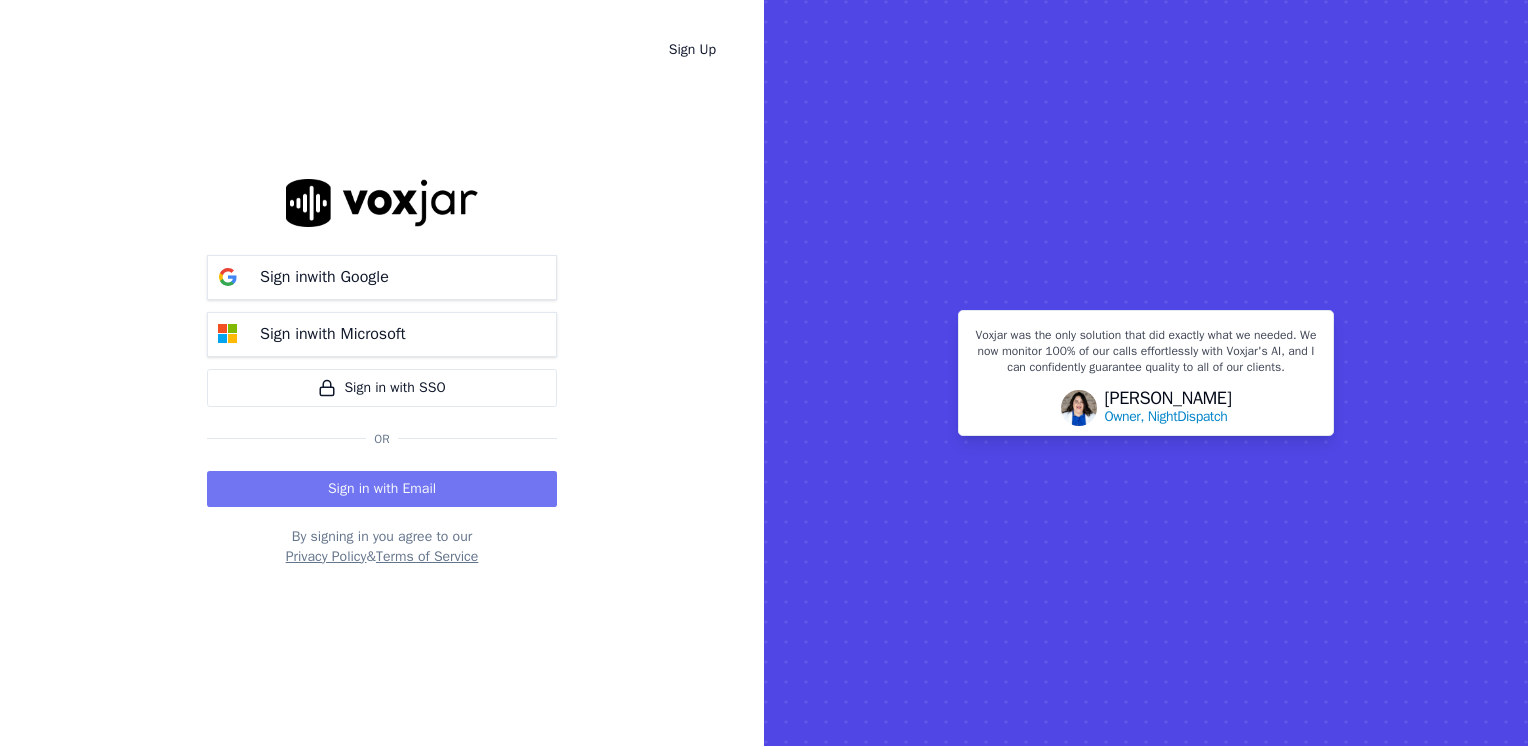 click on "Sign in with Email" at bounding box center [382, 489] 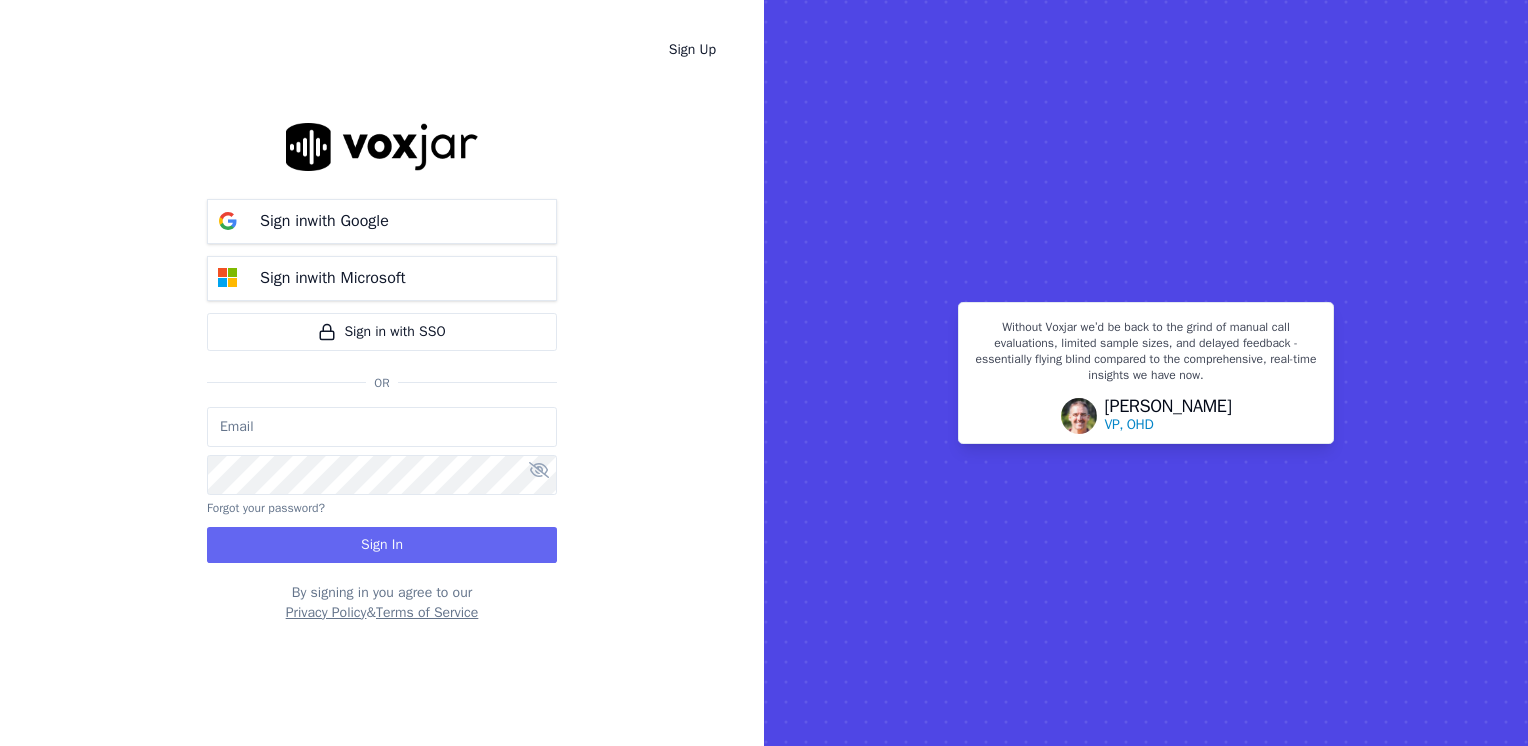 drag, startPoint x: 348, startPoint y: 446, endPoint x: 356, endPoint y: 432, distance: 16.124516 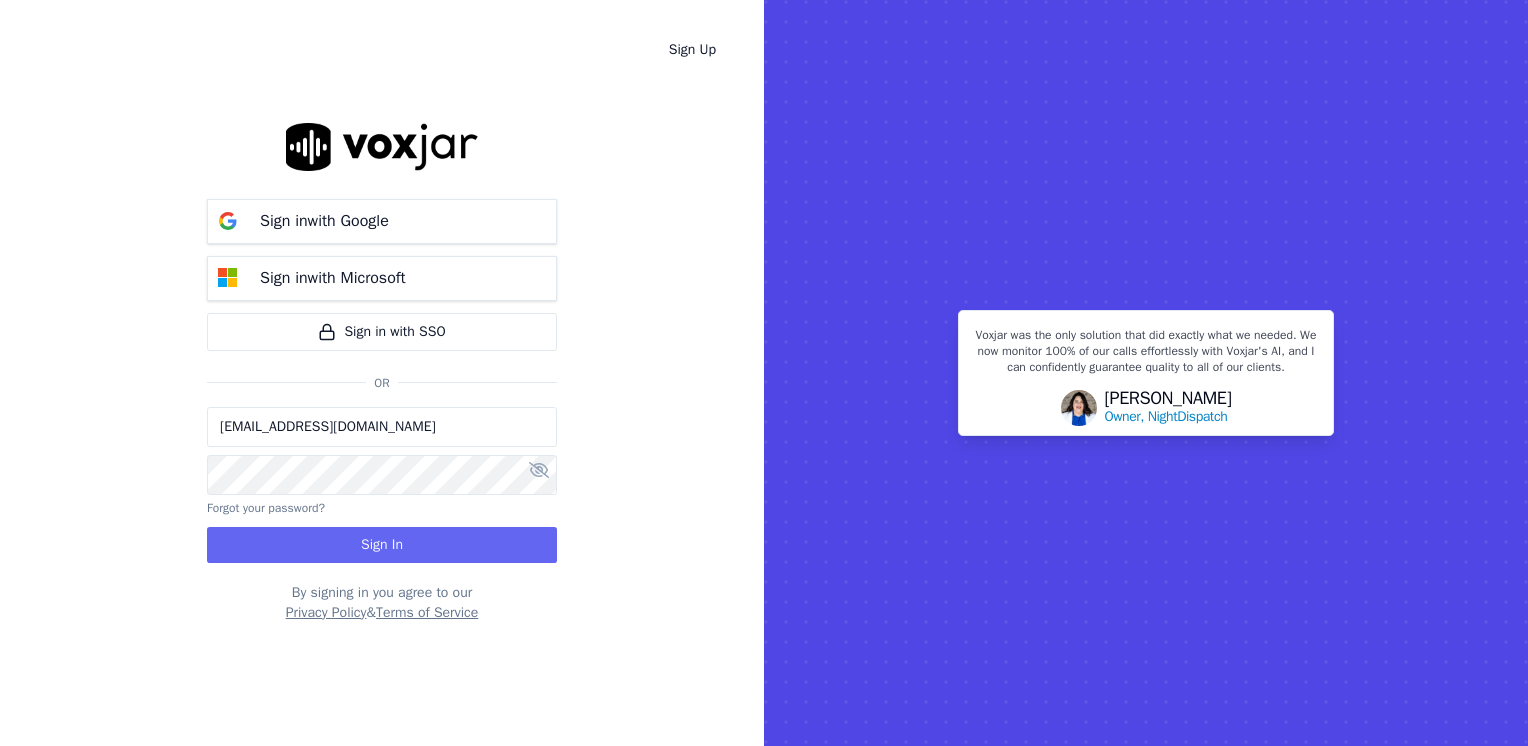 type on "[EMAIL_ADDRESS][DOMAIN_NAME]" 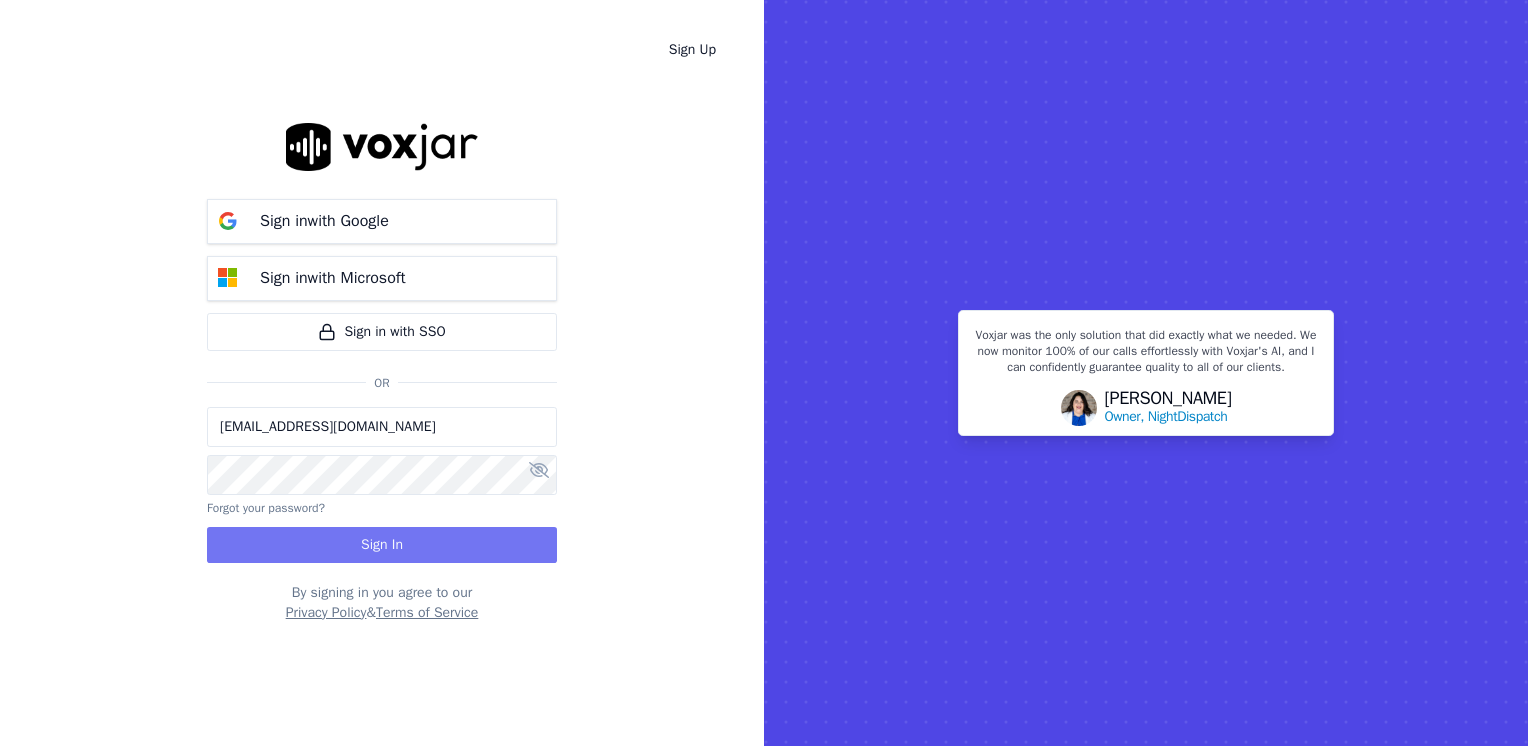 click on "Sign In" at bounding box center (382, 545) 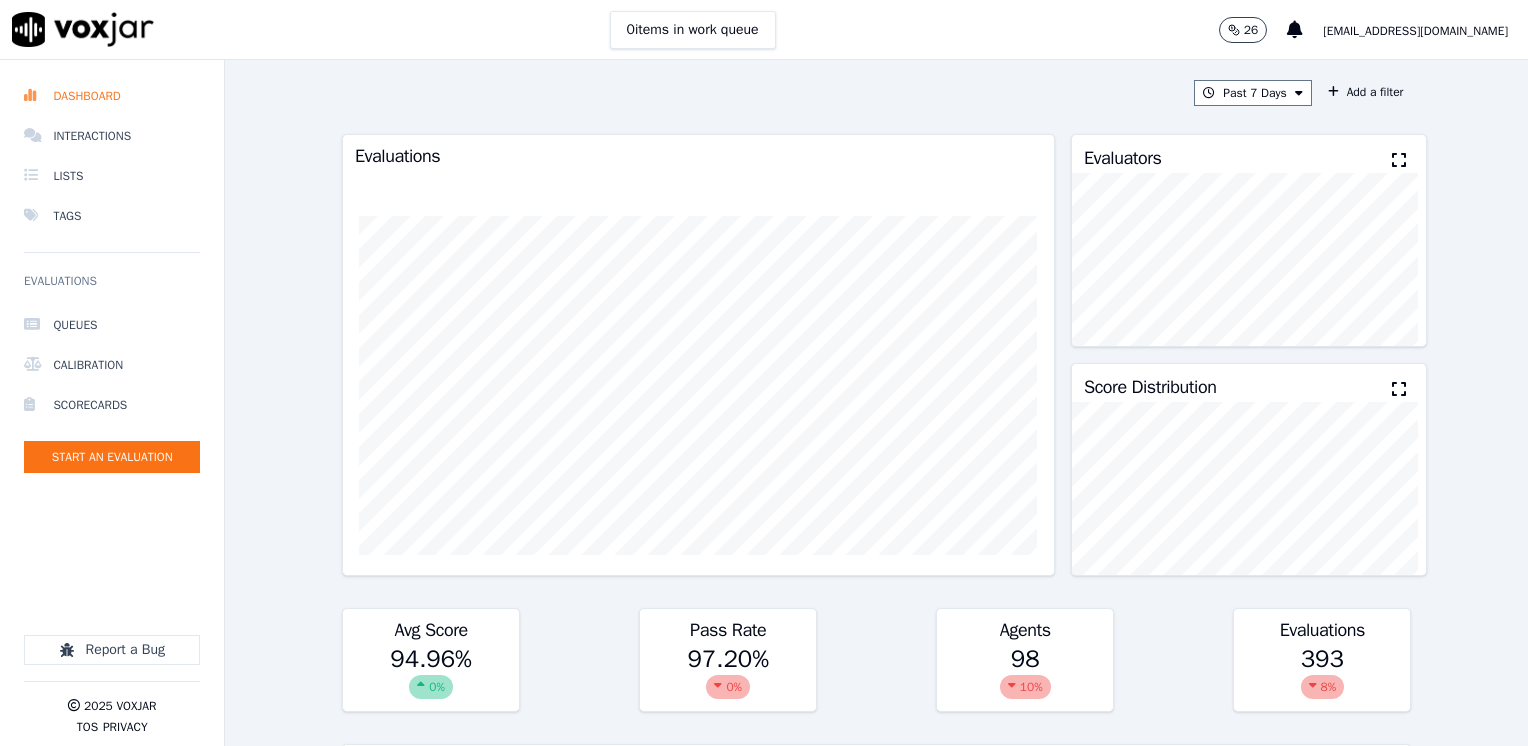 scroll, scrollTop: 0, scrollLeft: 0, axis: both 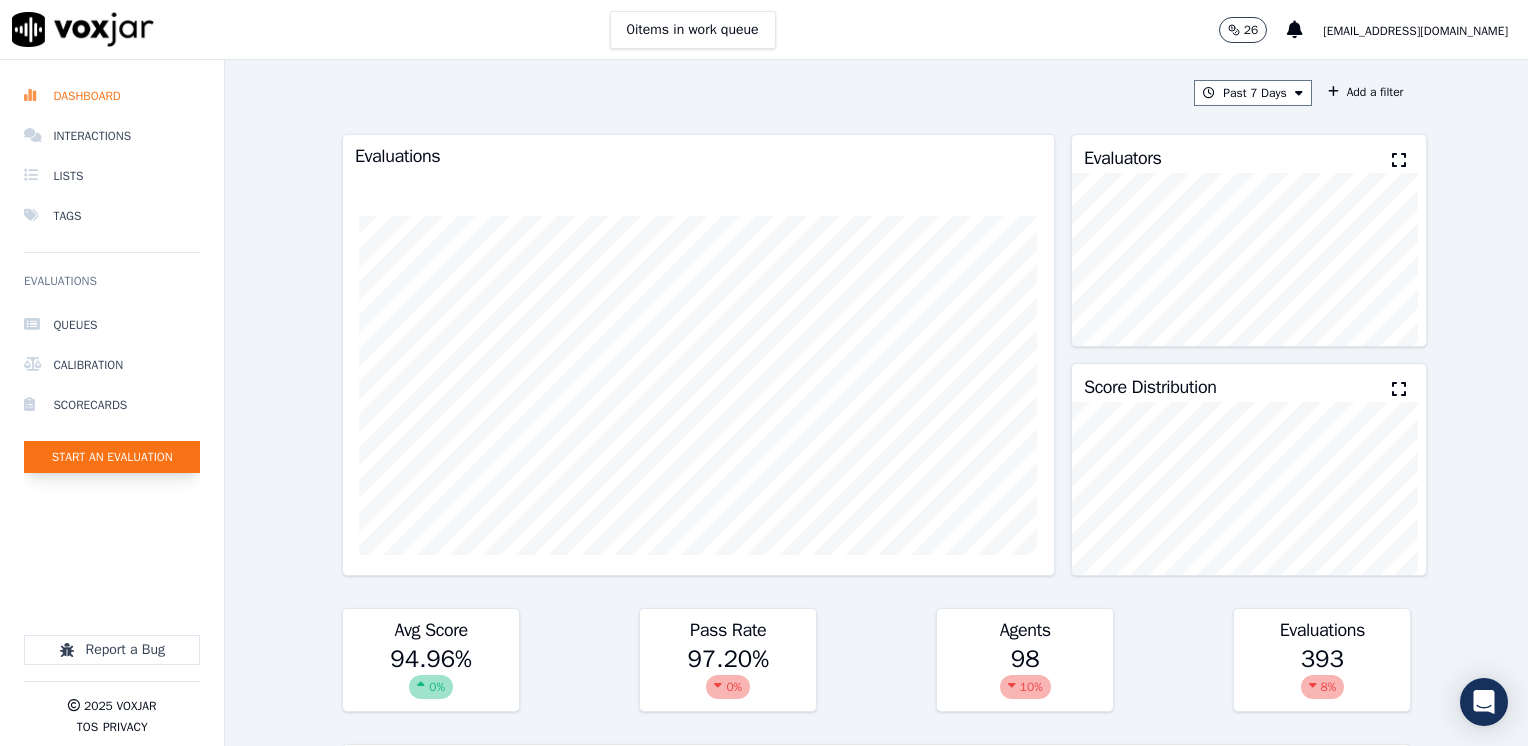 click on "Start an Evaluation" 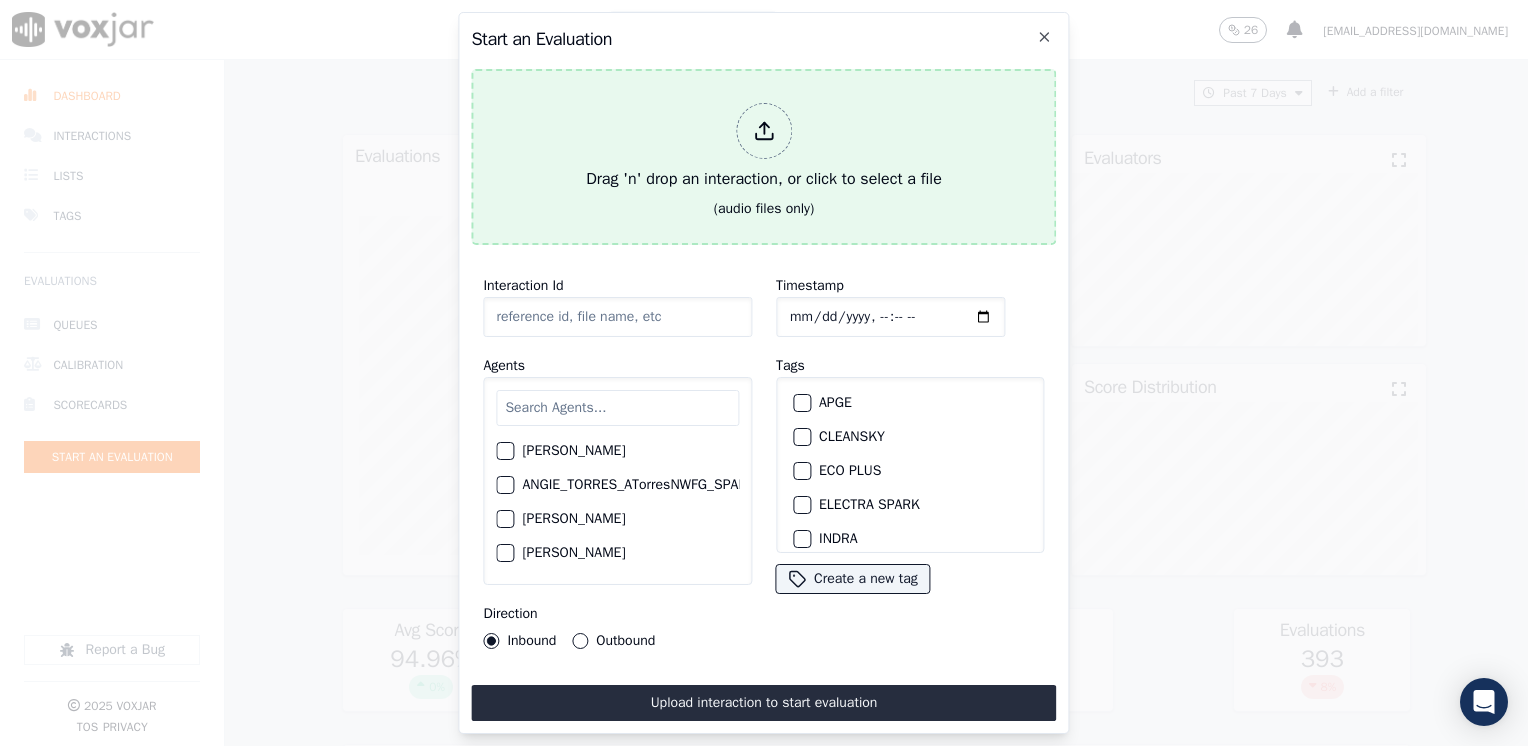 click 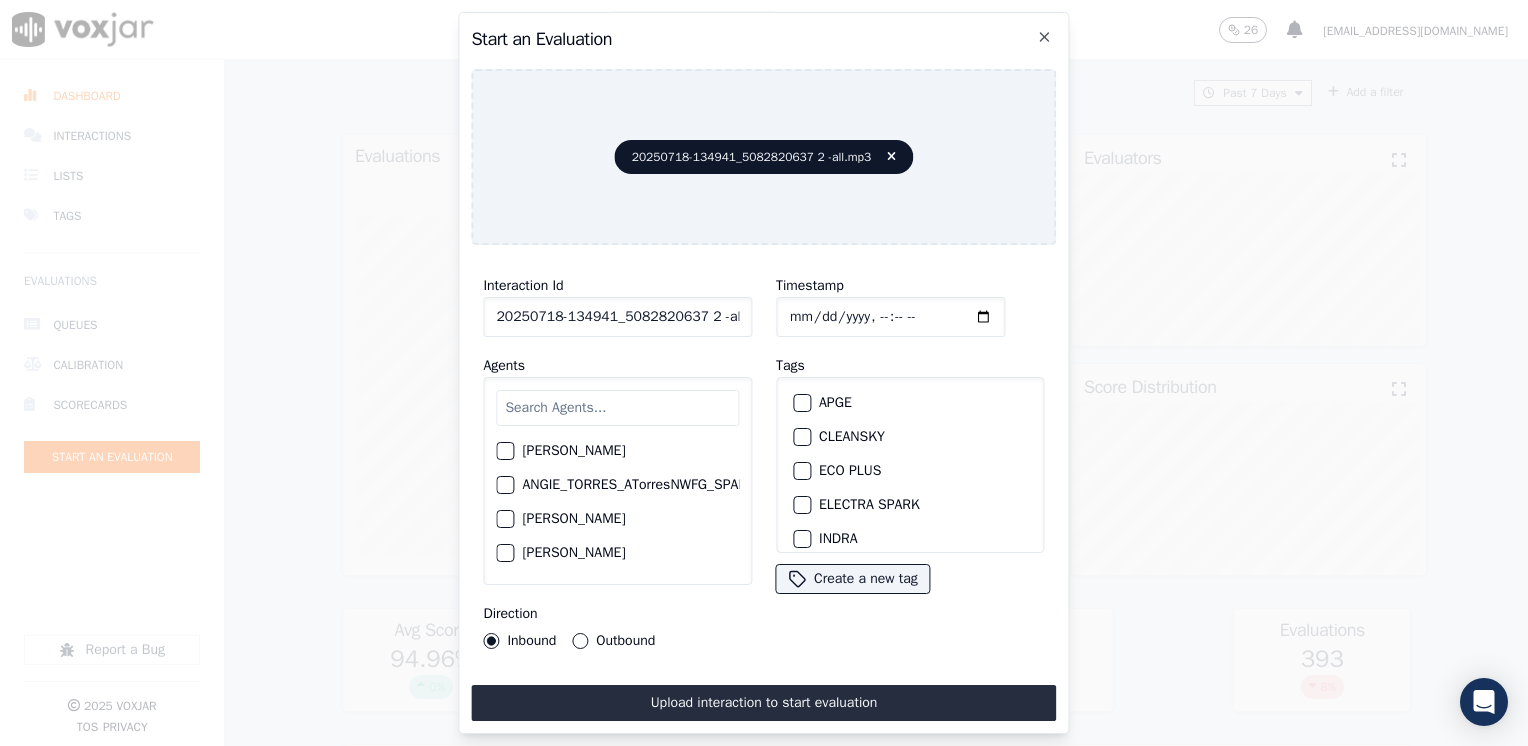 click at bounding box center [617, 408] 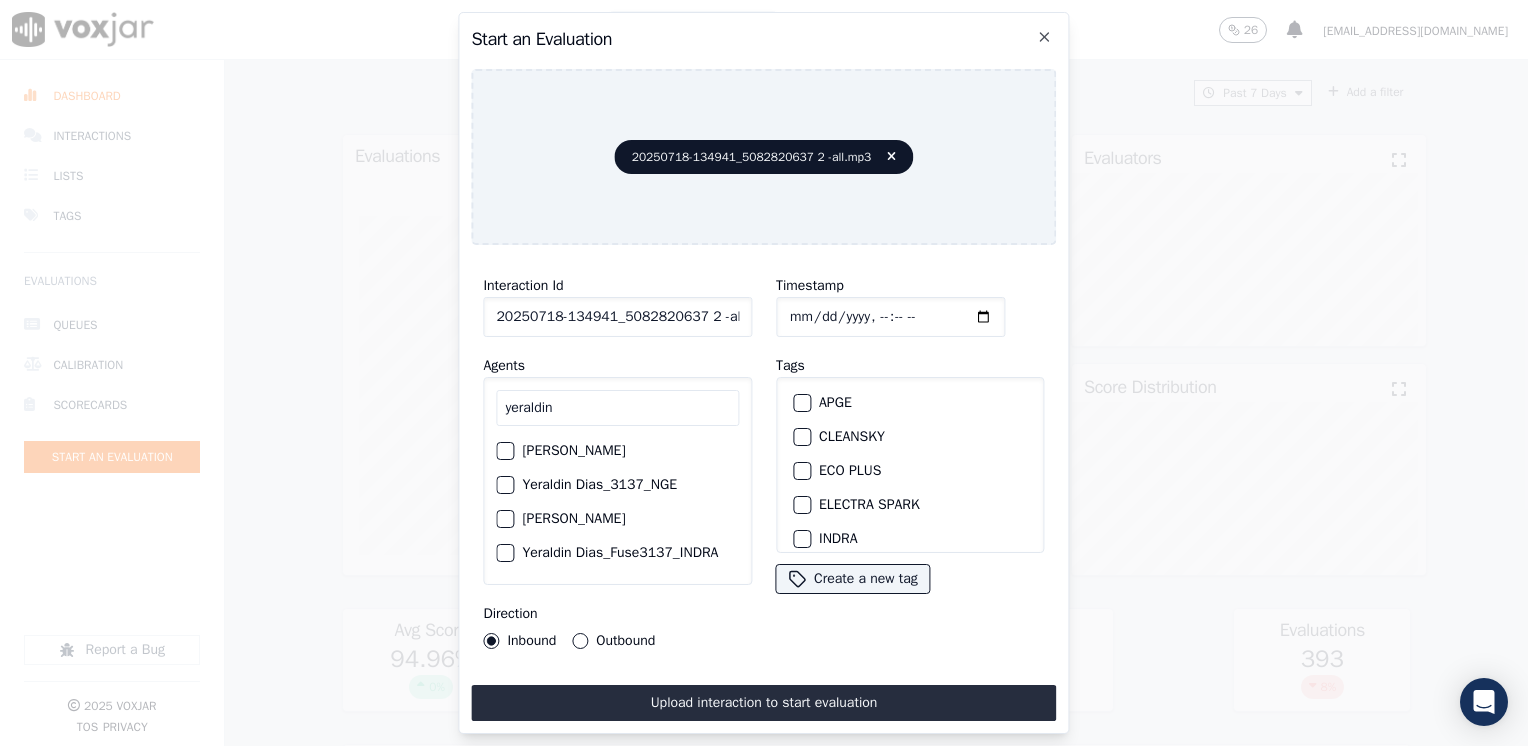 type on "yeraldin" 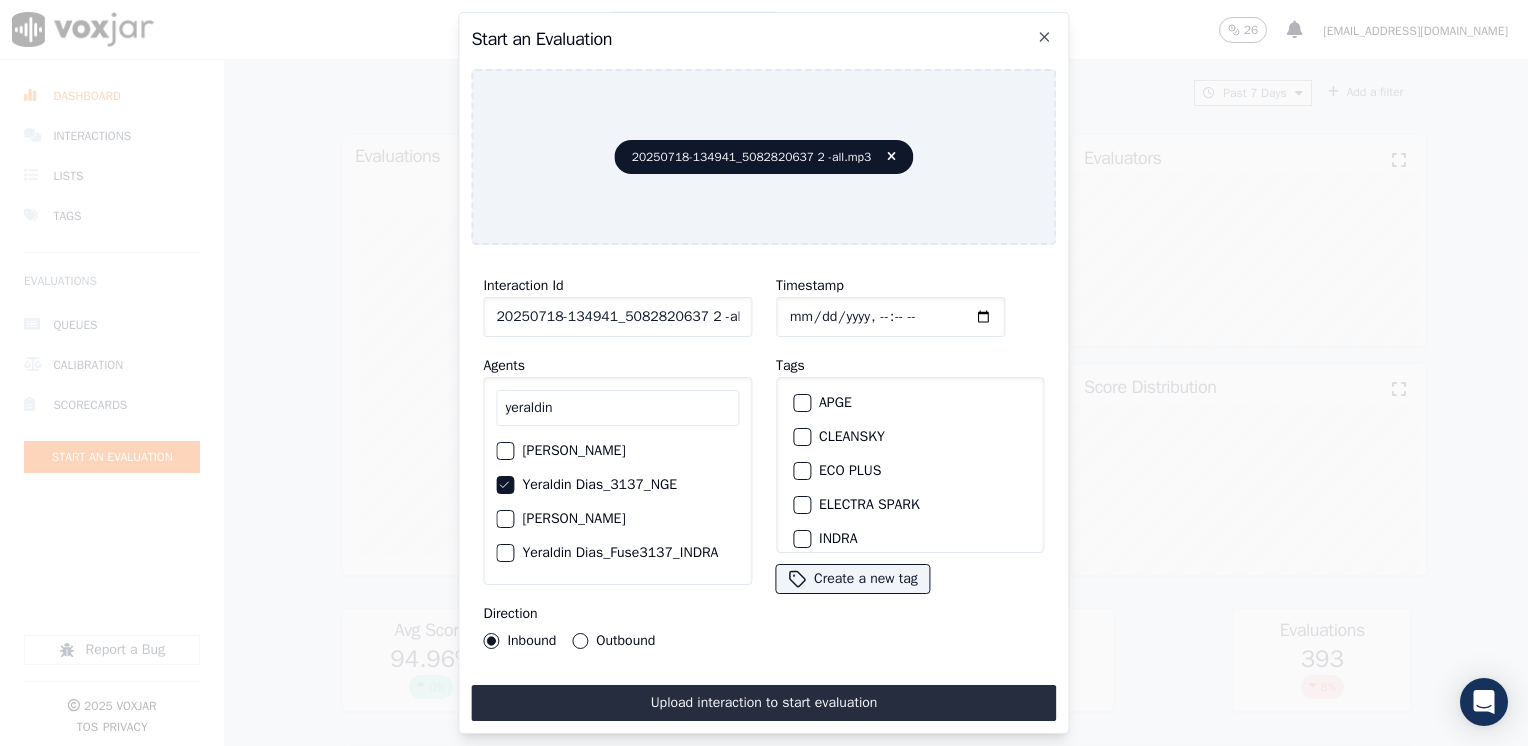 scroll, scrollTop: 100, scrollLeft: 0, axis: vertical 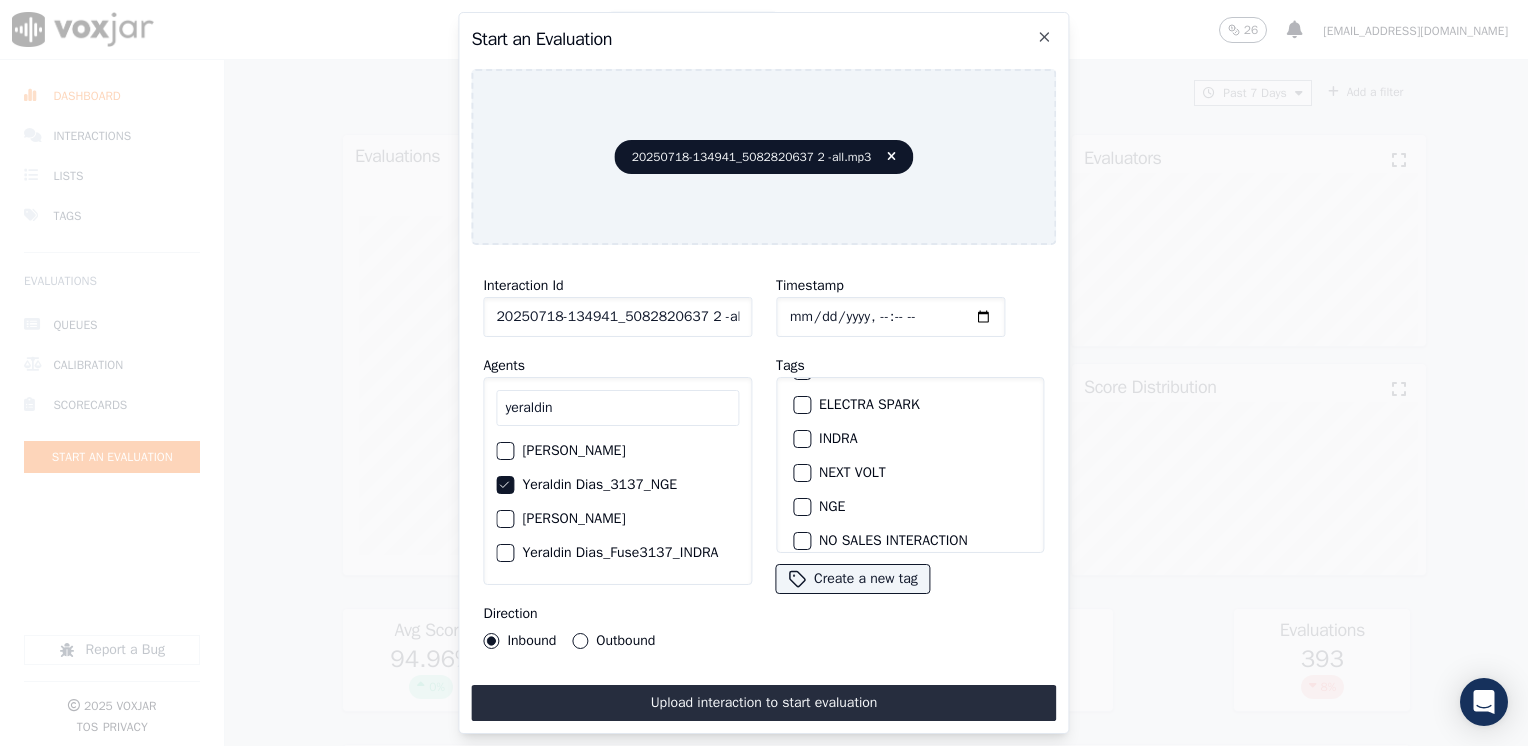 click at bounding box center (801, 507) 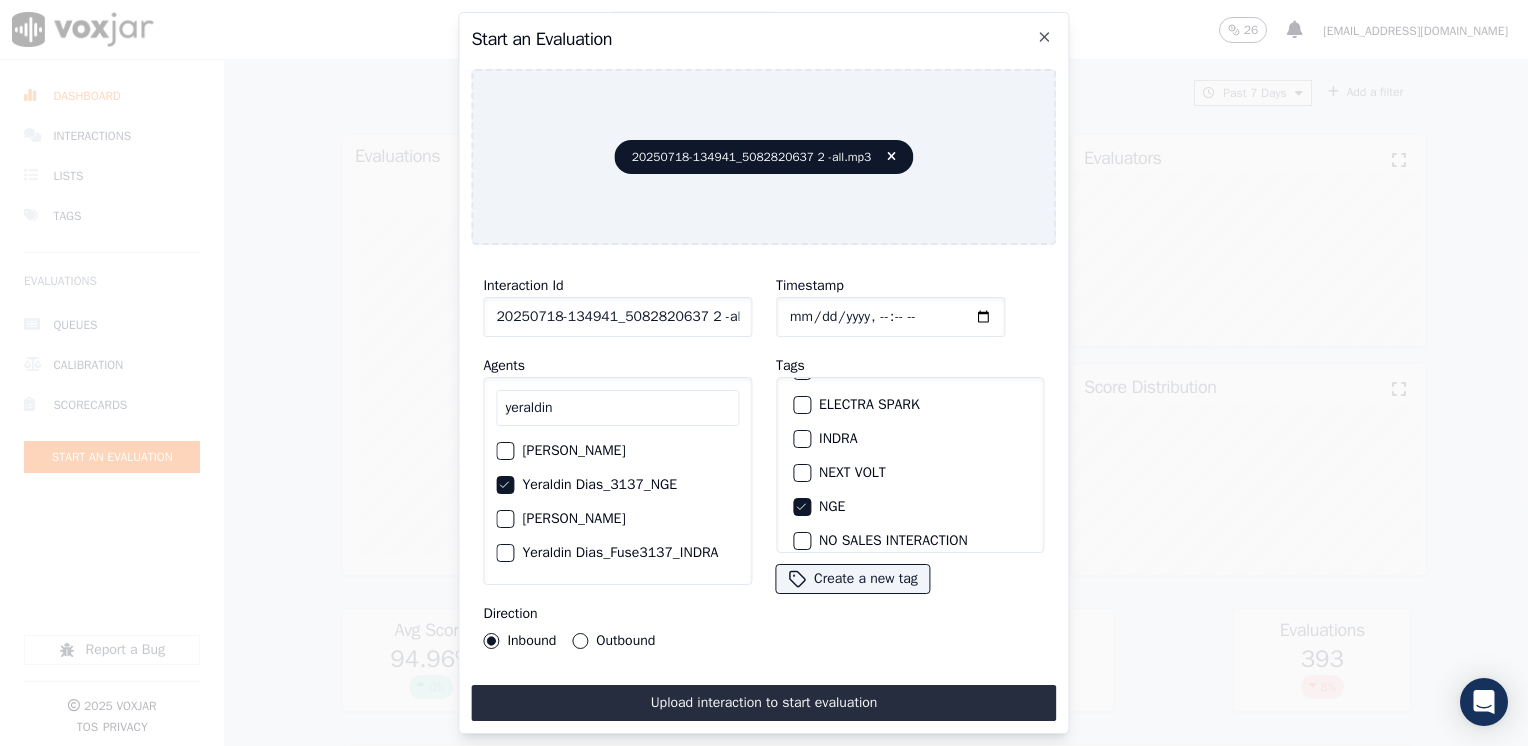drag, startPoint x: 584, startPoint y: 634, endPoint x: 640, endPoint y: 655, distance: 59.808025 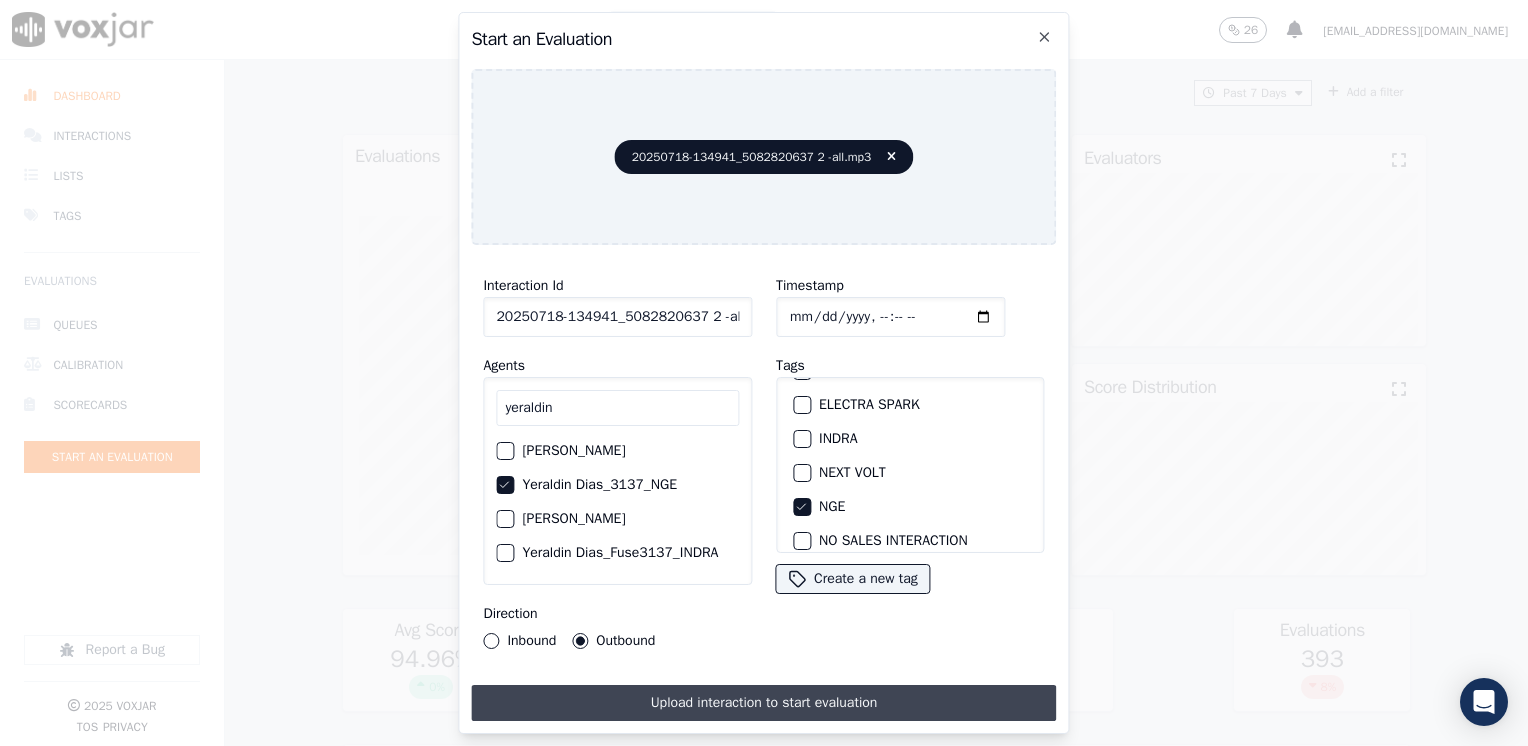 click on "Upload interaction to start evaluation" at bounding box center [763, 703] 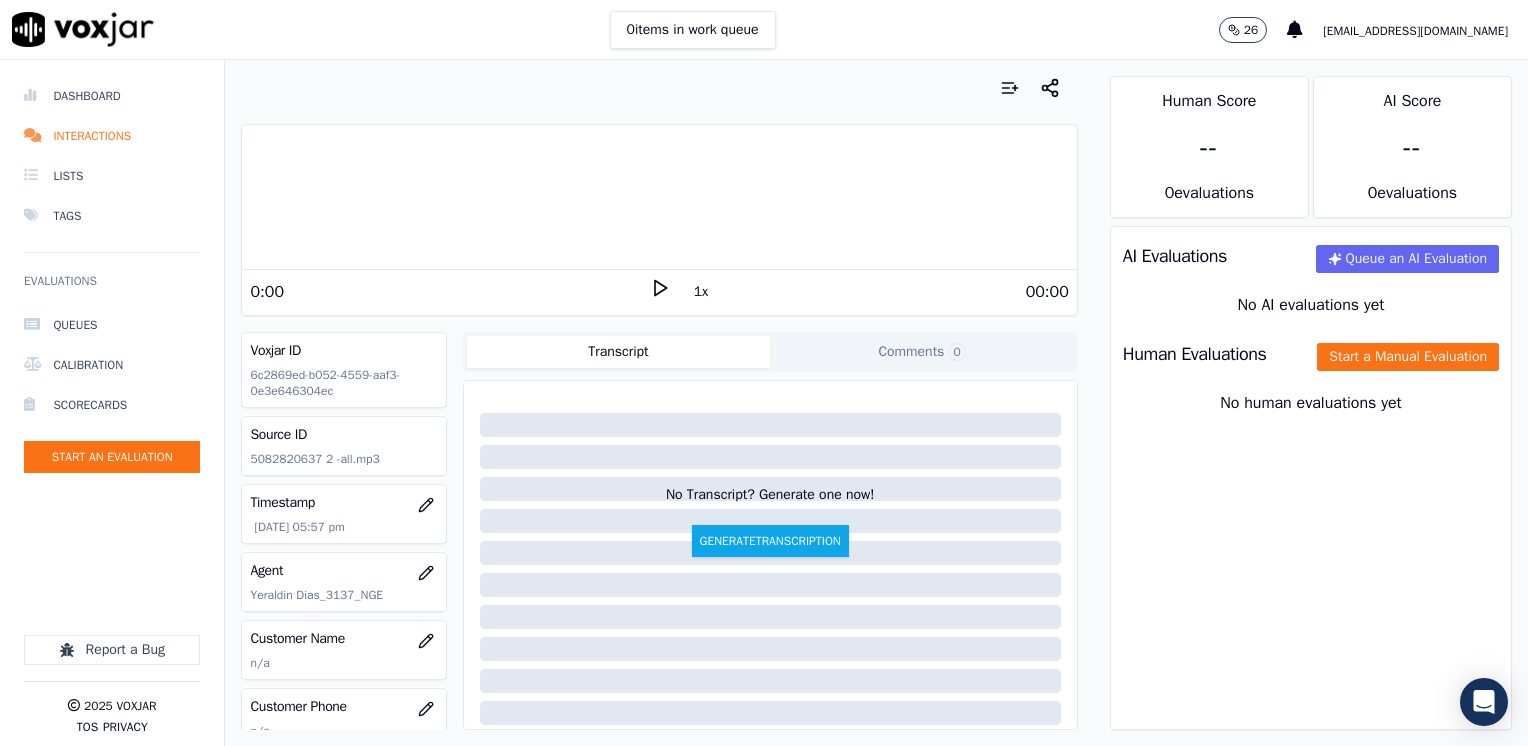 click 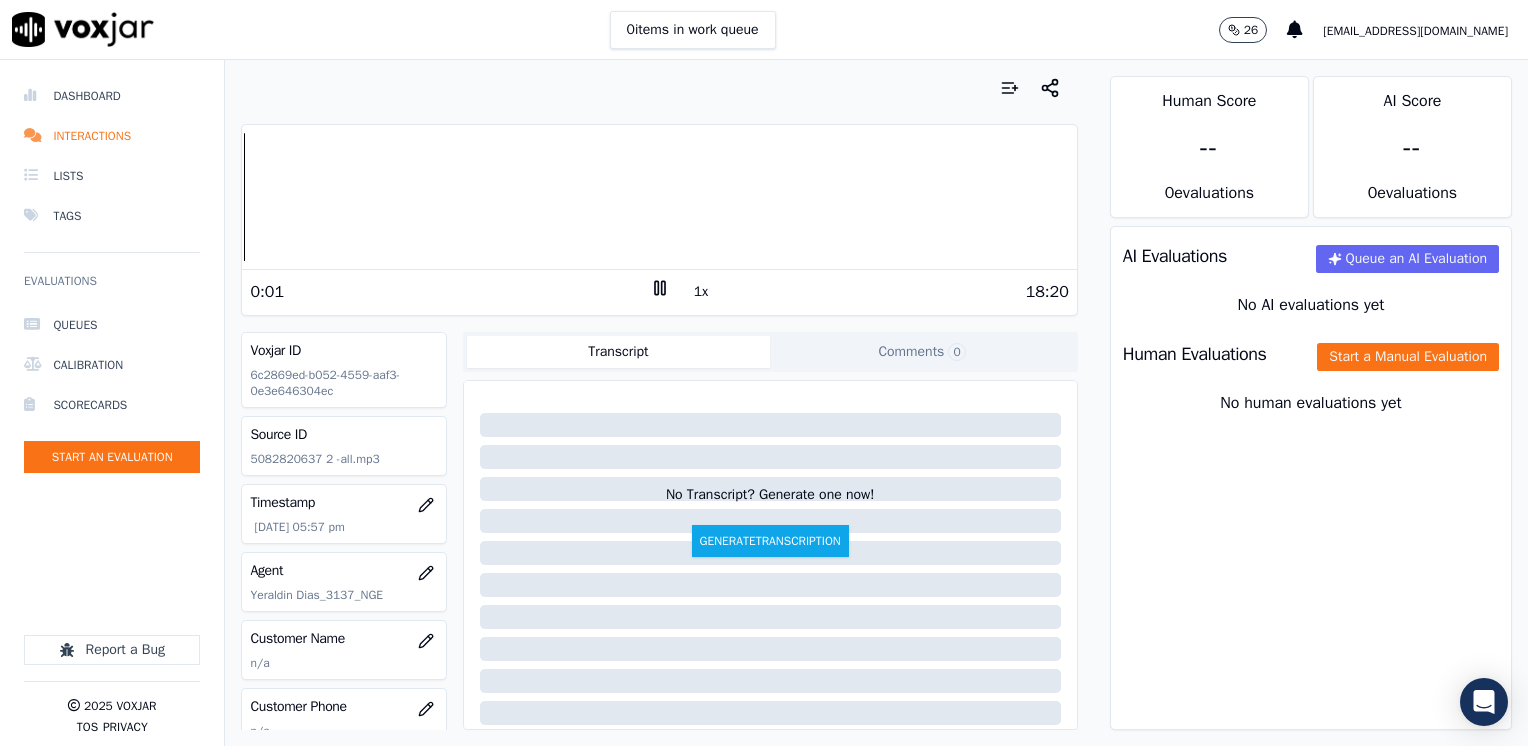click 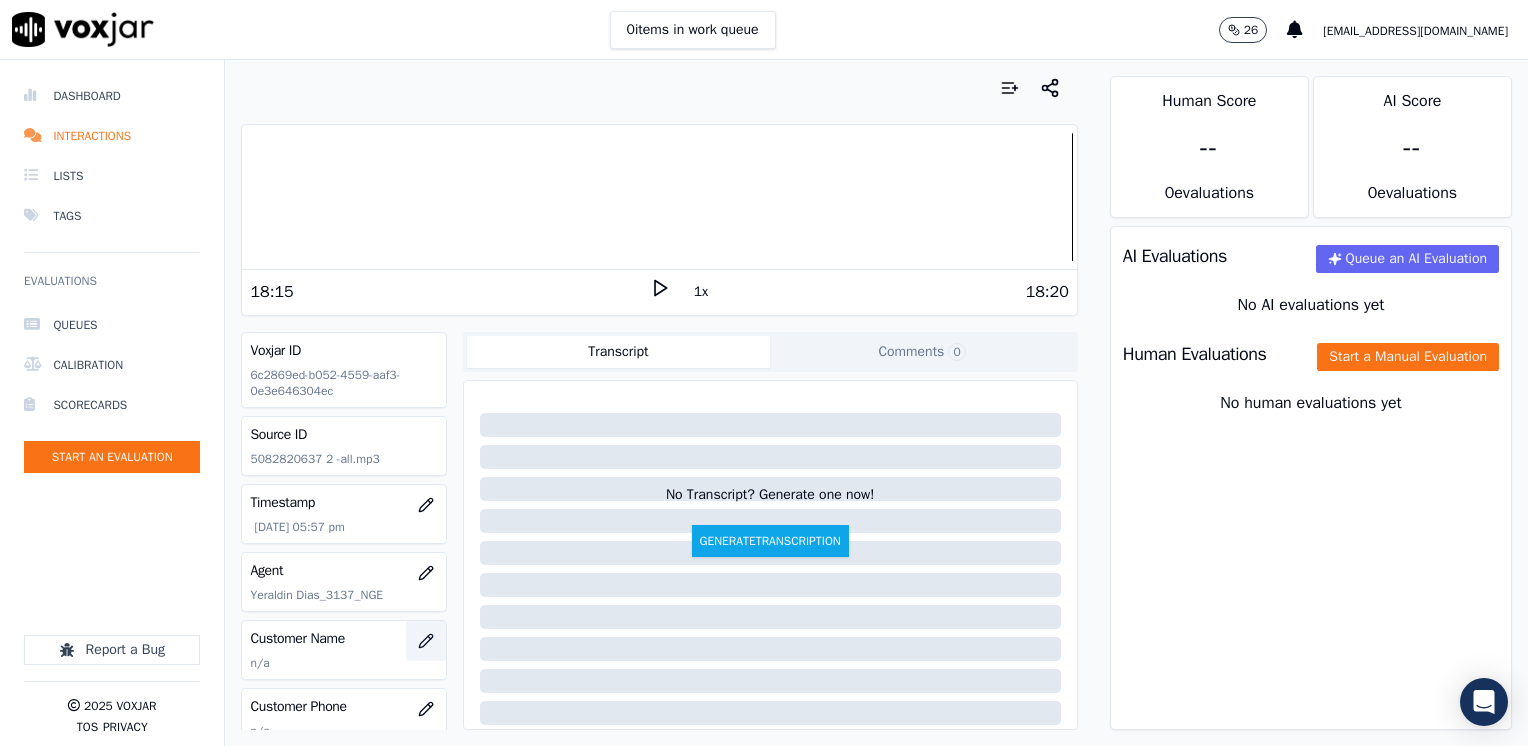 click at bounding box center [426, 641] 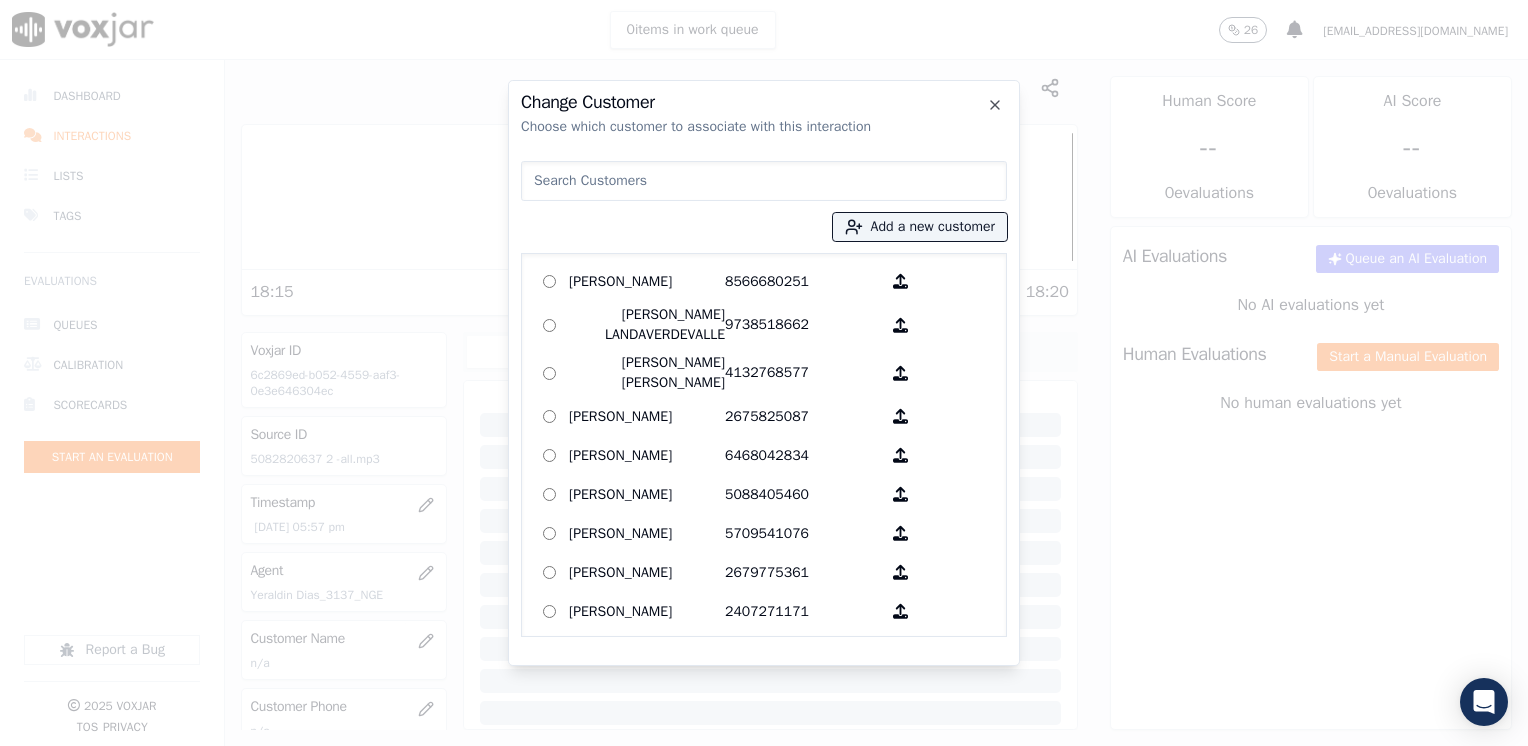 drag, startPoint x: 578, startPoint y: 181, endPoint x: 632, endPoint y: 194, distance: 55.542778 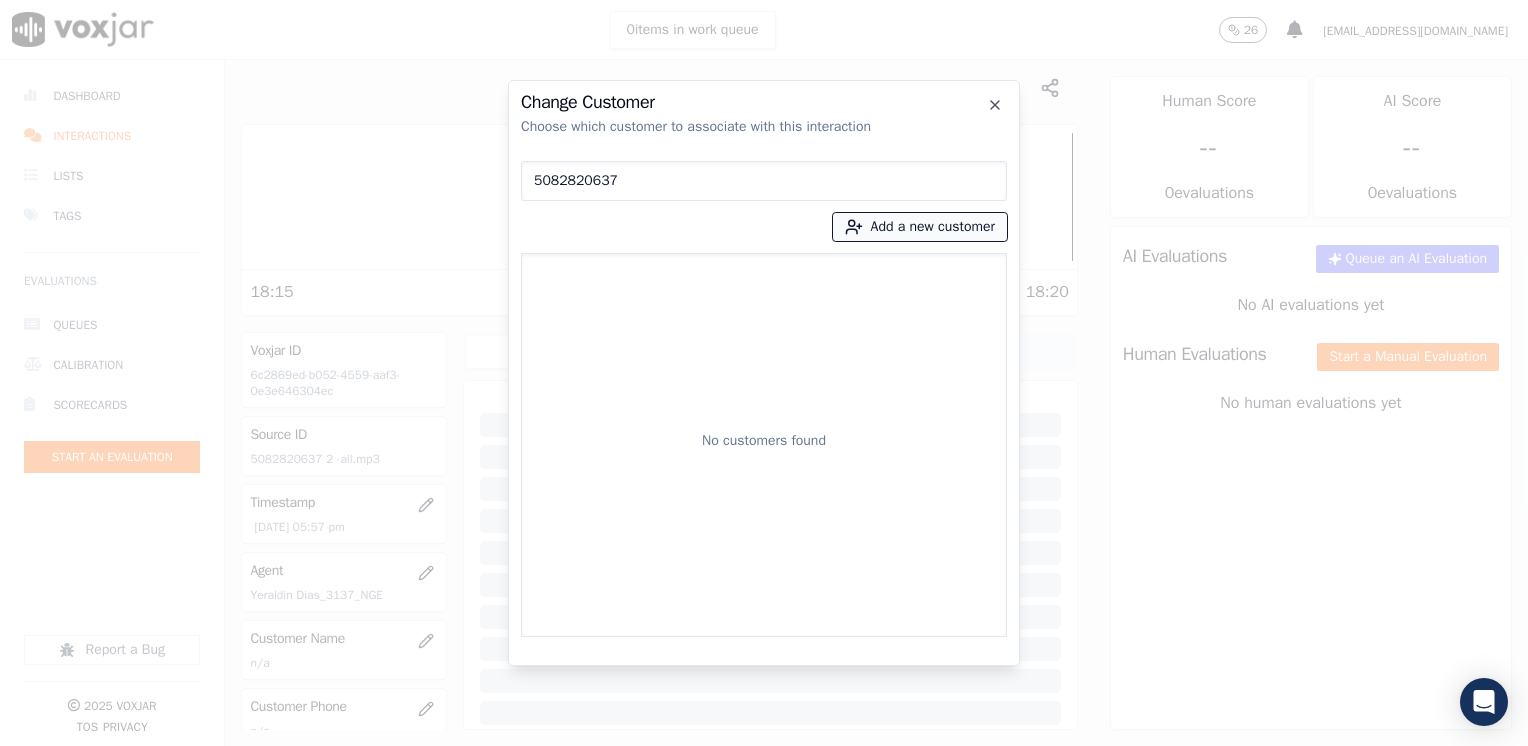 type on "5082820637" 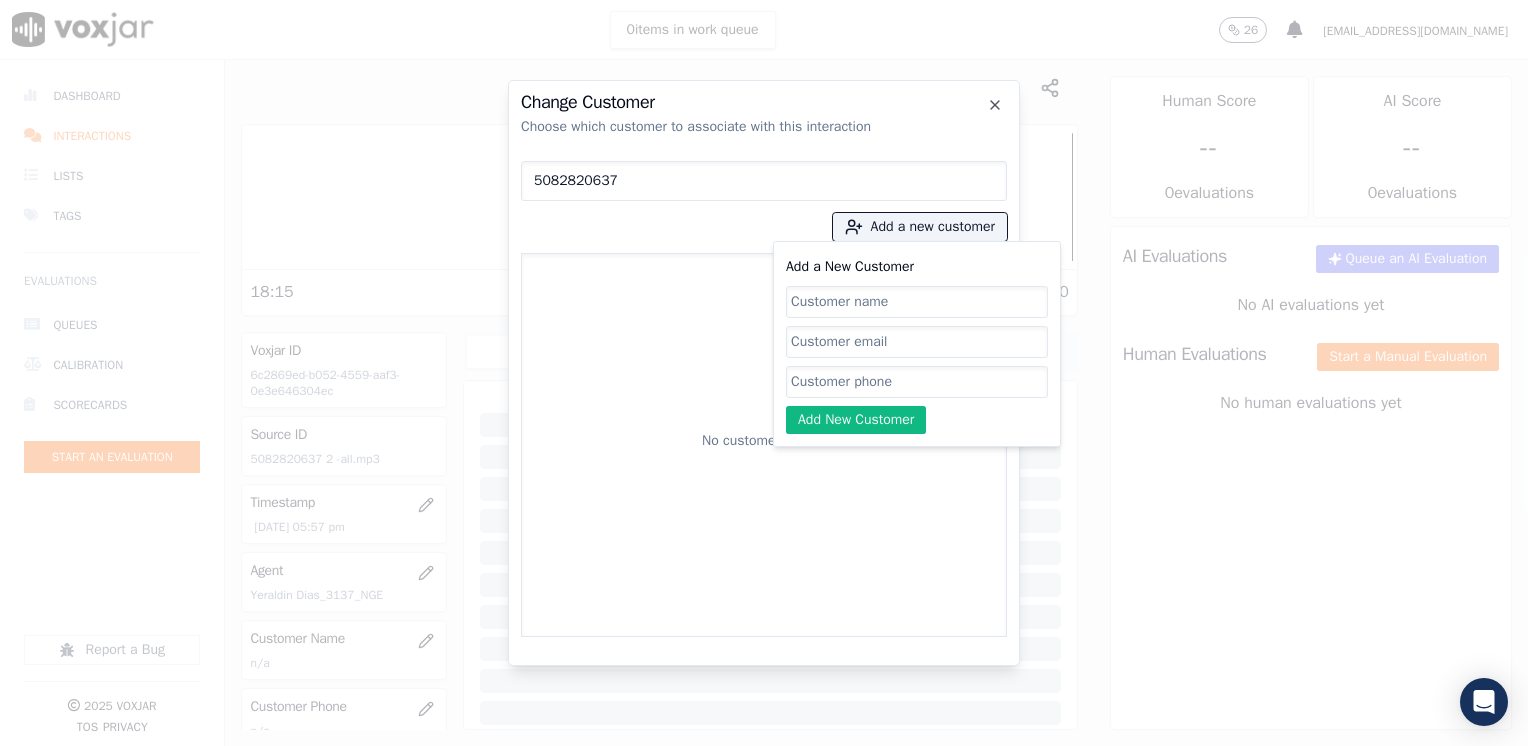 click on "Add a New Customer" 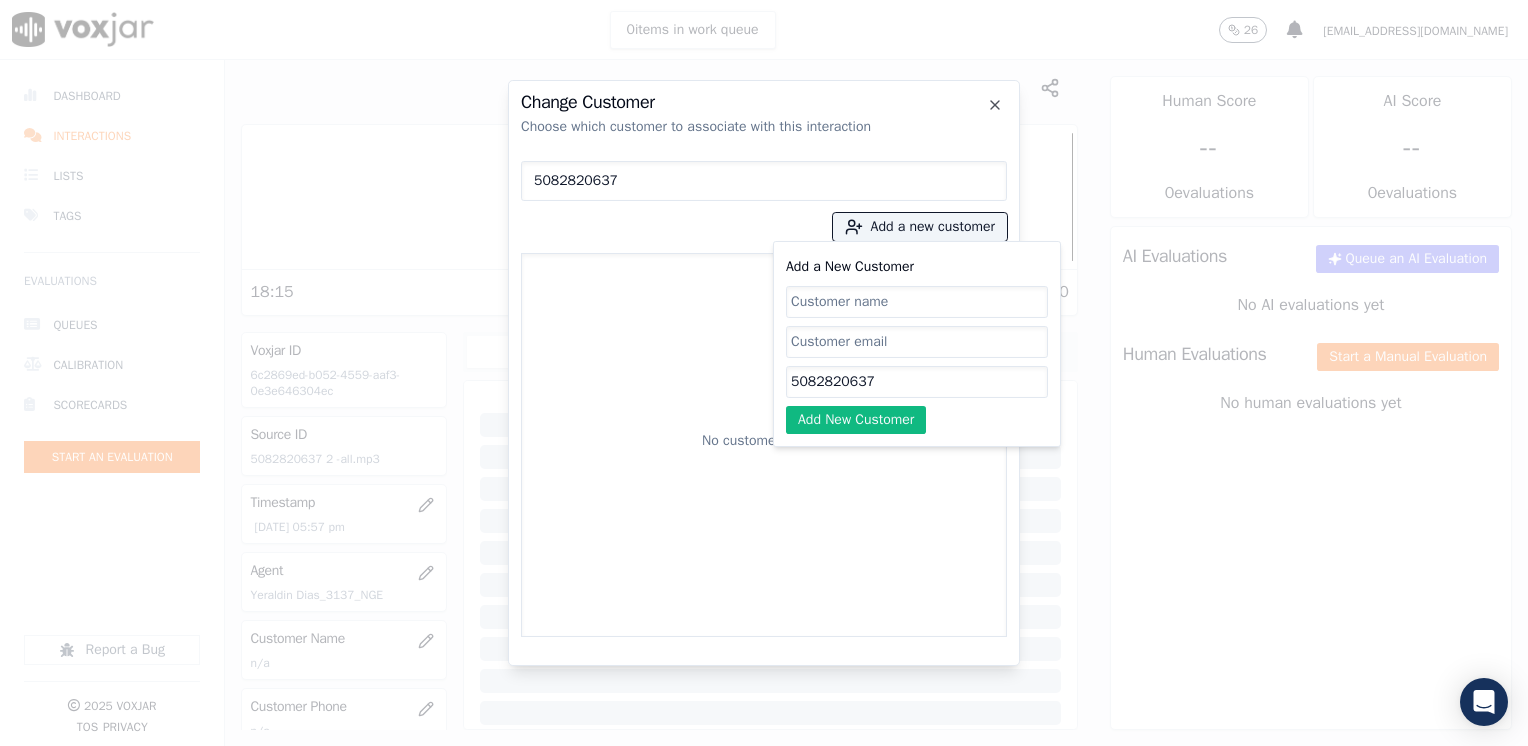 type on "5082820637" 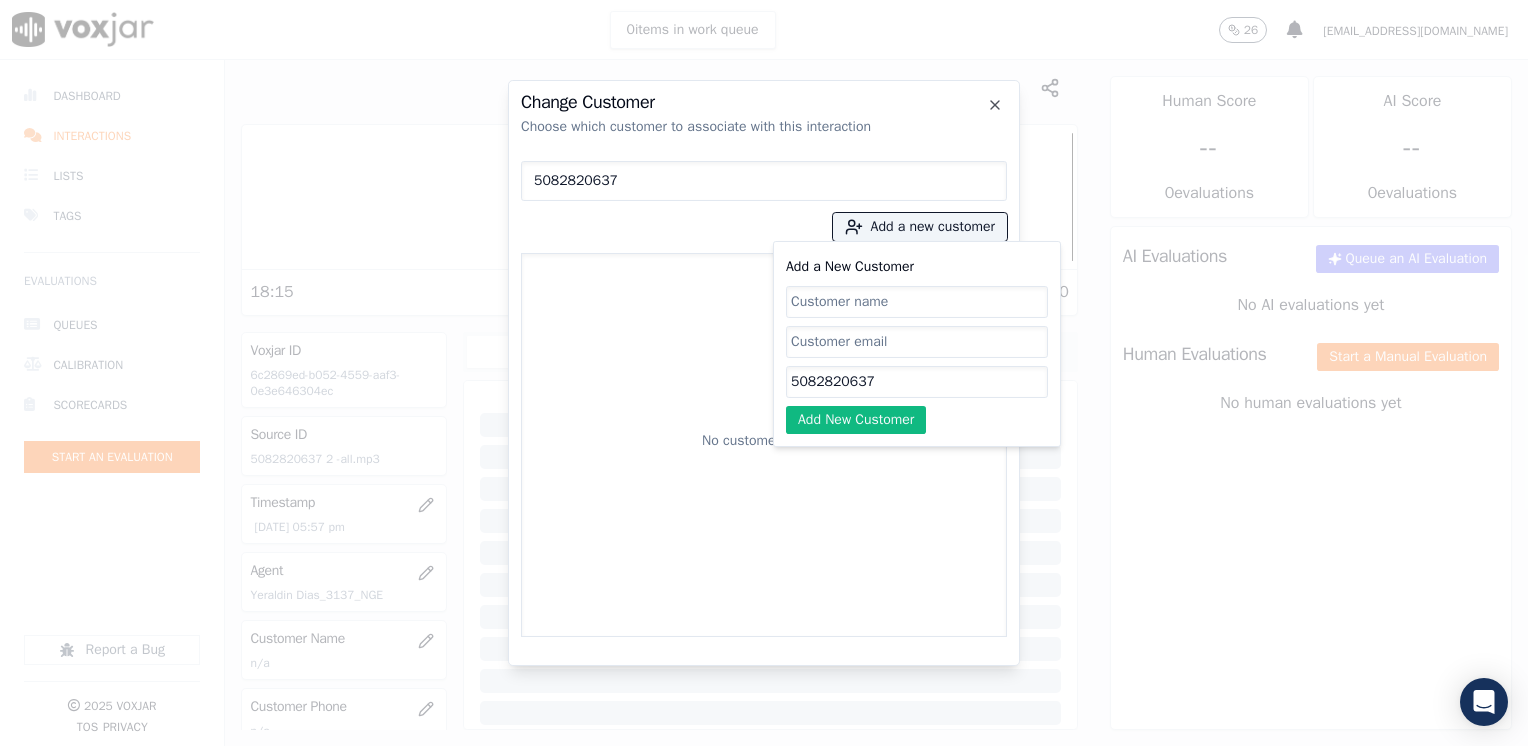 click on "No customers found" at bounding box center [764, 445] 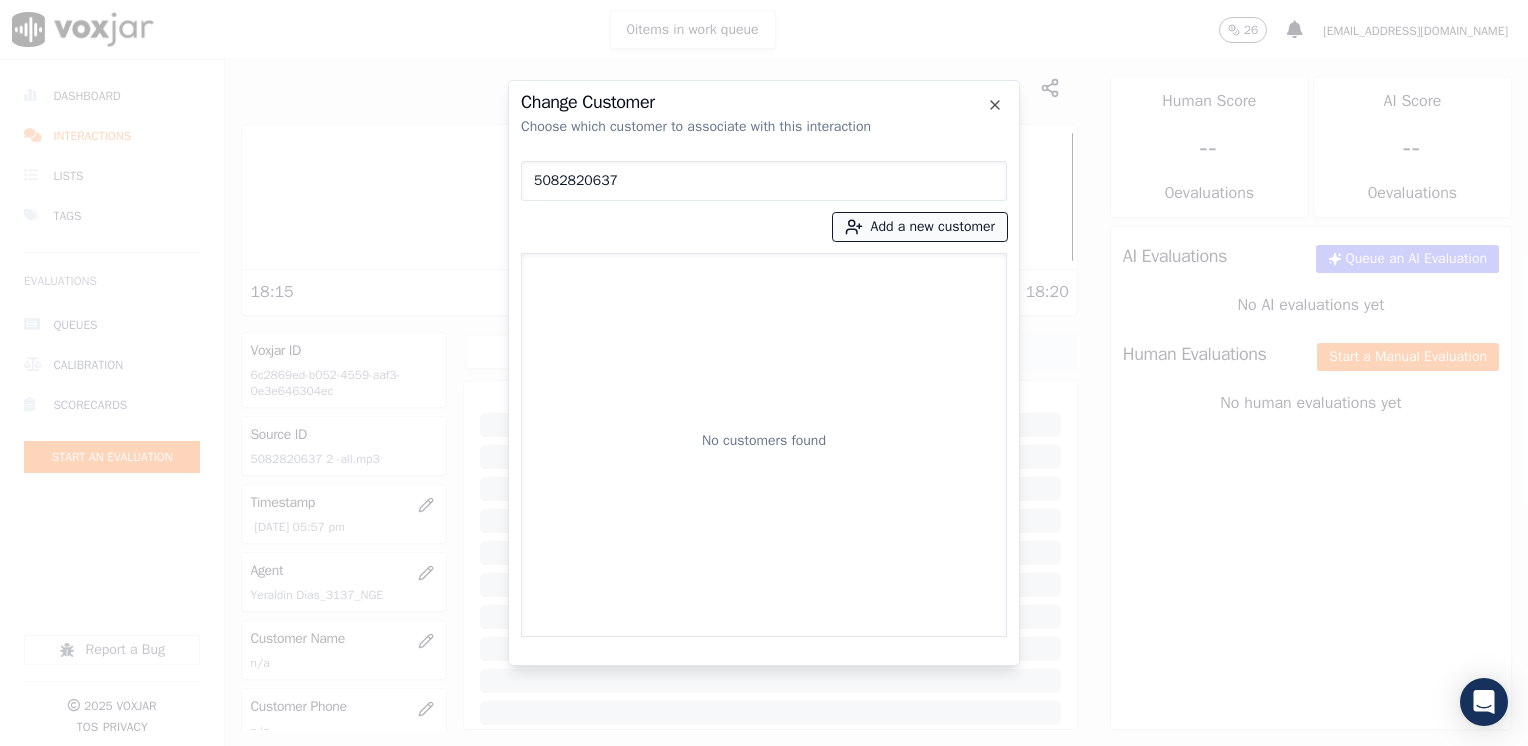 click on "Add a new customer" at bounding box center [920, 227] 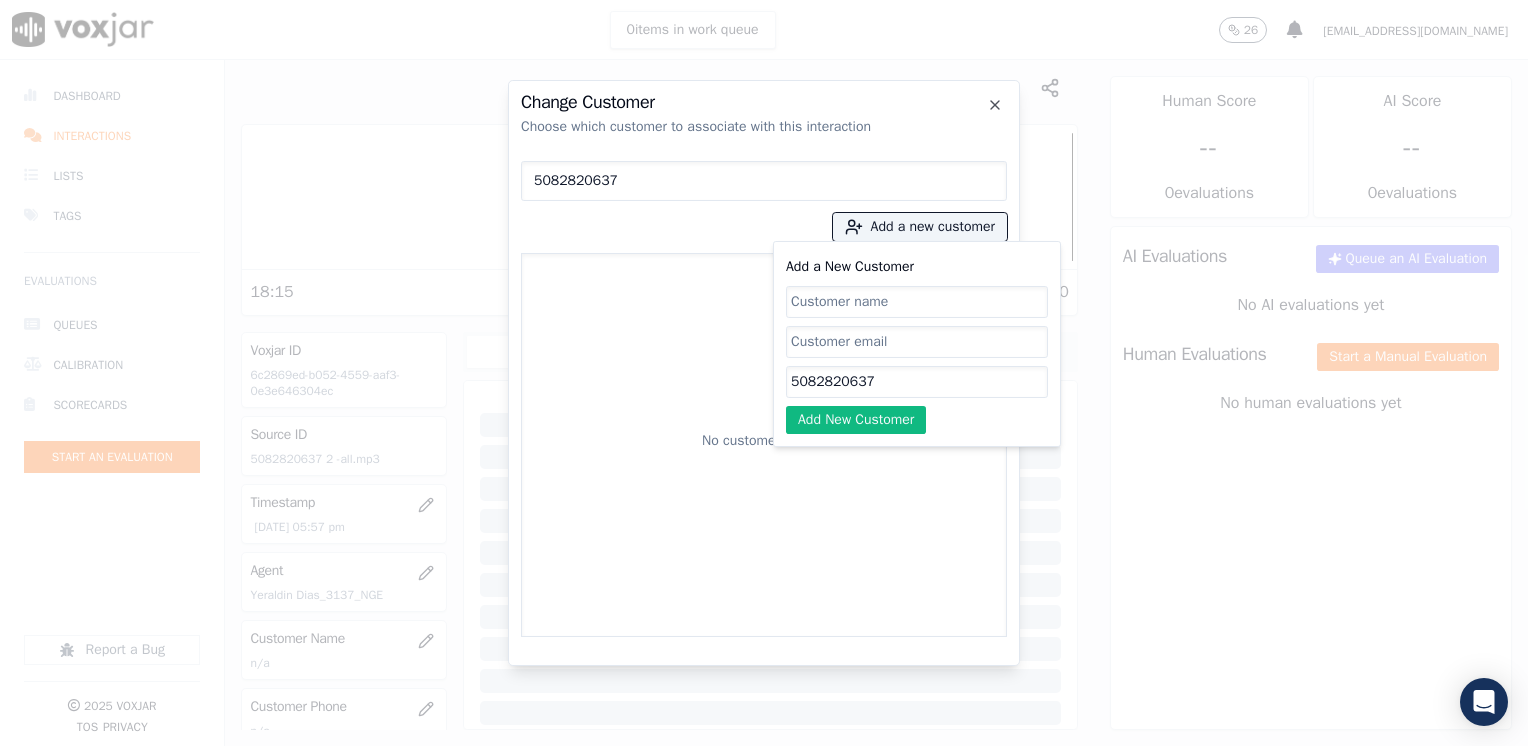 click on "Add a New Customer" 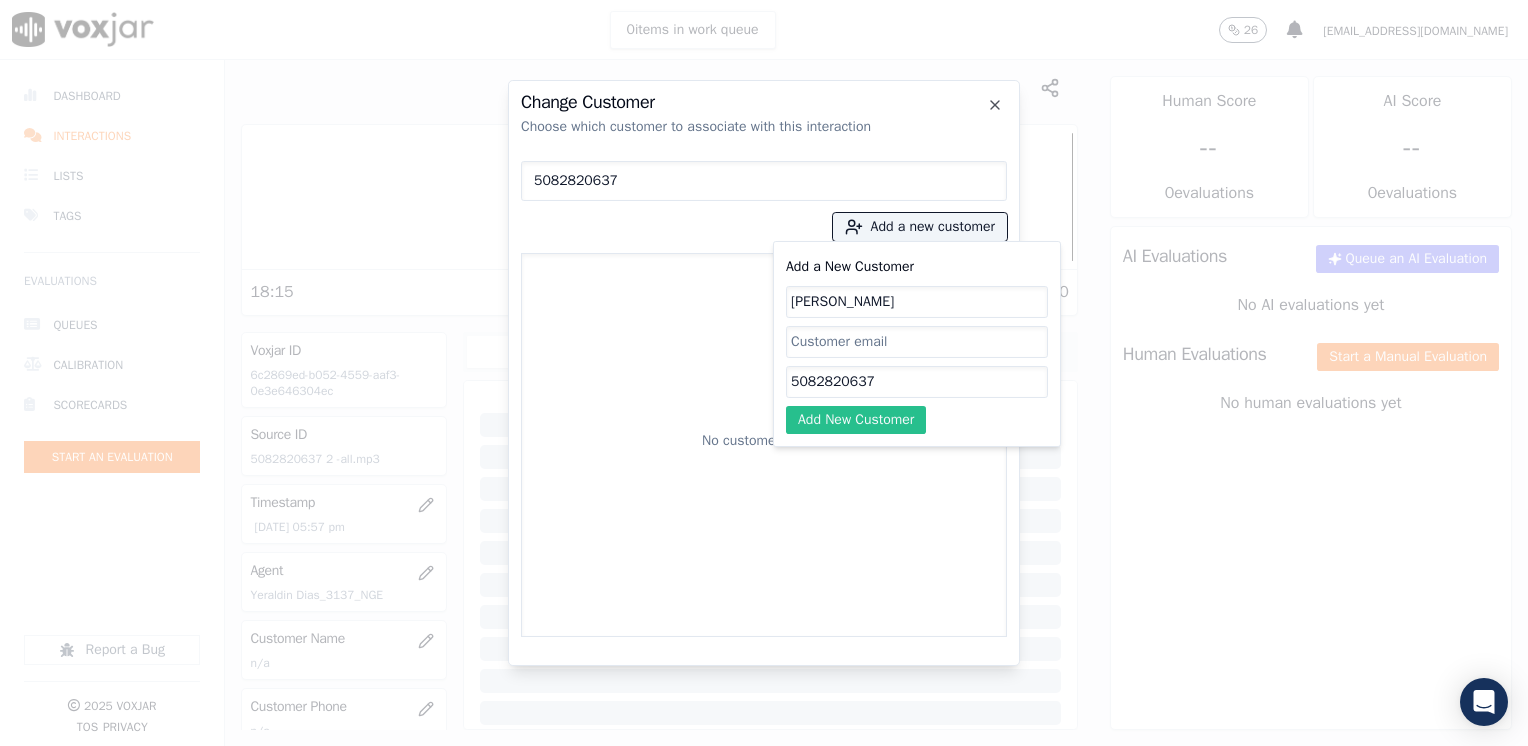 type on "Ediane Pereira" 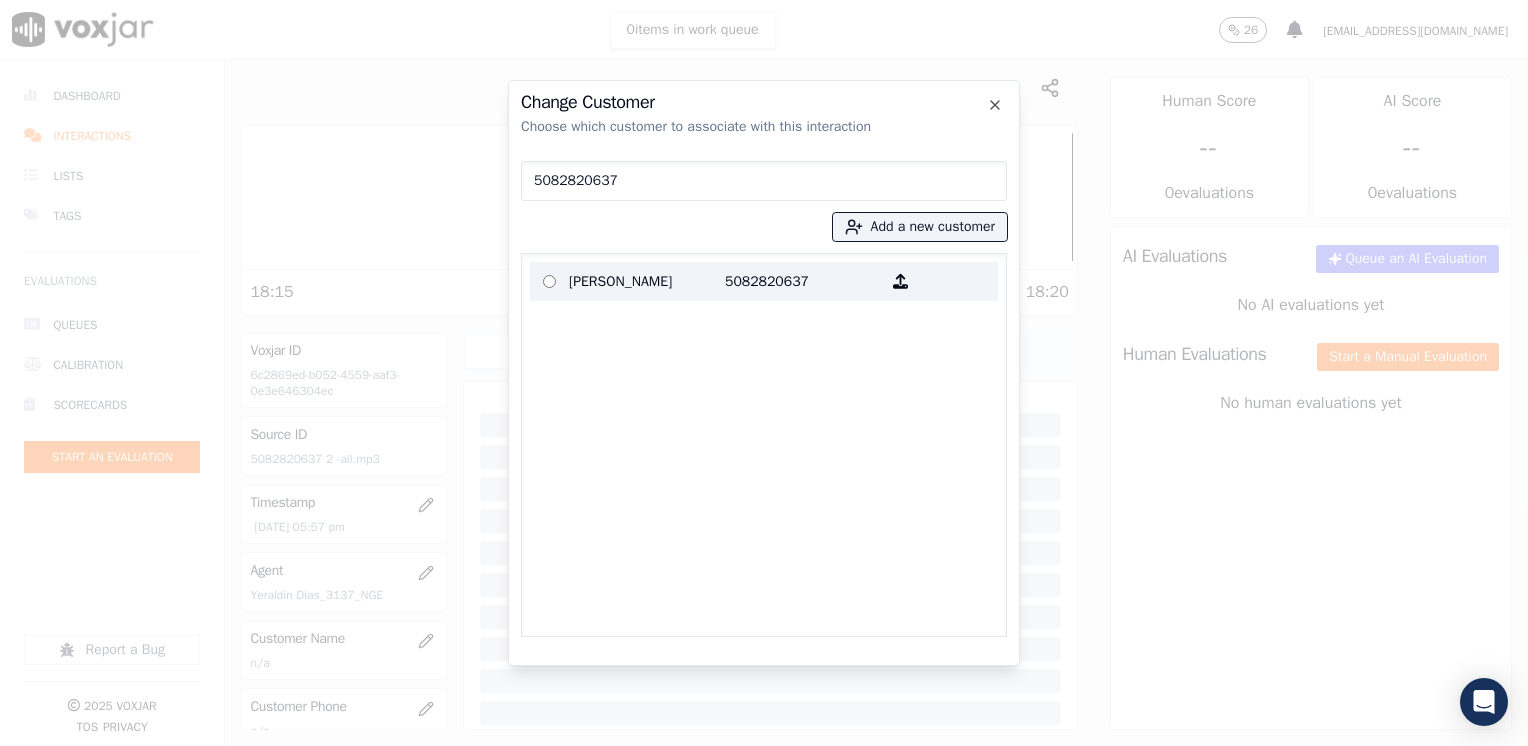 click on "Ediane Pereira" at bounding box center (647, 281) 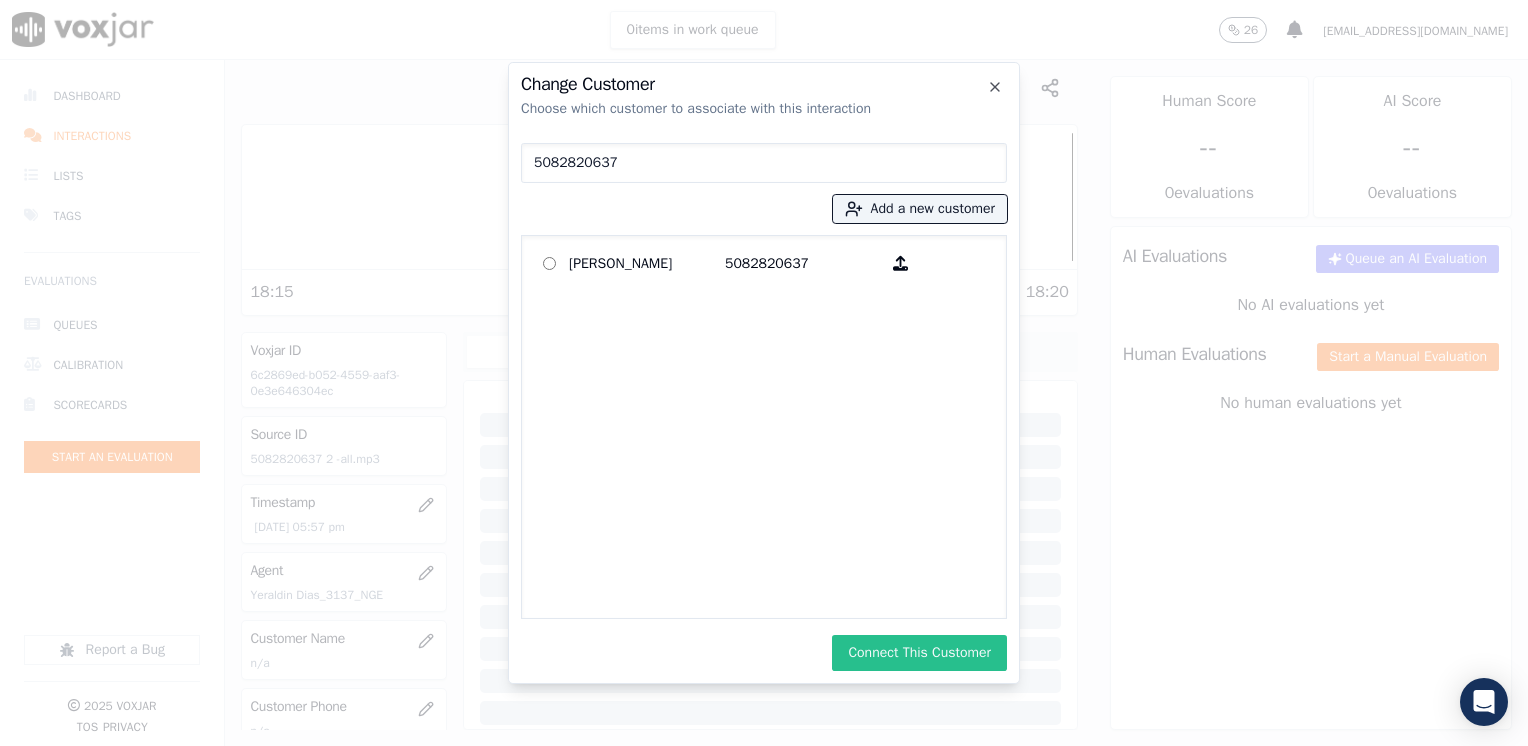 click on "Connect This Customer" at bounding box center [919, 653] 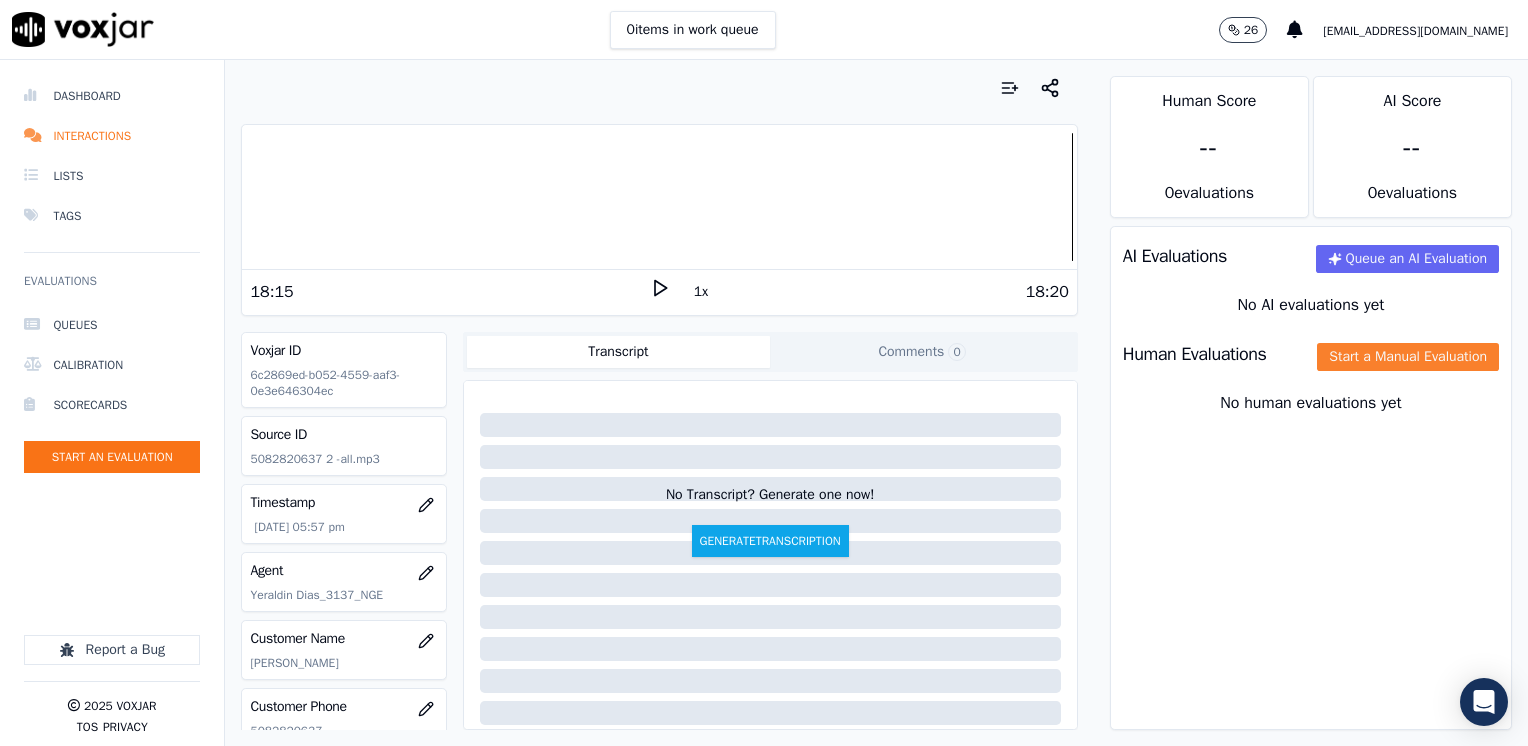 click on "Start a Manual Evaluation" 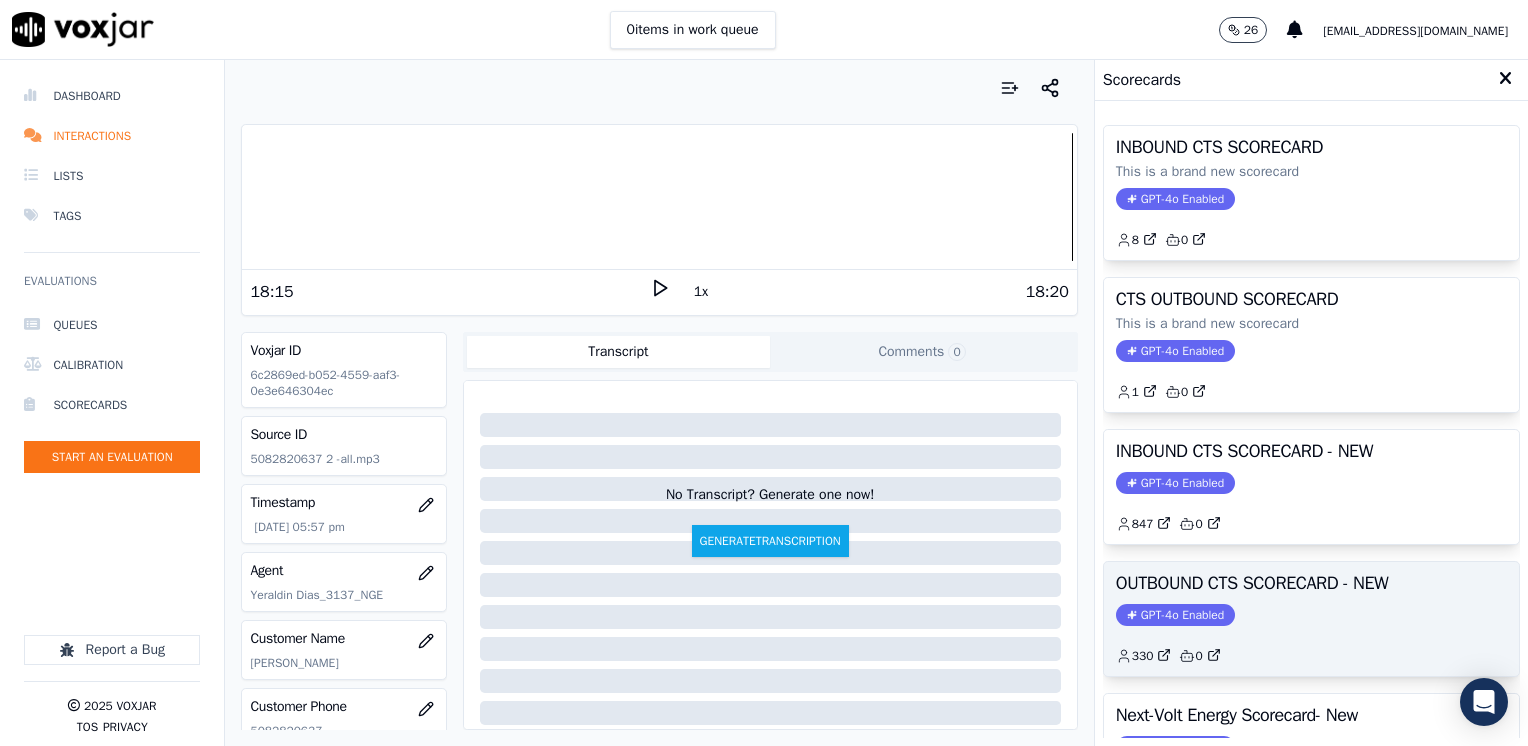 click on "GPT-4o Enabled" at bounding box center [1175, 615] 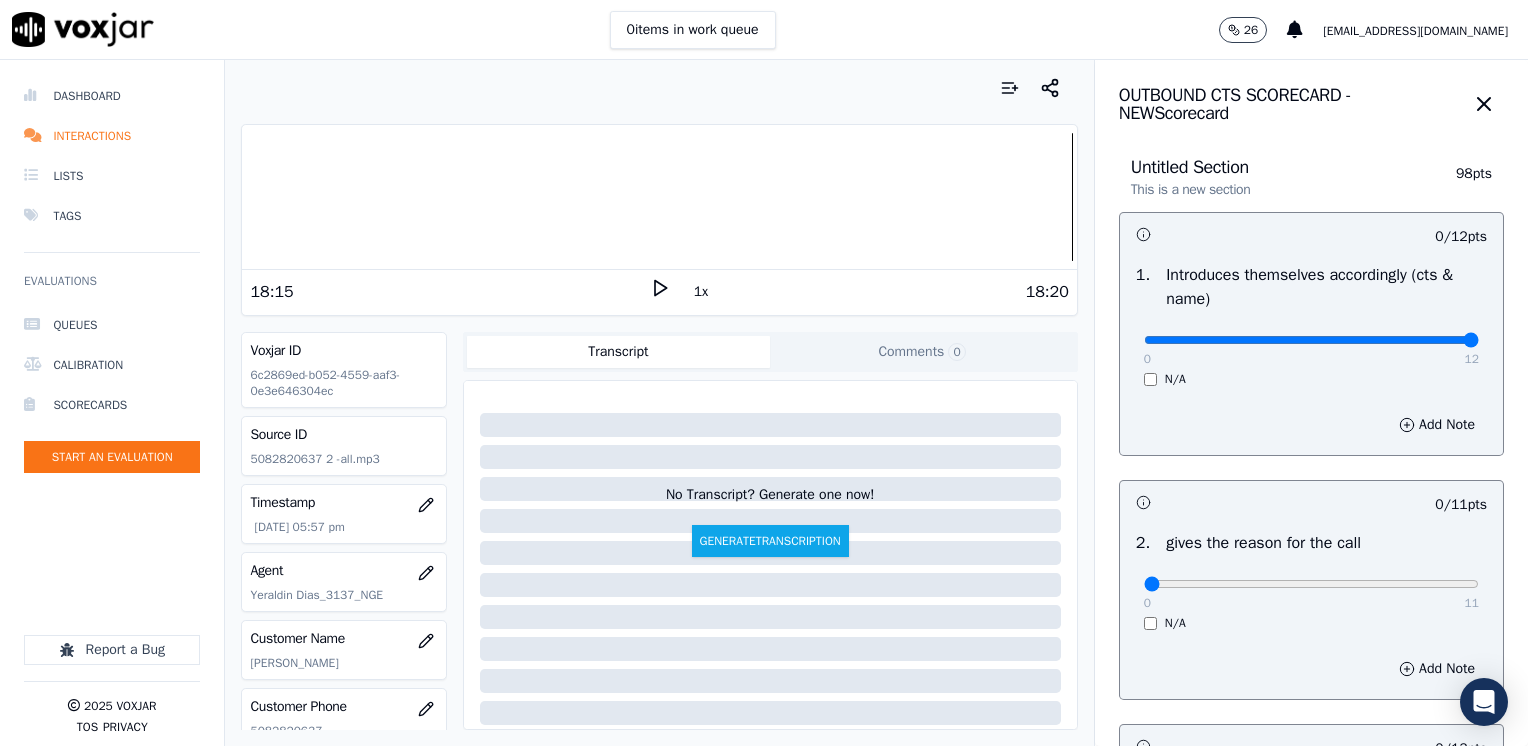 drag, startPoint x: 1134, startPoint y: 341, endPoint x: 1531, endPoint y: 343, distance: 397.00504 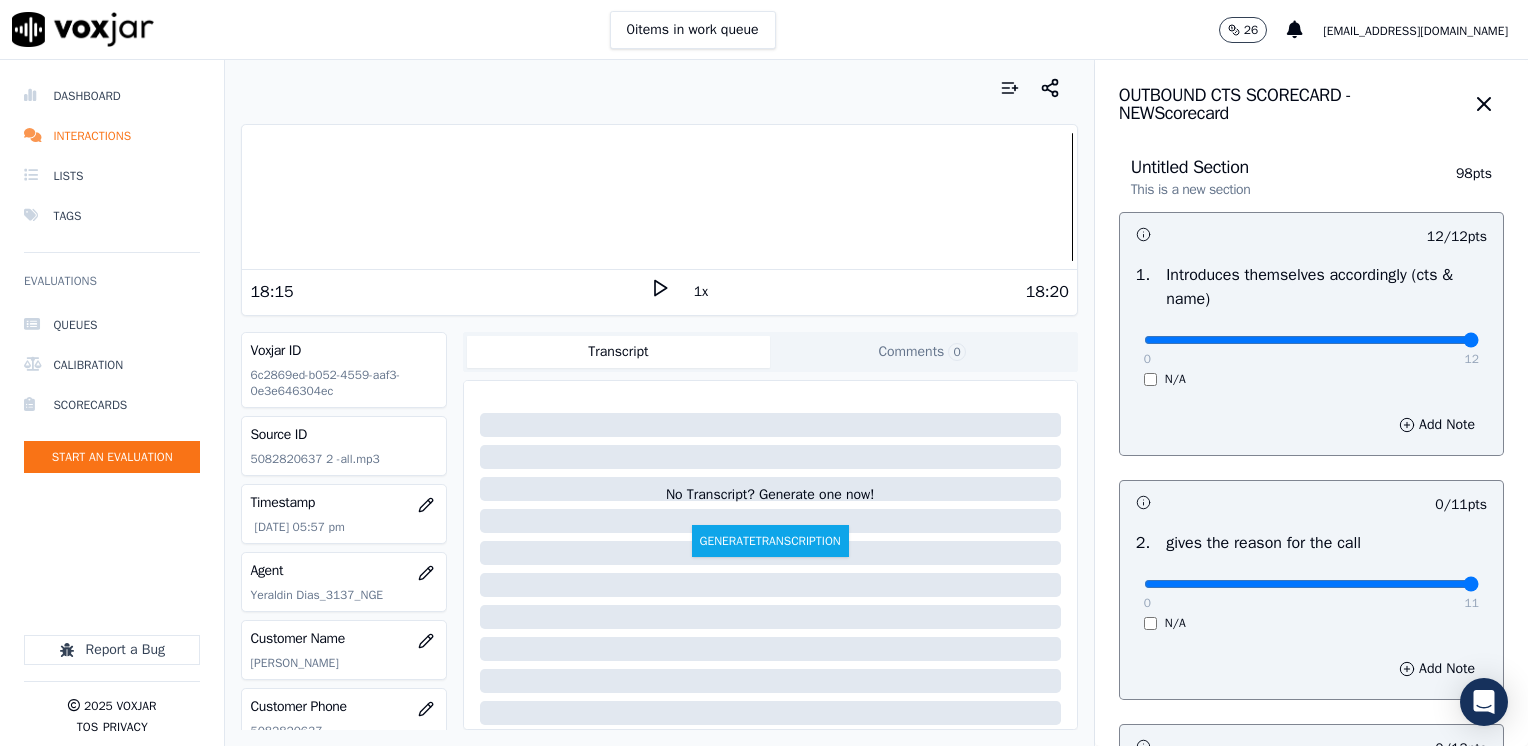 drag, startPoint x: 1127, startPoint y: 581, endPoint x: 1531, endPoint y: 512, distance: 409.84998 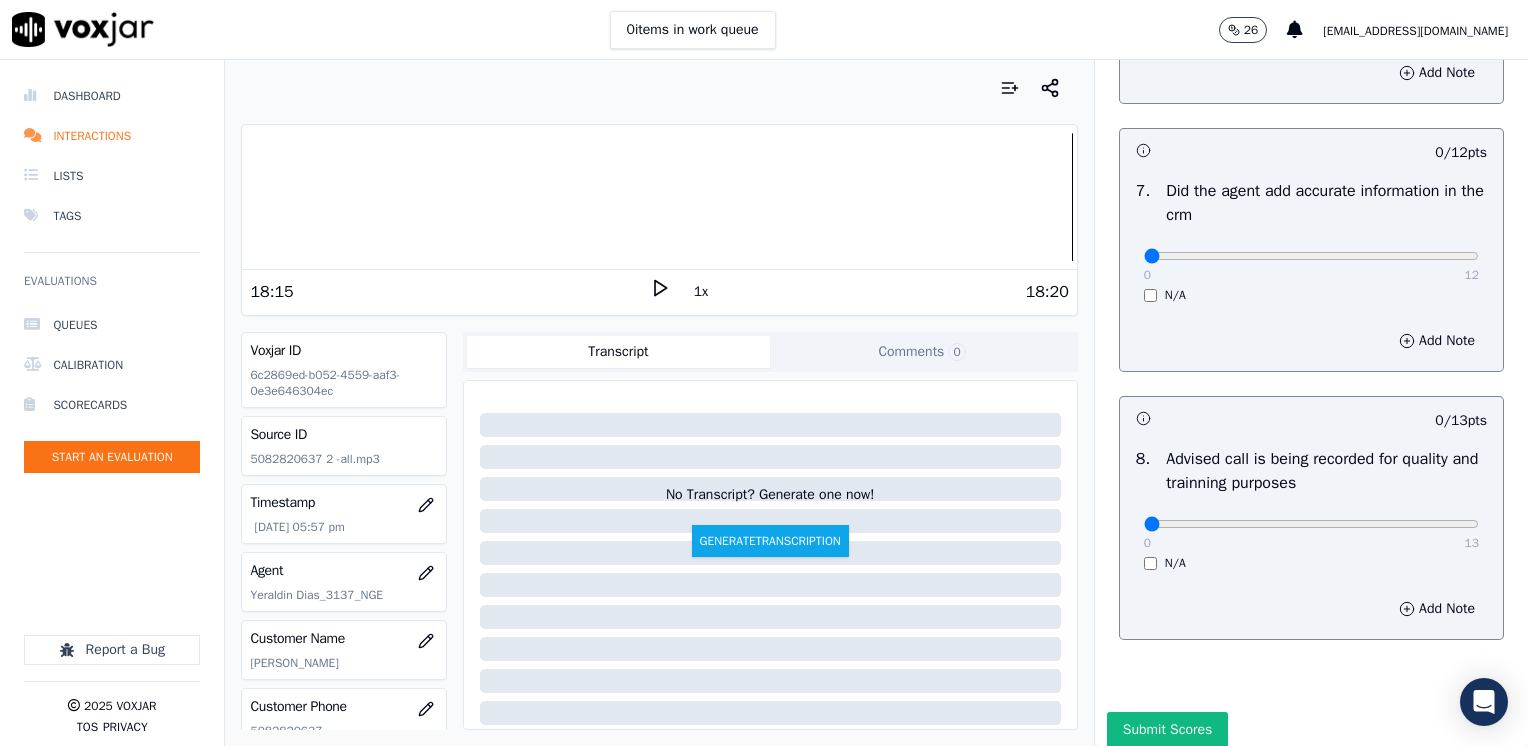 scroll, scrollTop: 1748, scrollLeft: 0, axis: vertical 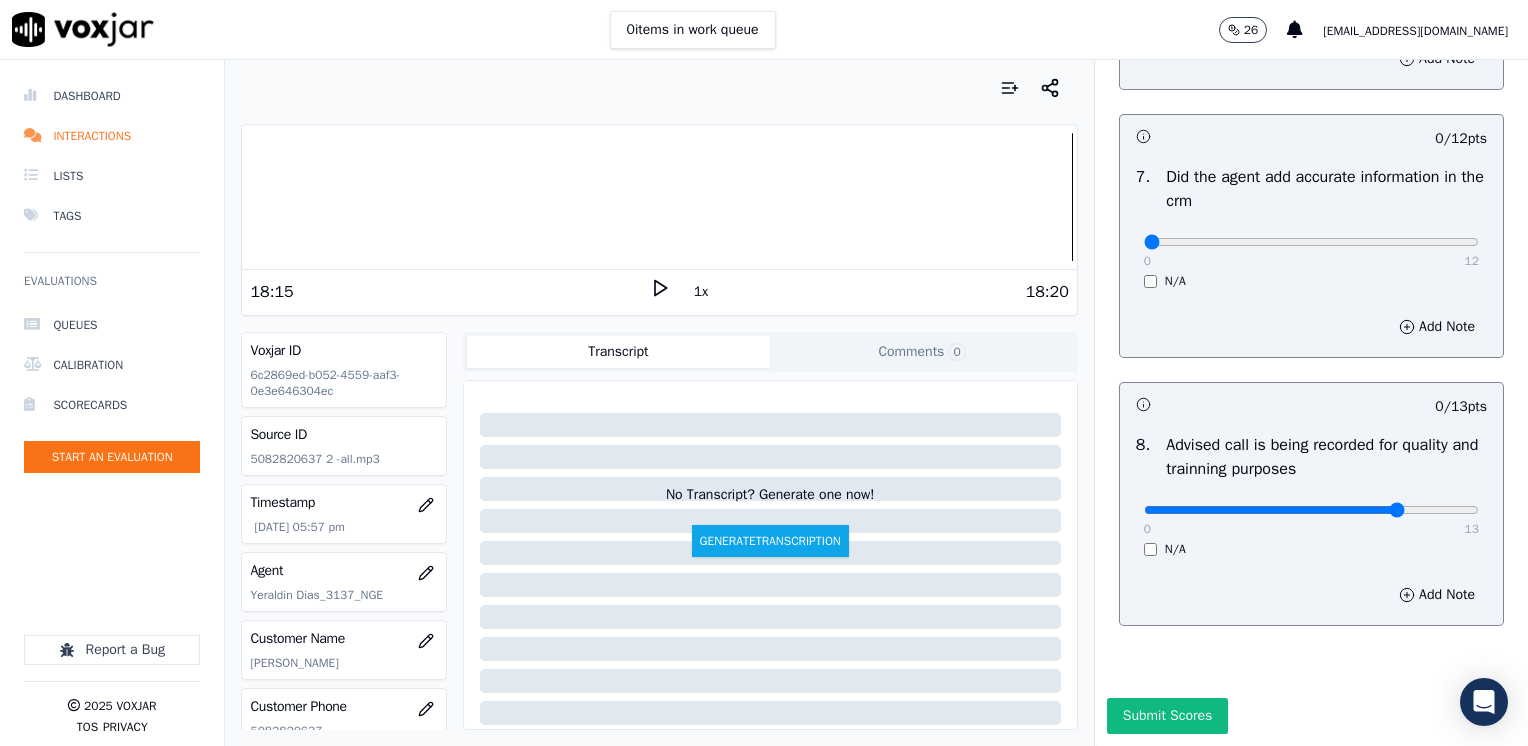 type on "10" 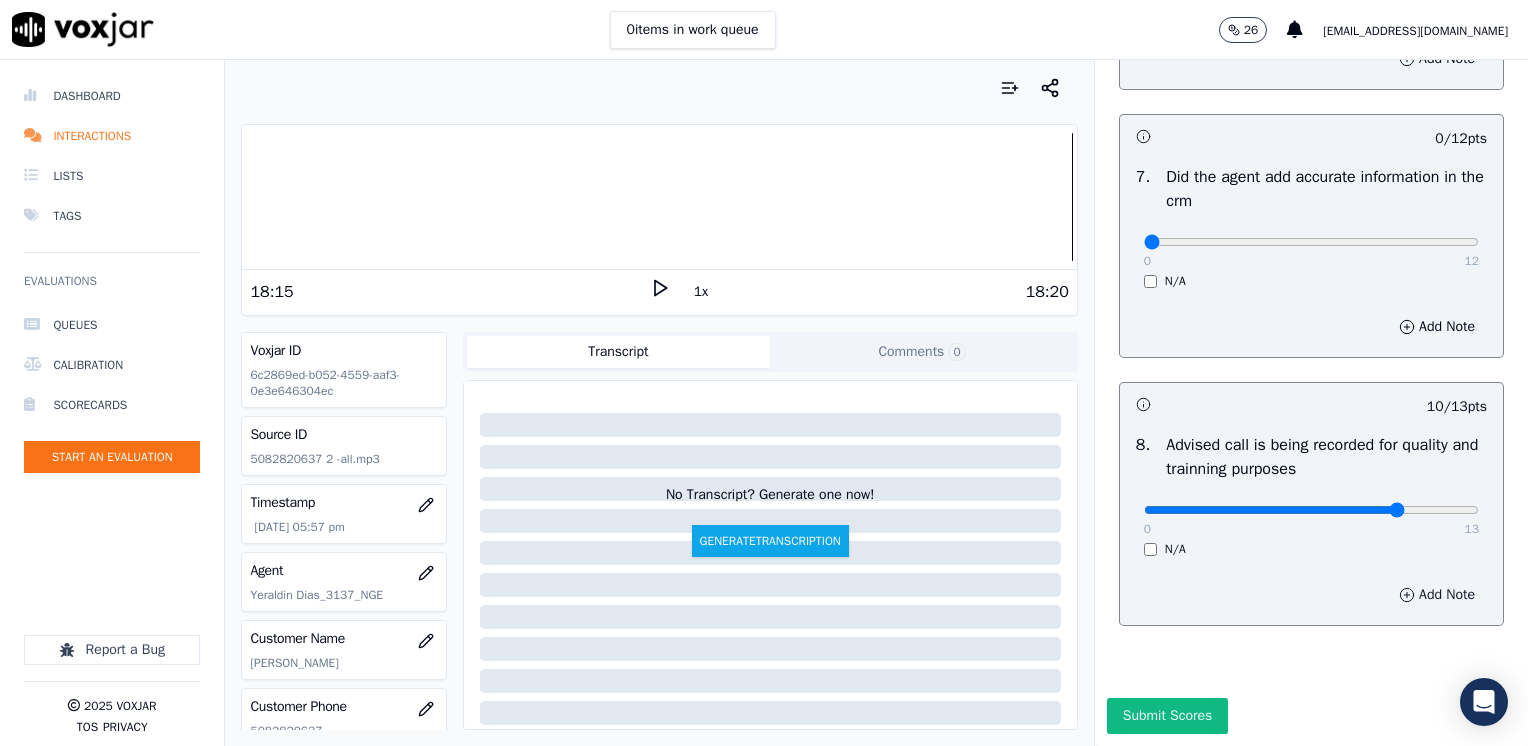 click on "Add Note" at bounding box center (1437, 595) 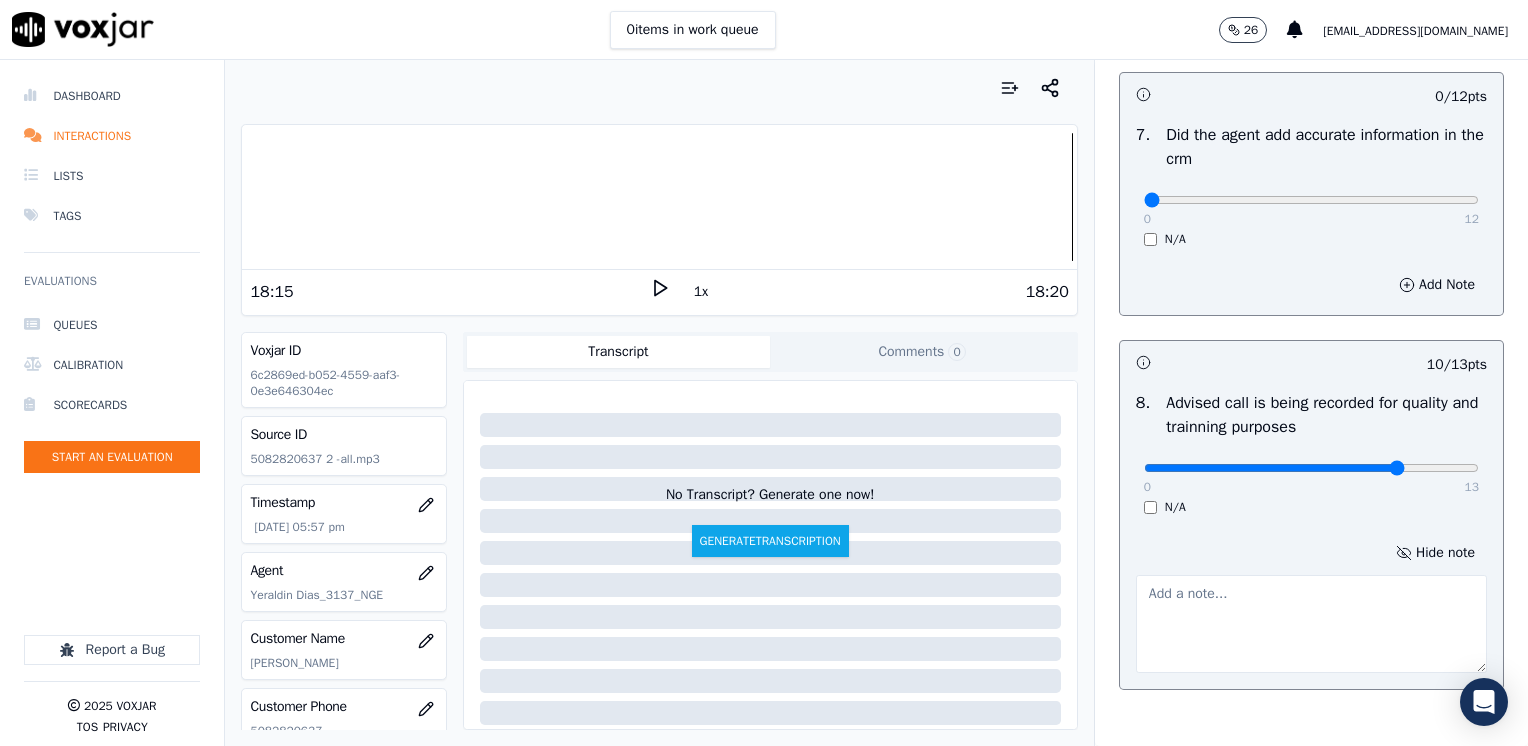 click at bounding box center (1311, 624) 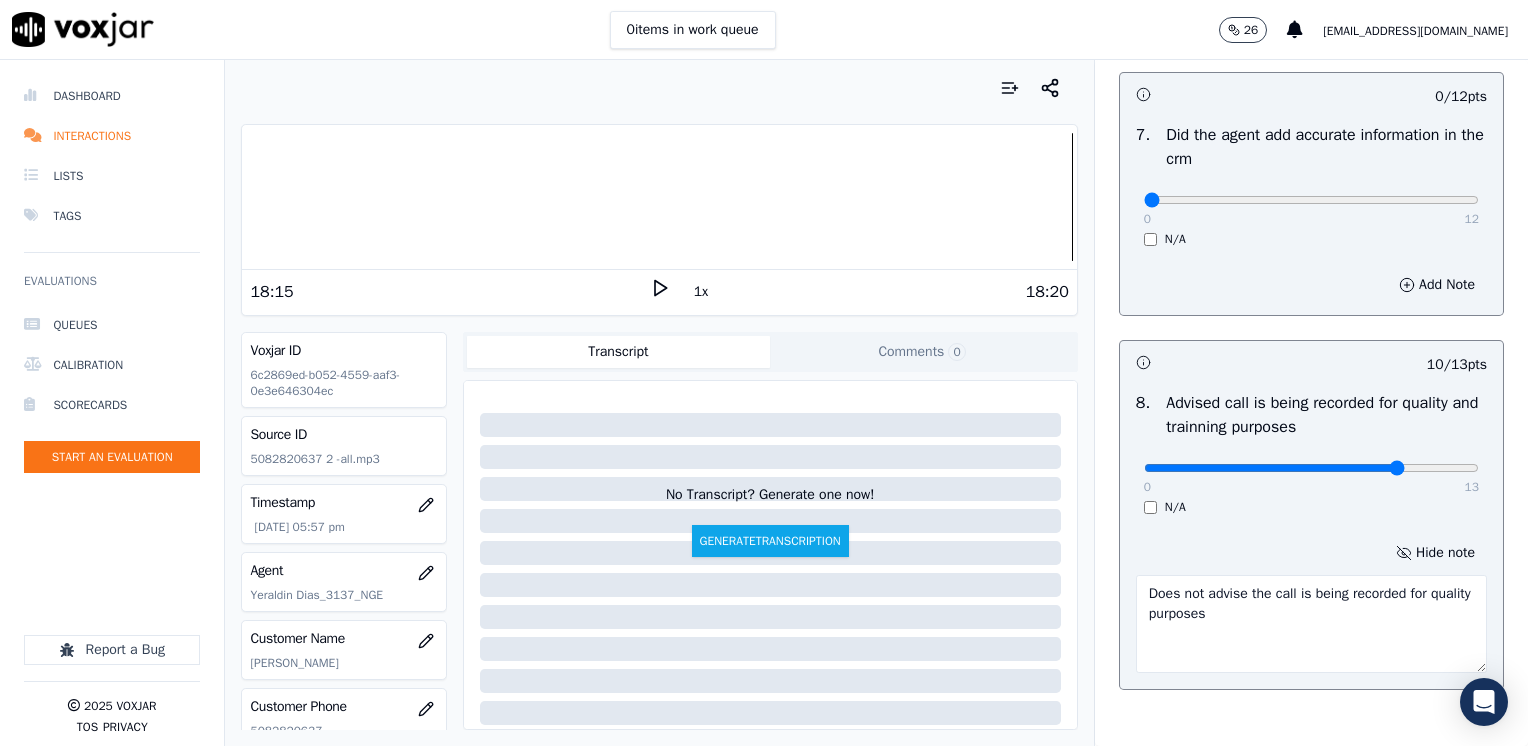 type on "Does not advise the call is being recorded for quality purposes" 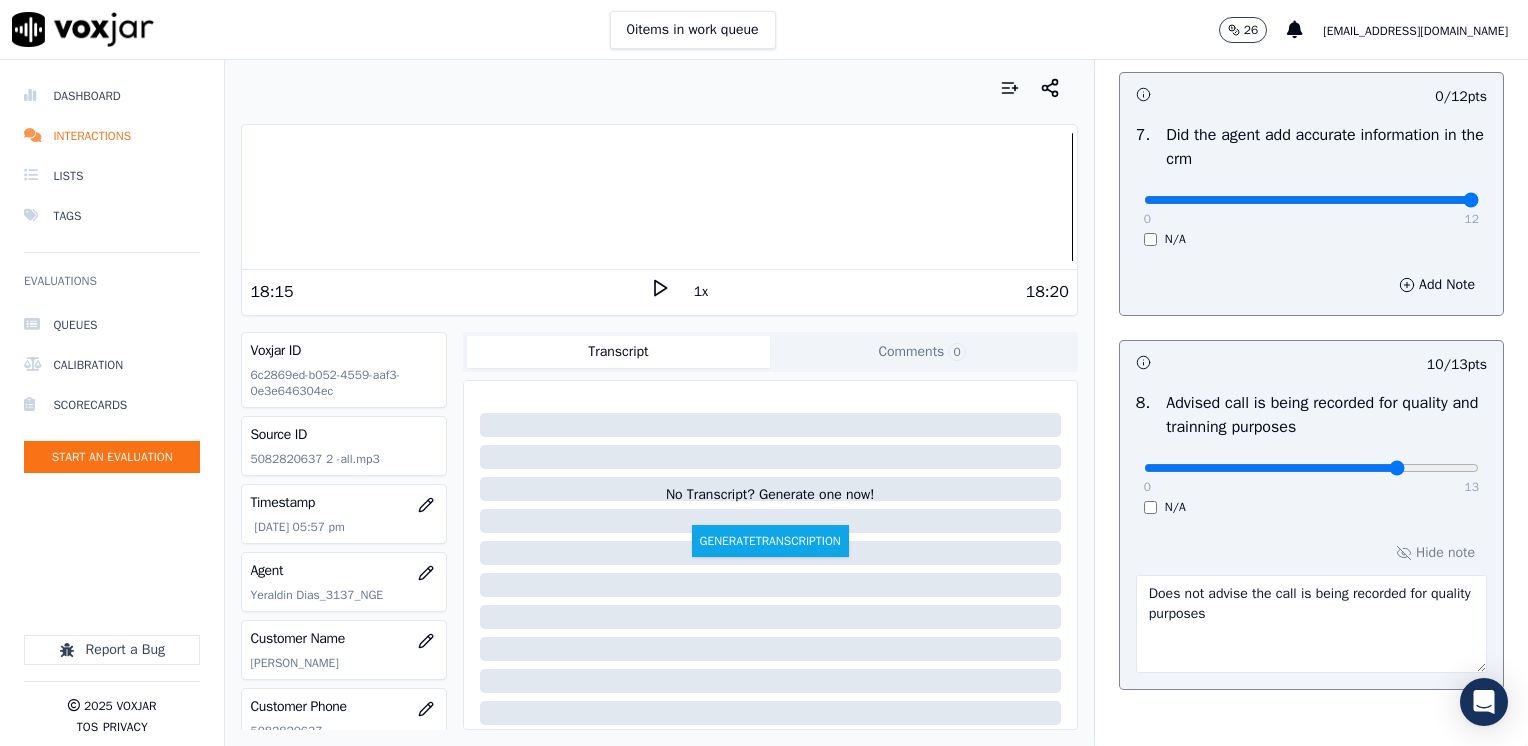 drag, startPoint x: 1133, startPoint y: 202, endPoint x: 1531, endPoint y: 198, distance: 398.0201 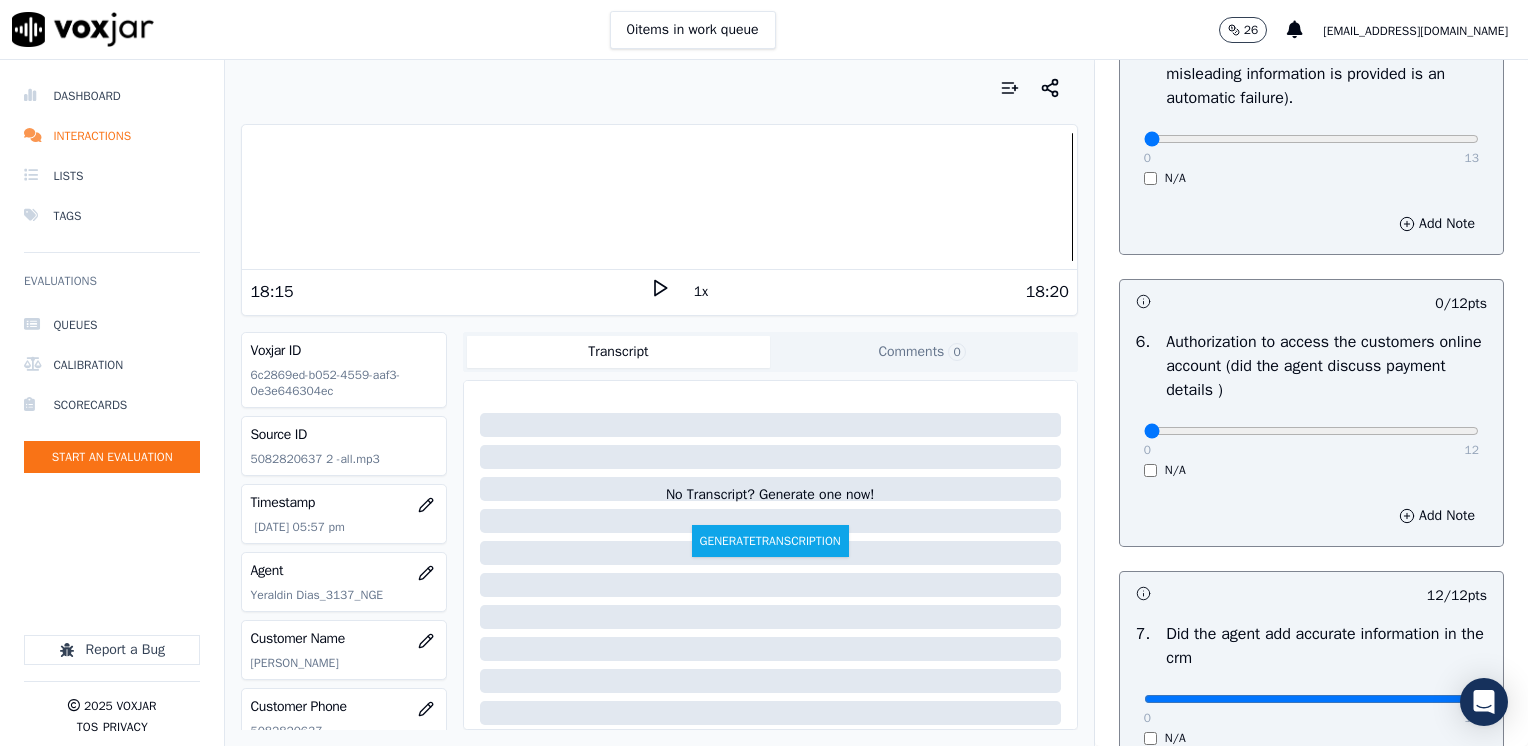 scroll, scrollTop: 1248, scrollLeft: 0, axis: vertical 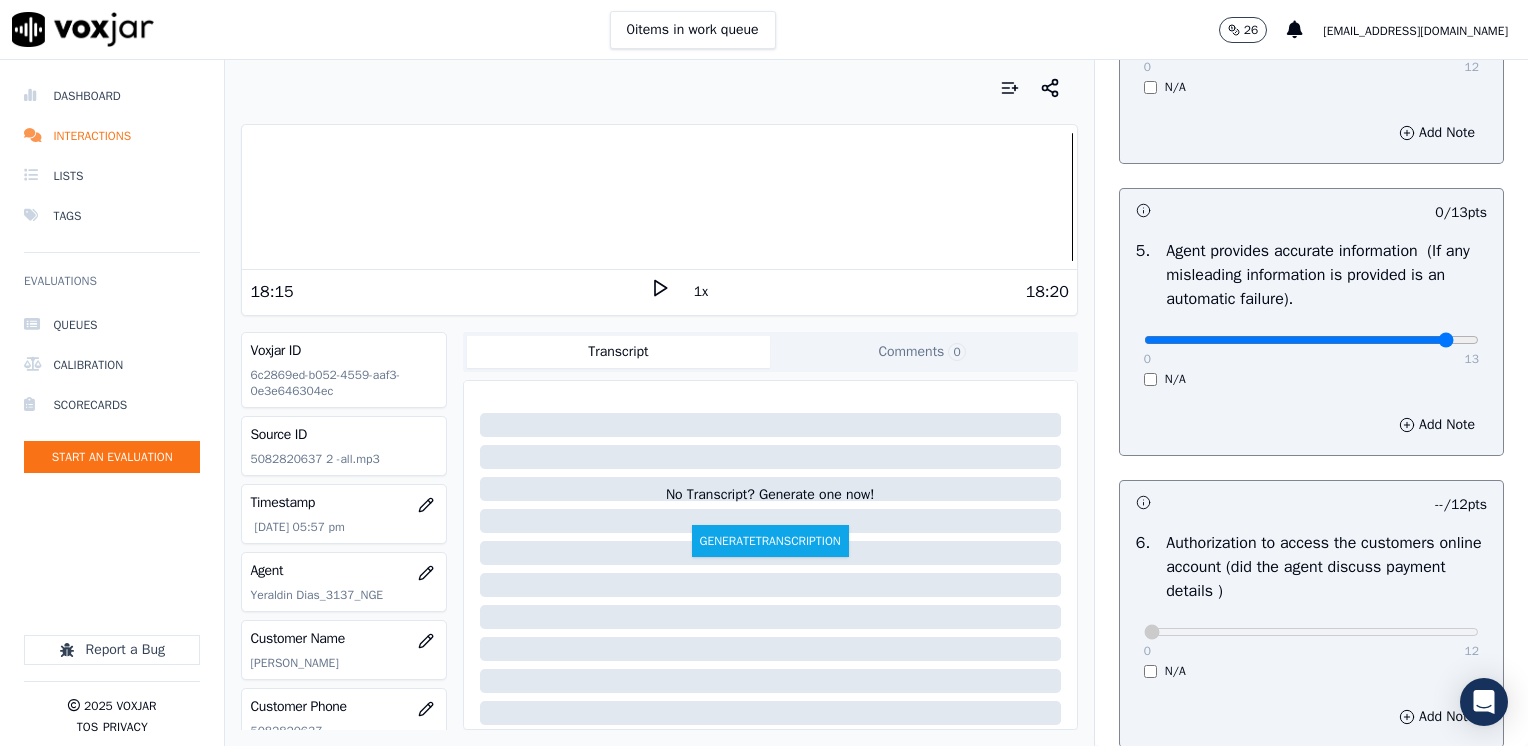type on "12" 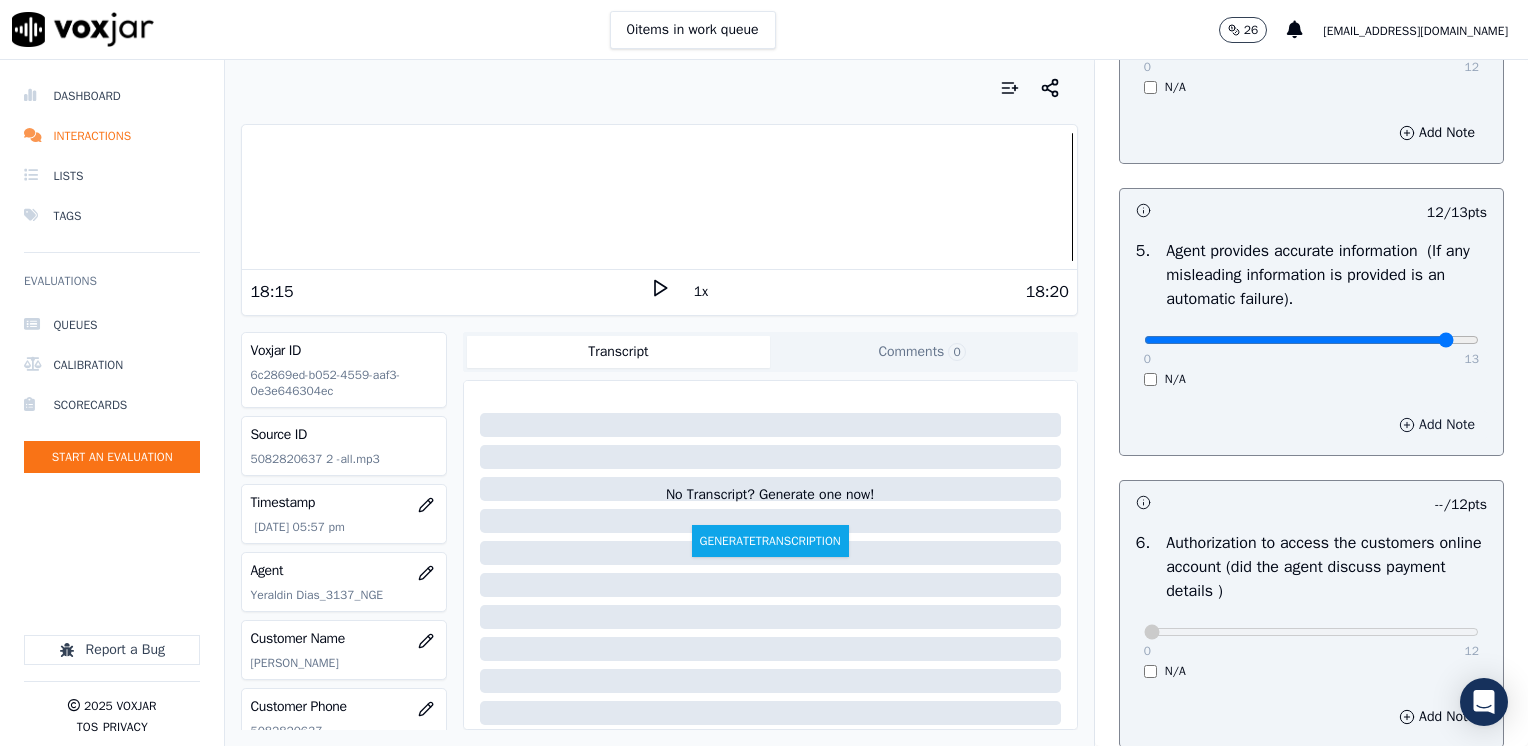 click on "Add Note" at bounding box center [1437, 425] 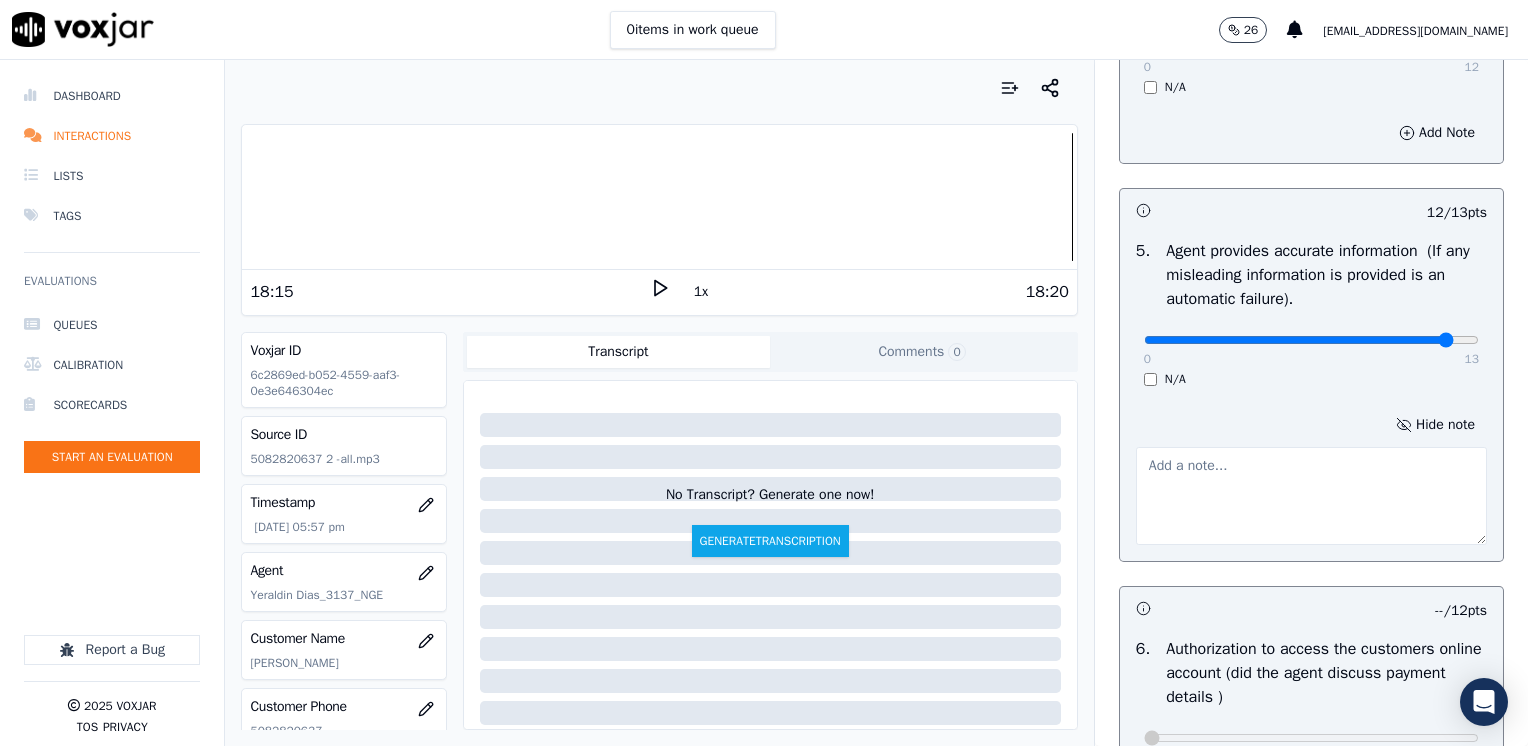 click at bounding box center [1311, 496] 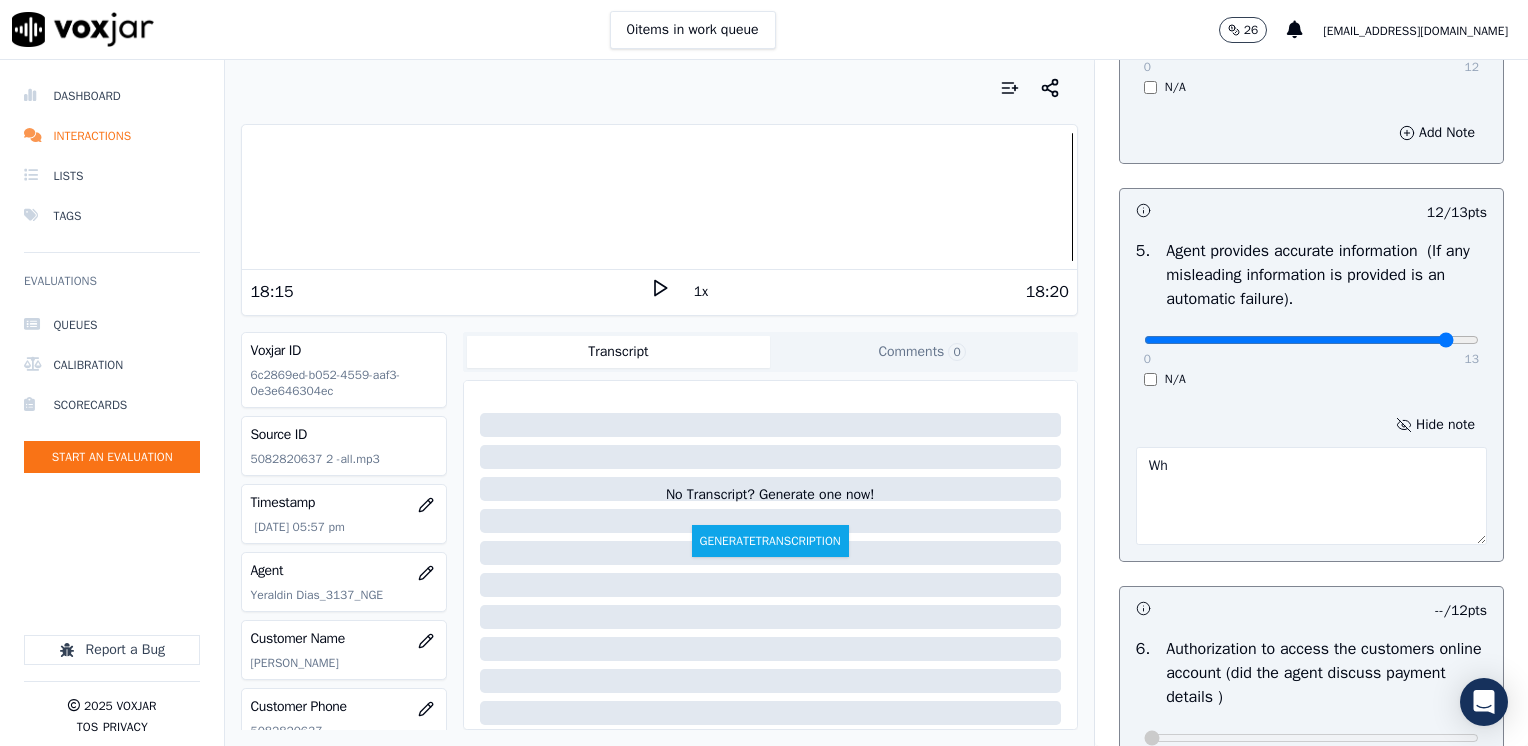 type on "W" 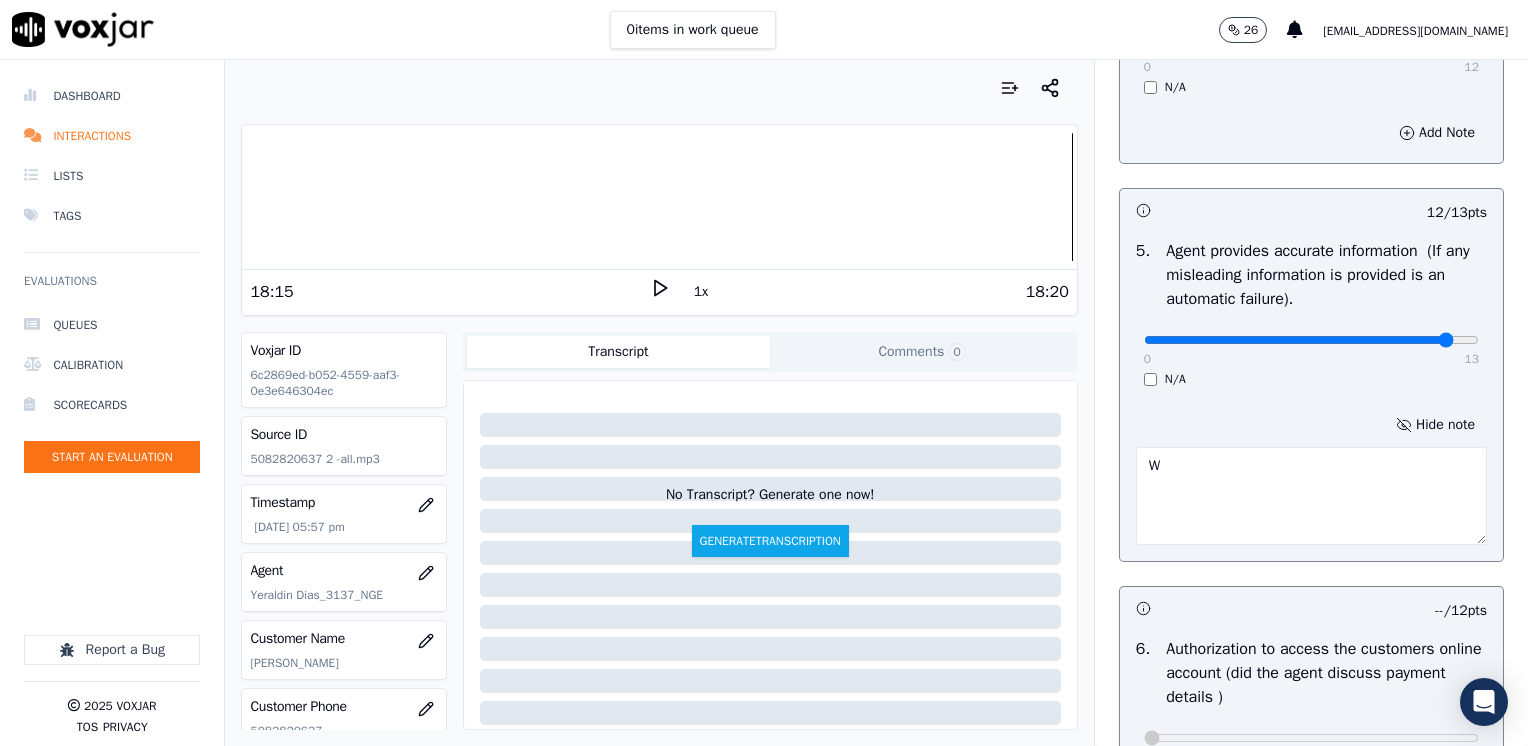 type 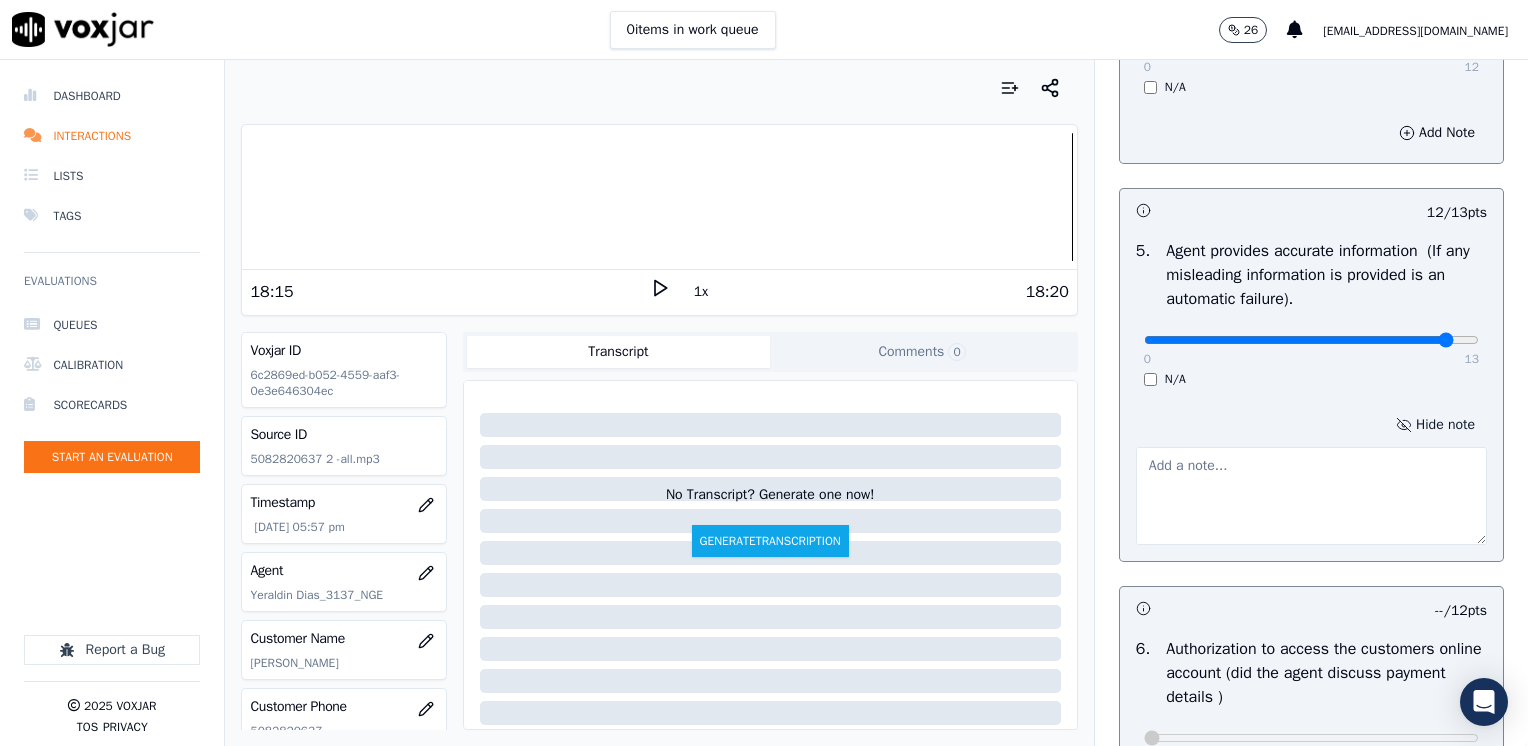 click on "Hide note" at bounding box center [1435, 425] 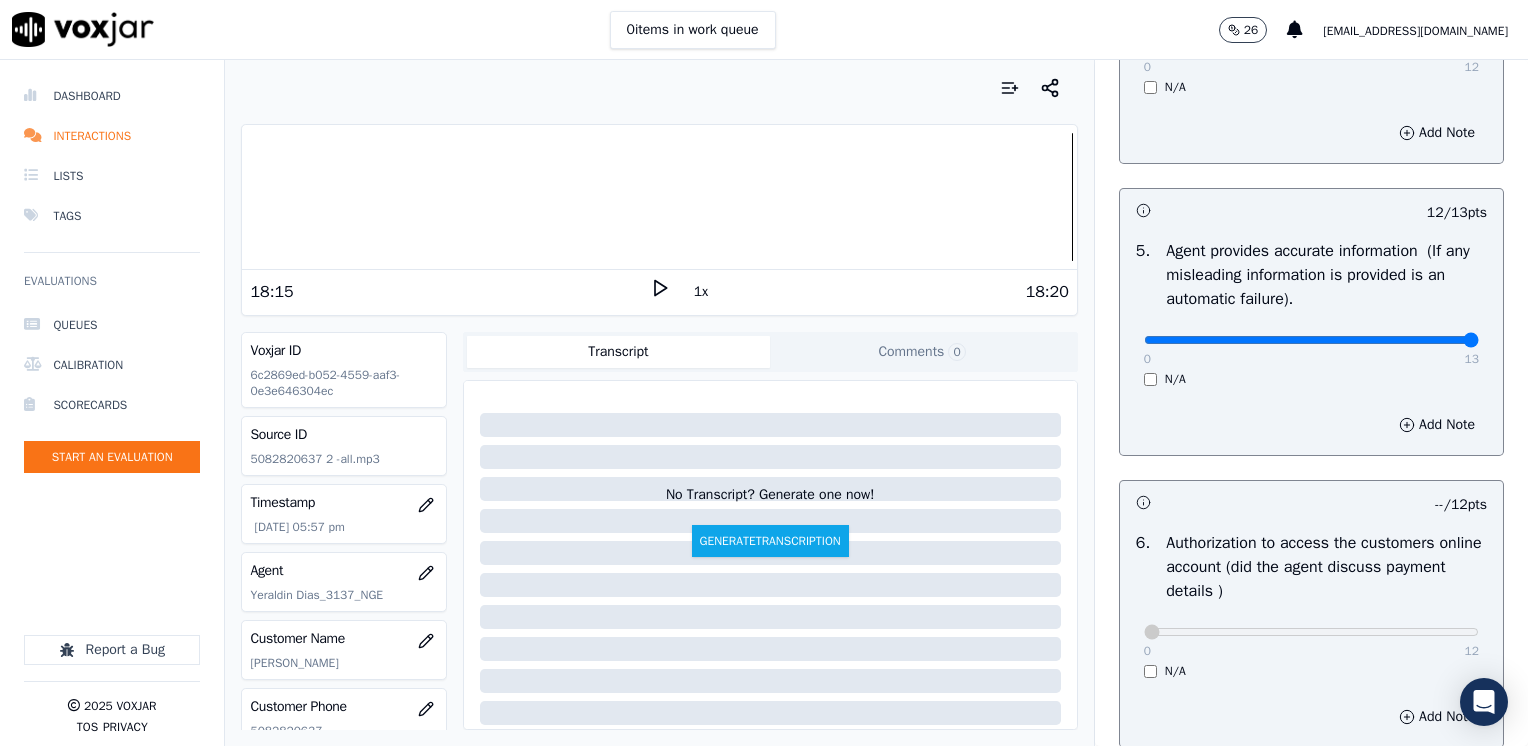 drag, startPoint x: 1408, startPoint y: 341, endPoint x: 1527, endPoint y: 334, distance: 119.2057 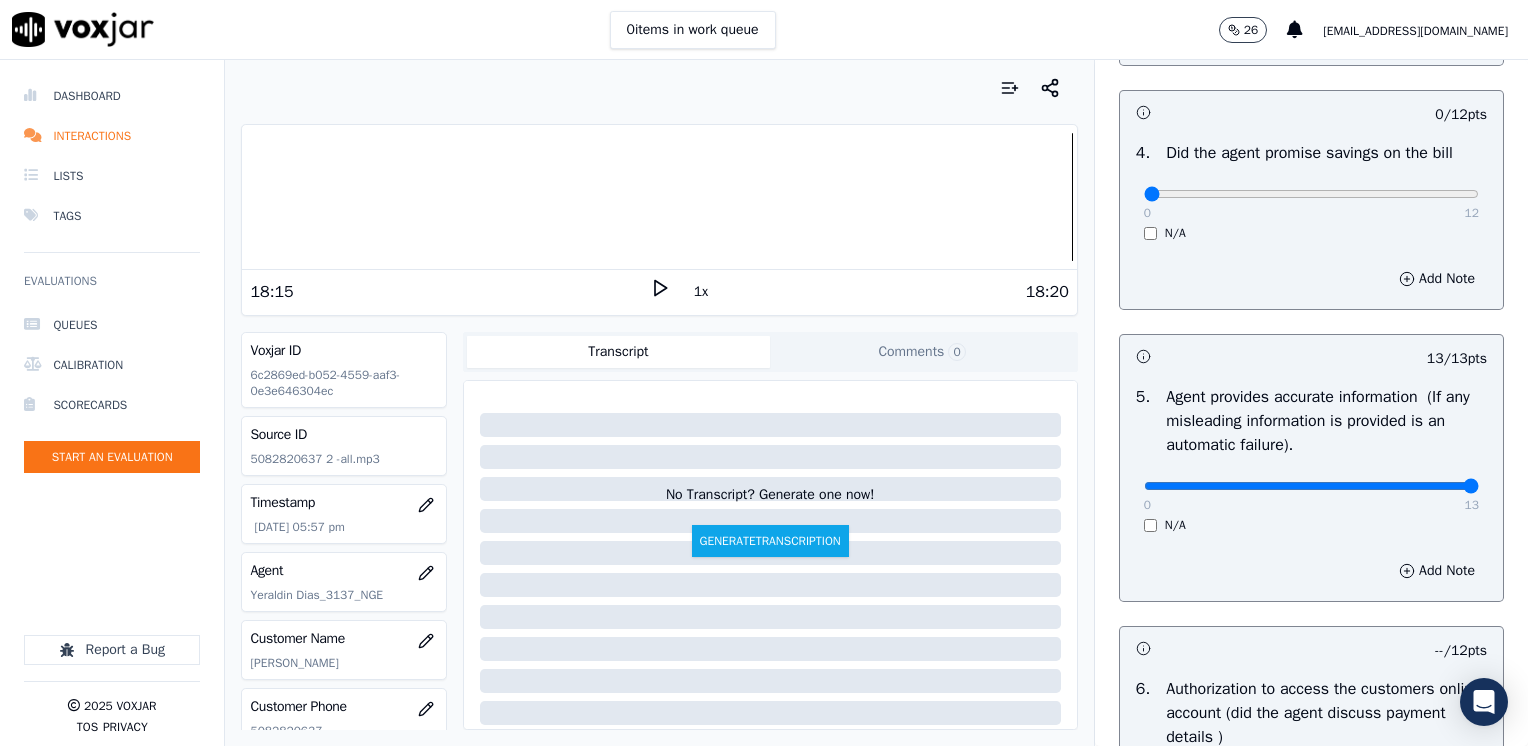 scroll, scrollTop: 648, scrollLeft: 0, axis: vertical 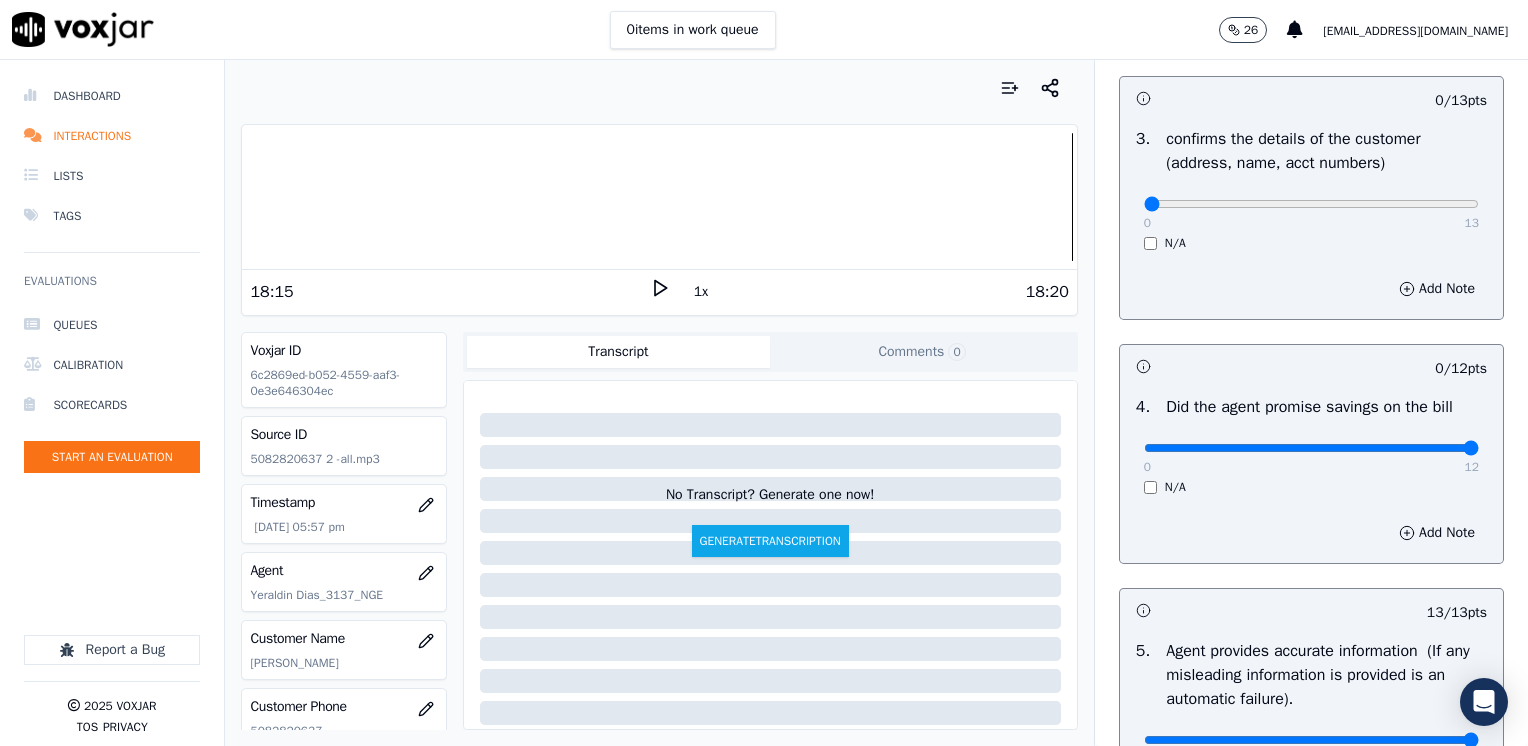 drag, startPoint x: 1132, startPoint y: 449, endPoint x: 1531, endPoint y: 453, distance: 399.02005 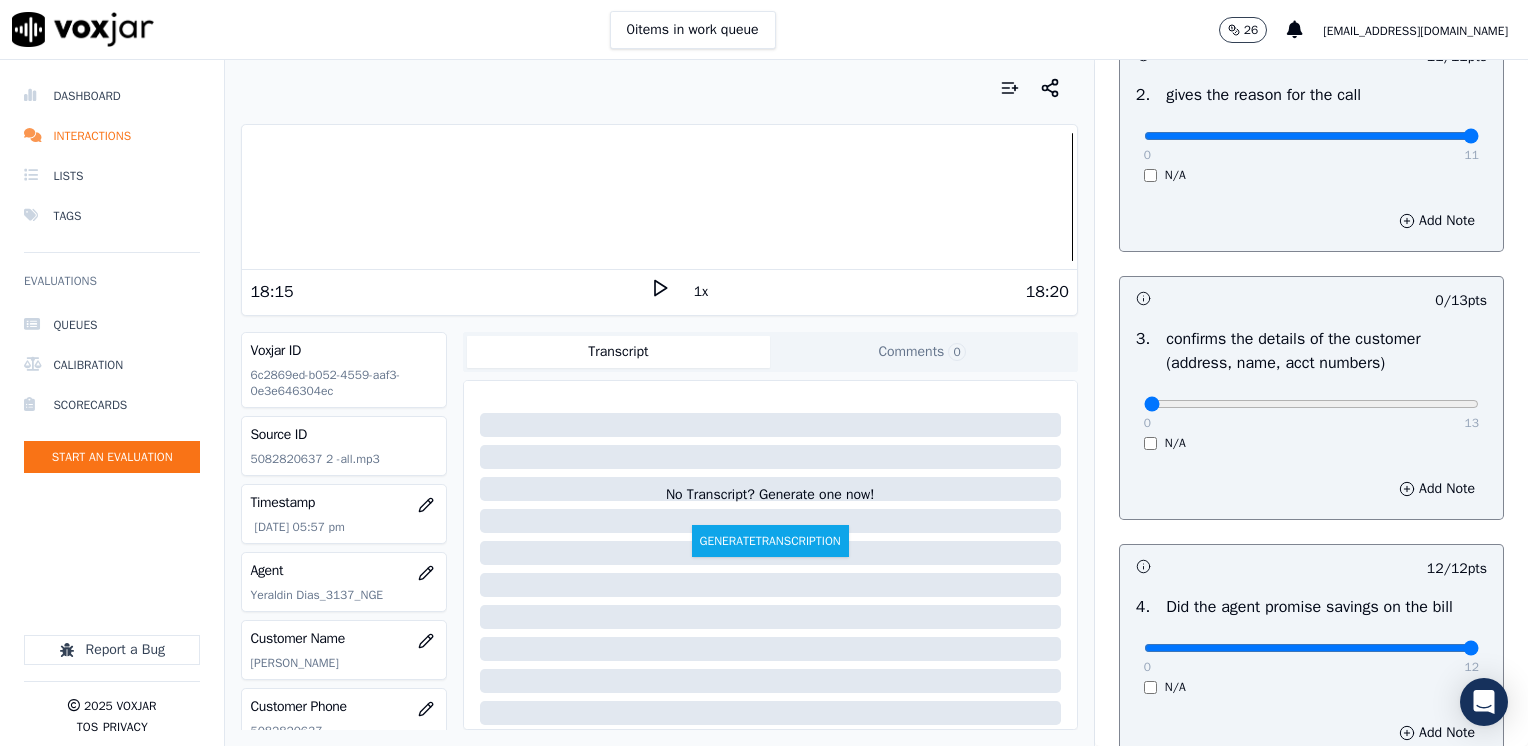 scroll, scrollTop: 448, scrollLeft: 0, axis: vertical 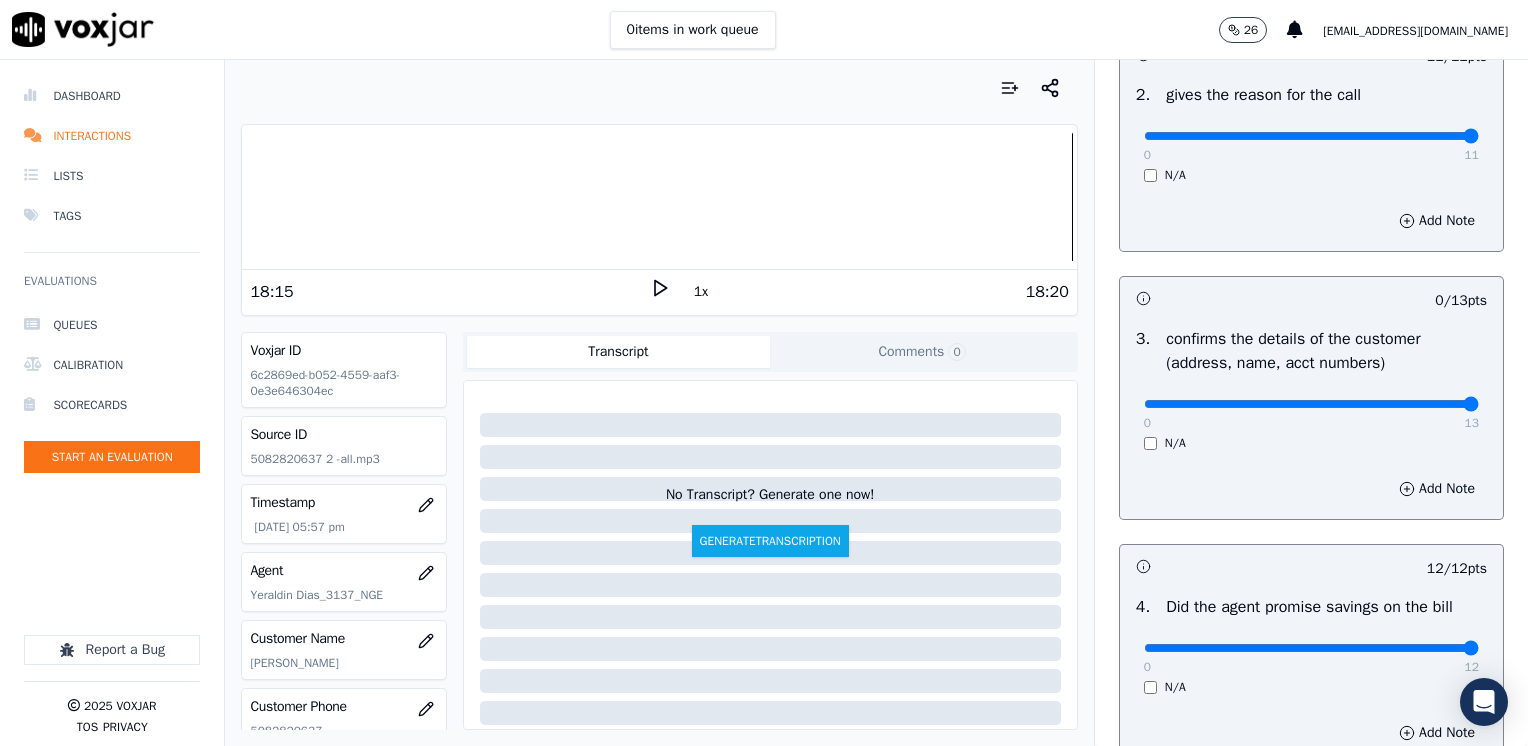drag, startPoint x: 1125, startPoint y: 405, endPoint x: 1531, endPoint y: 405, distance: 406 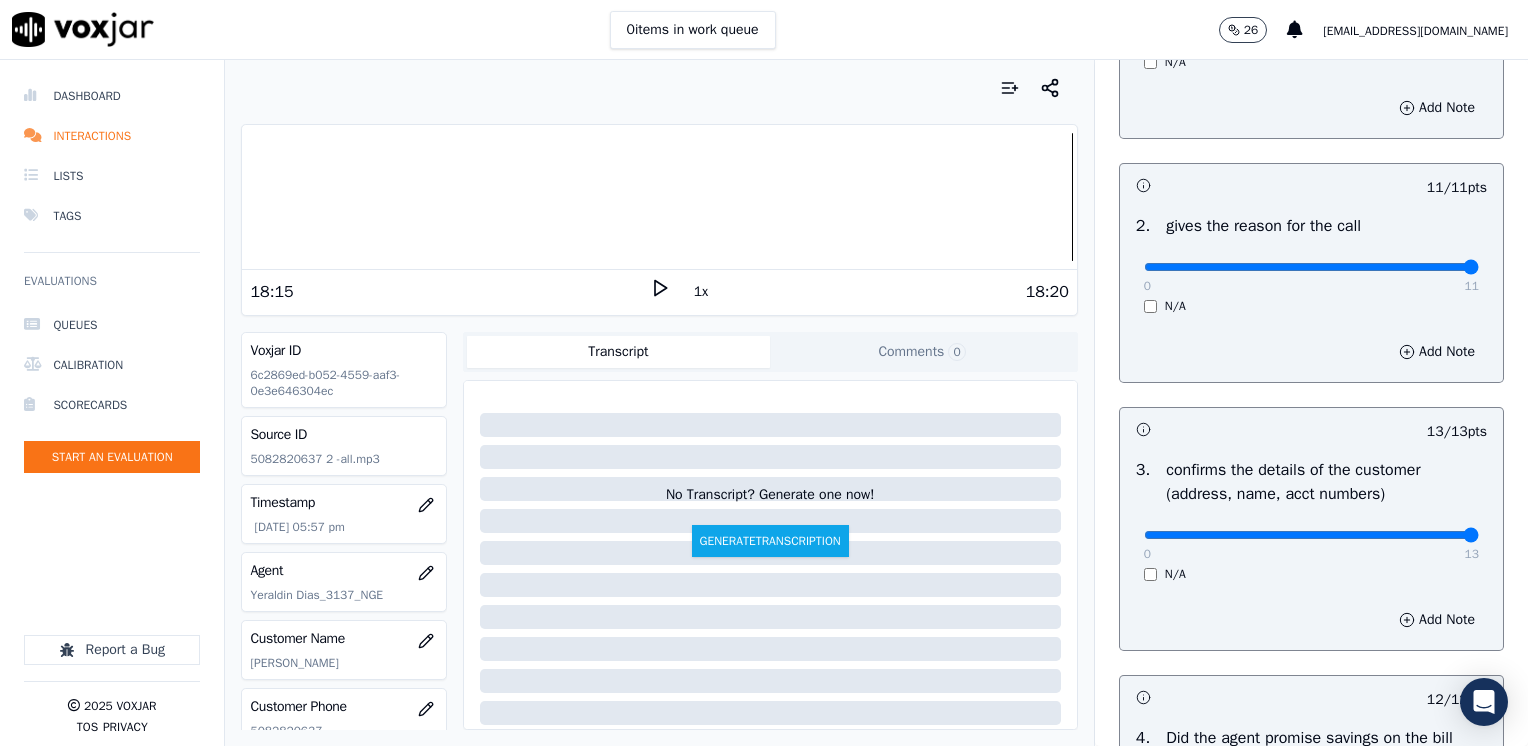 scroll, scrollTop: 0, scrollLeft: 0, axis: both 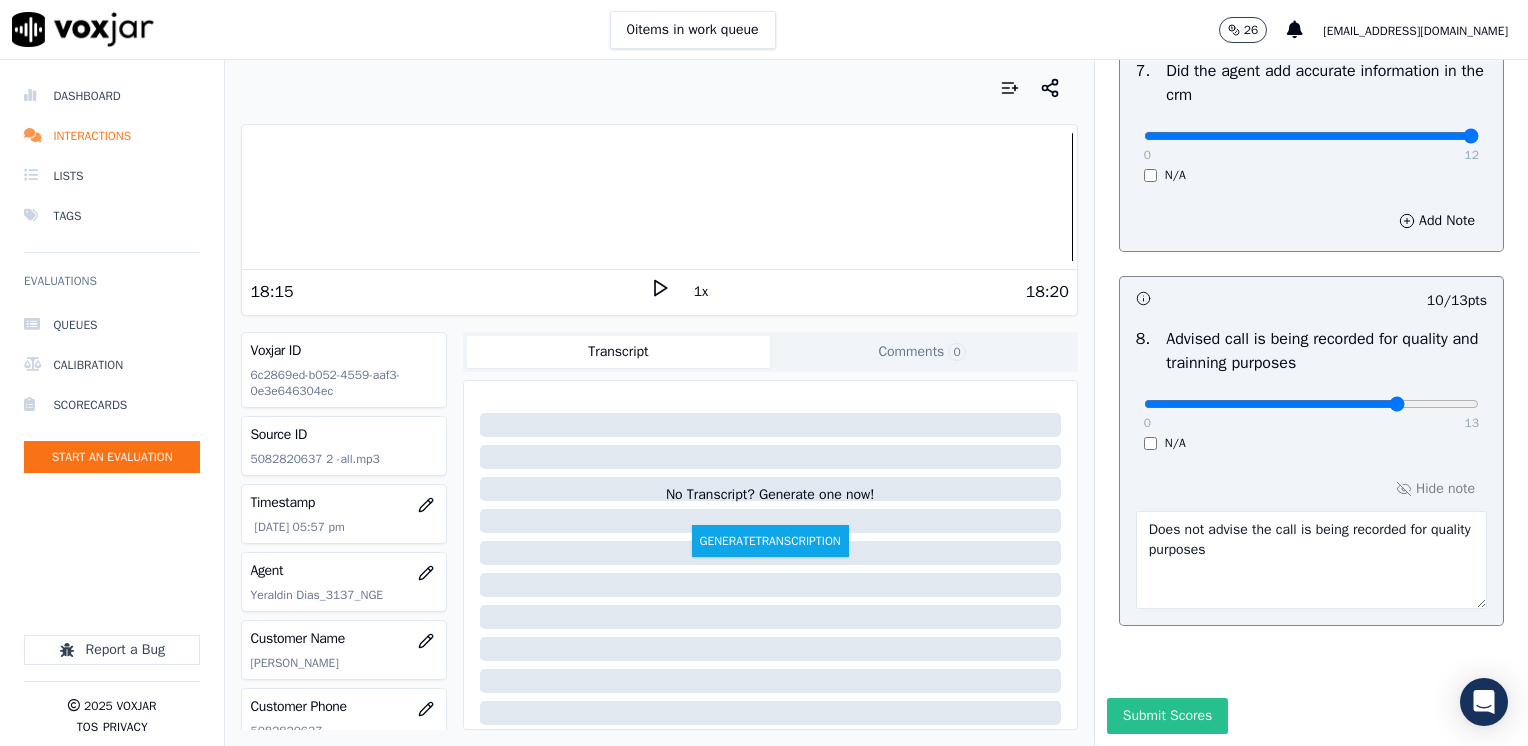 click on "Submit Scores" at bounding box center [1167, 716] 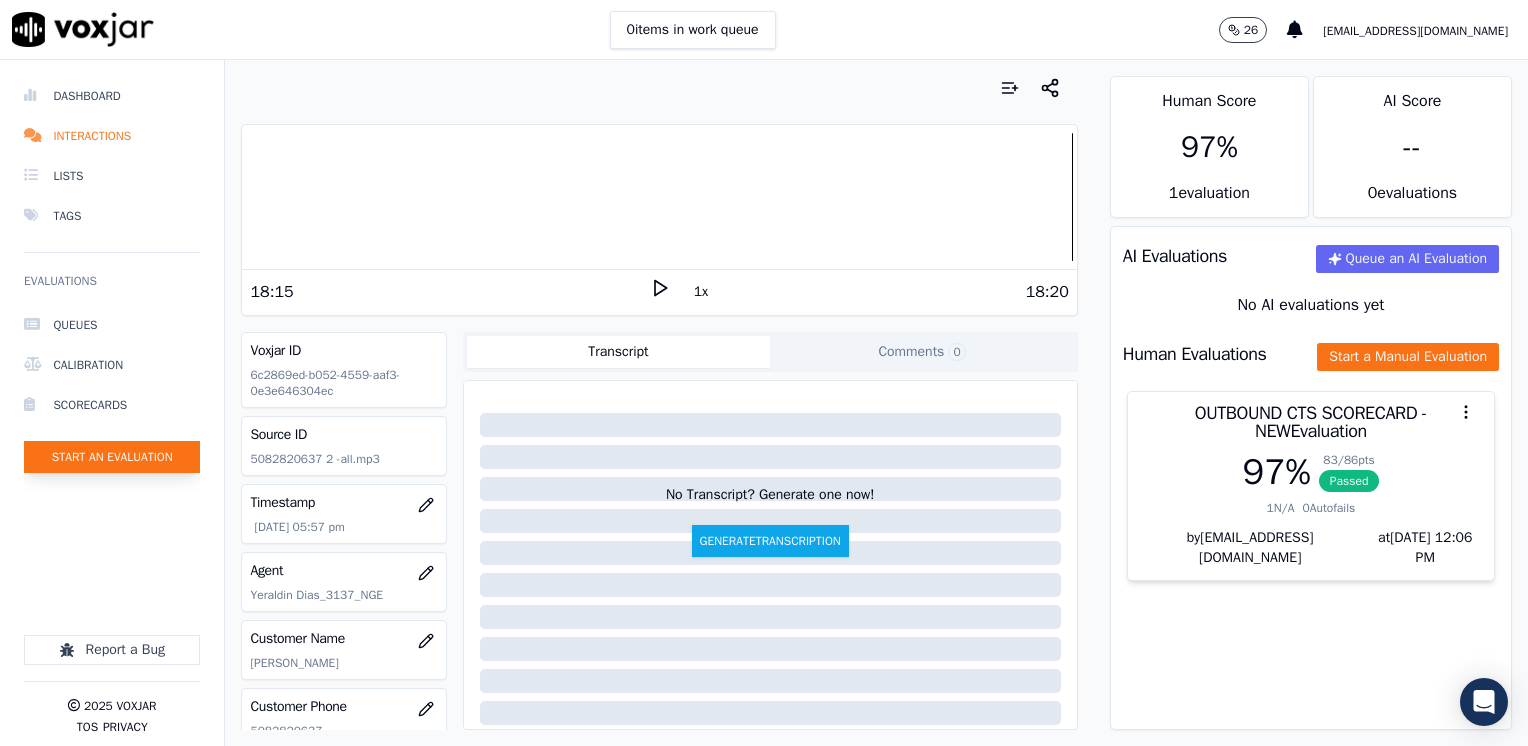 click on "Start an Evaluation" 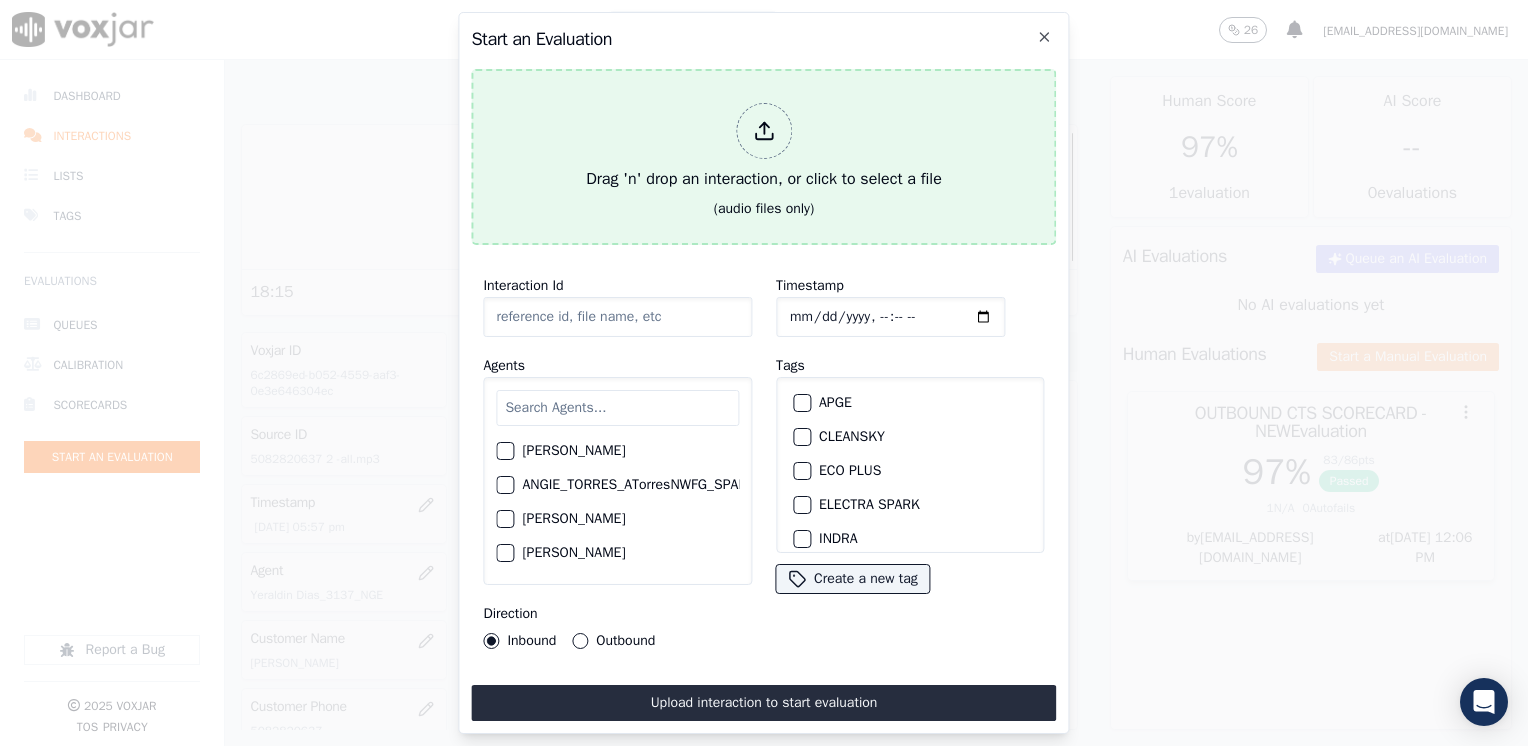 click 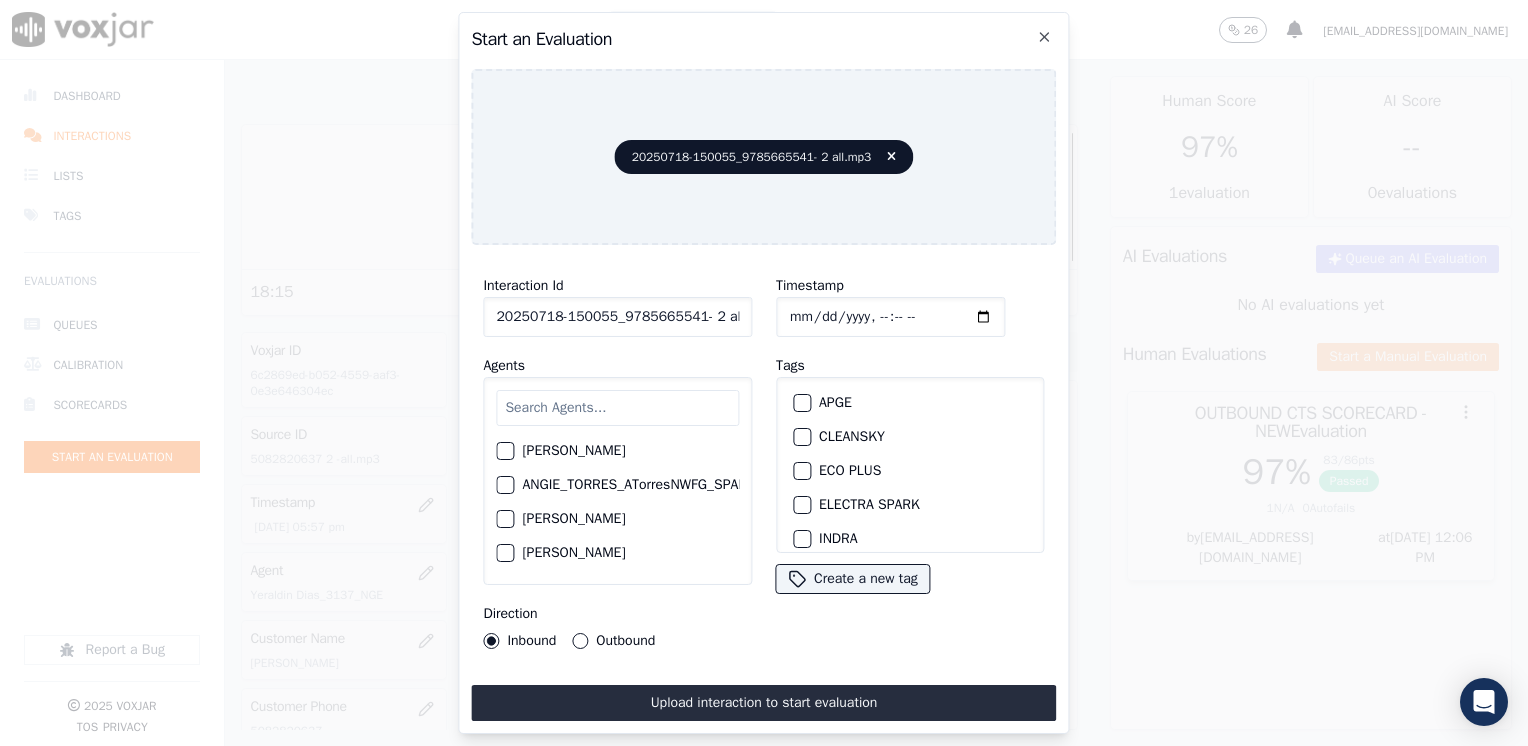 click at bounding box center [617, 408] 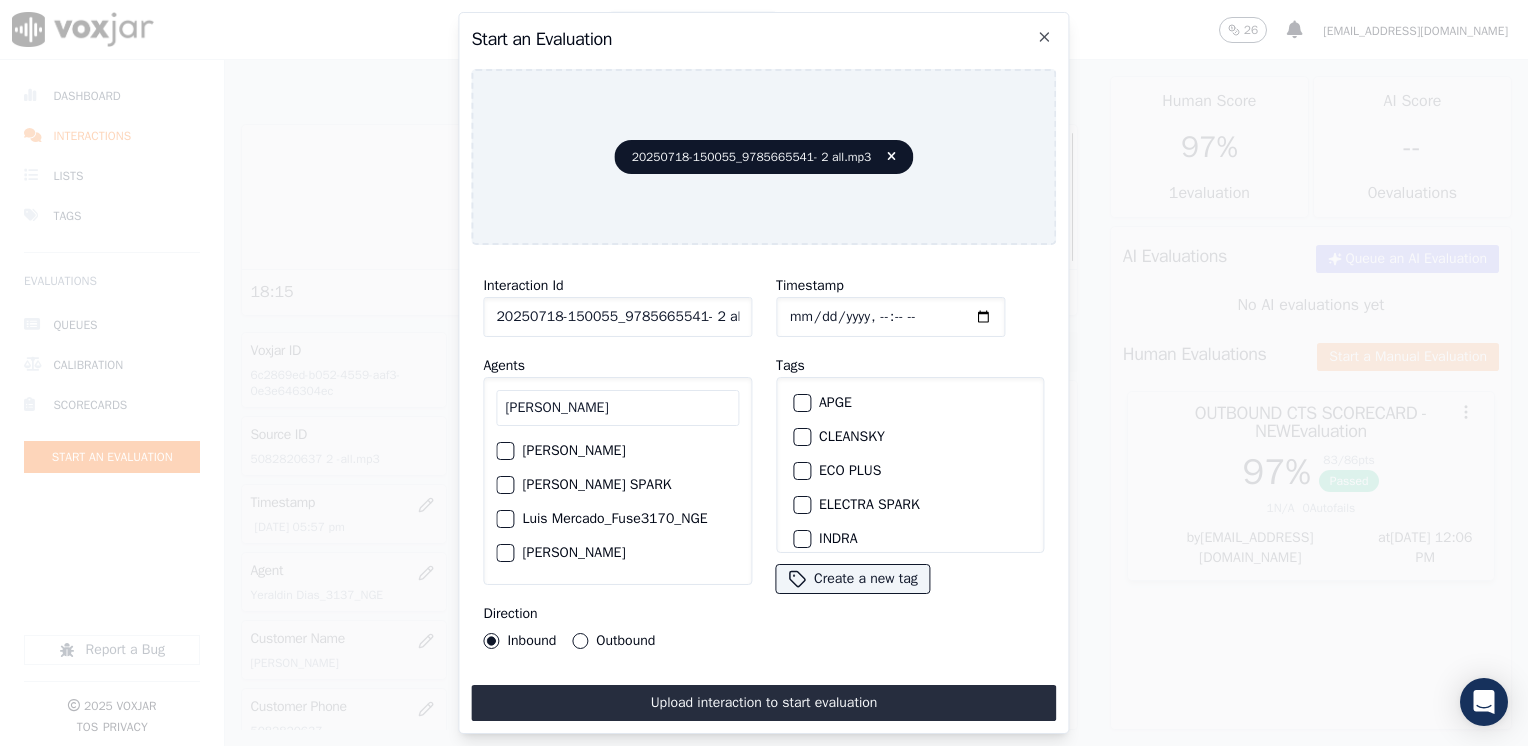 type on "luis mer" 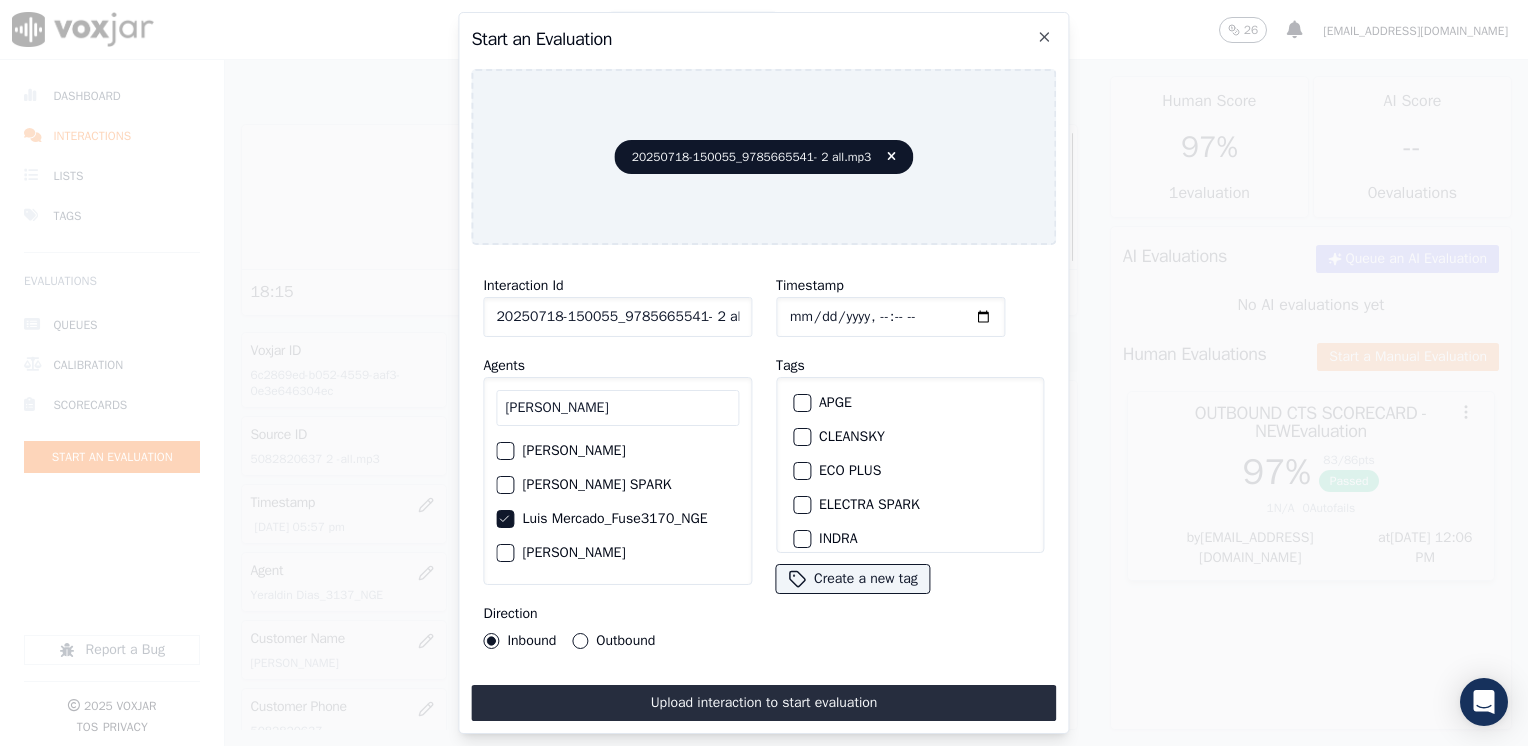 scroll, scrollTop: 100, scrollLeft: 0, axis: vertical 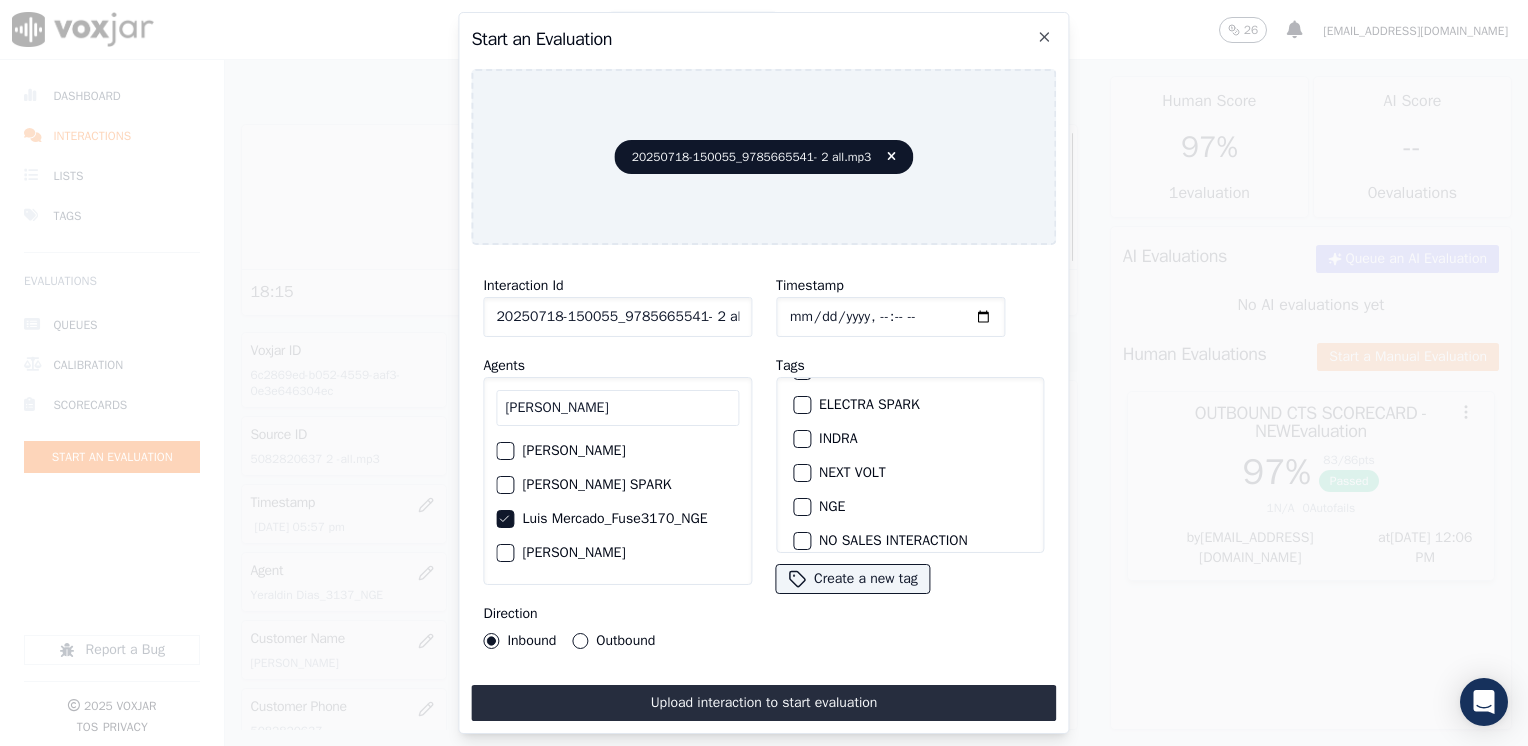 click at bounding box center [801, 507] 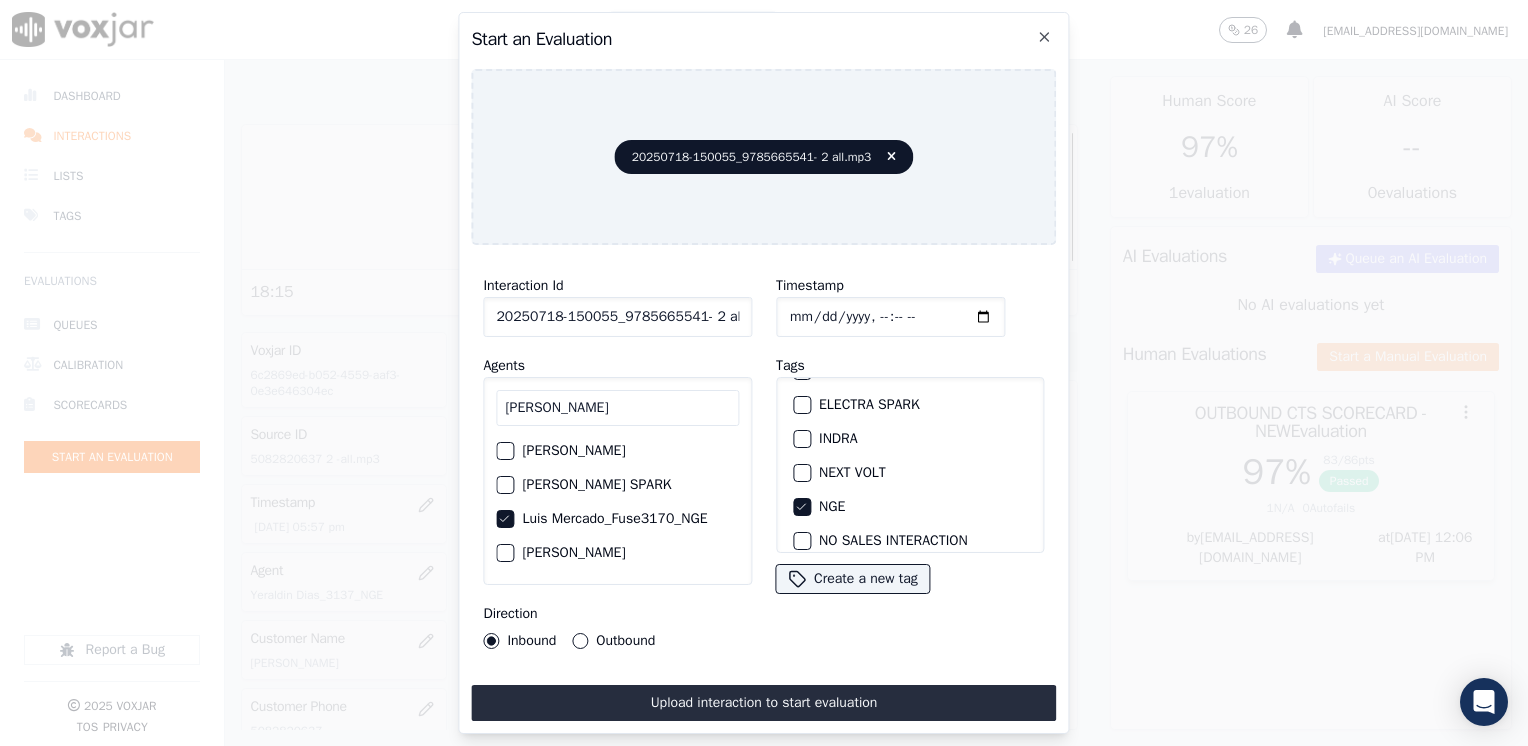 click on "Outbound" at bounding box center (580, 641) 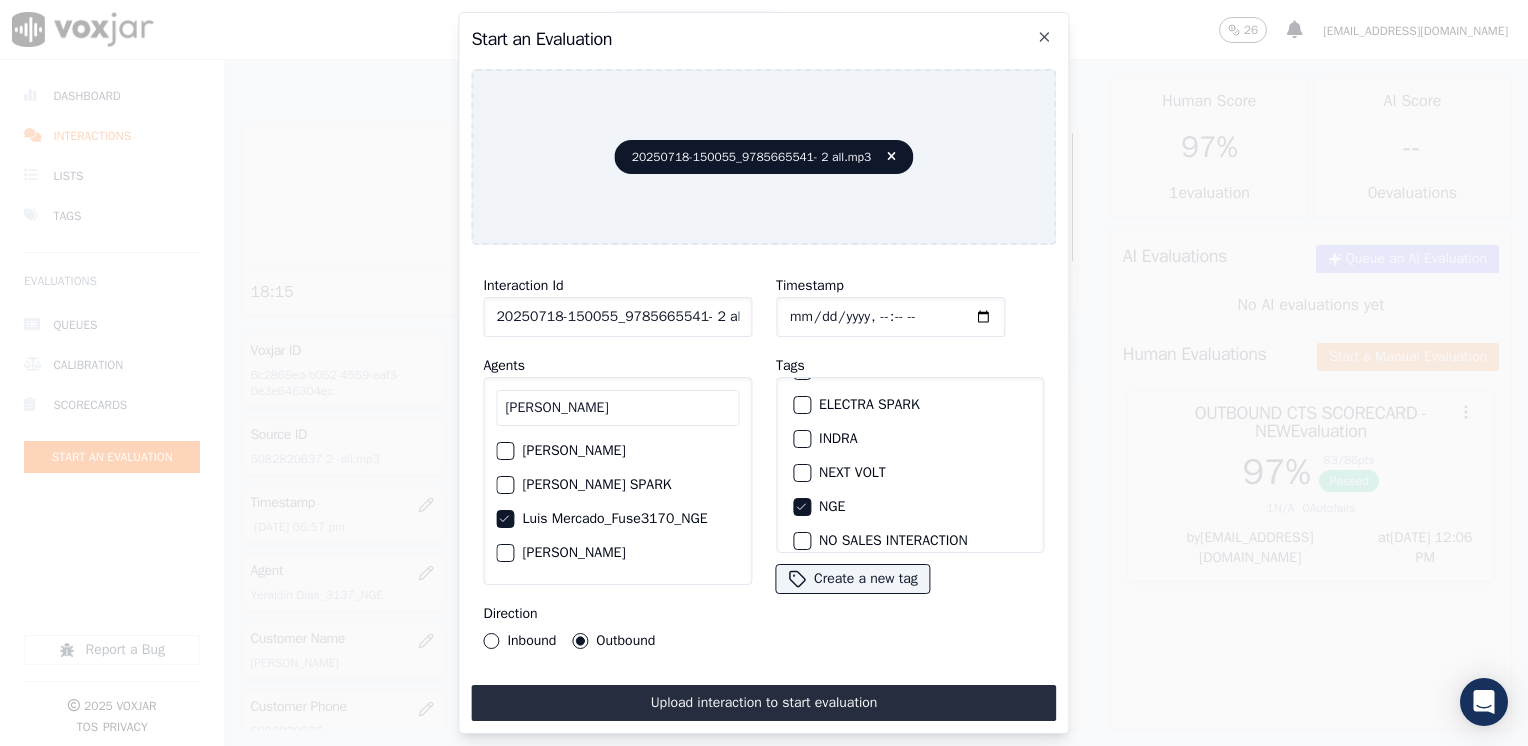 click on "Inbound" at bounding box center (491, 641) 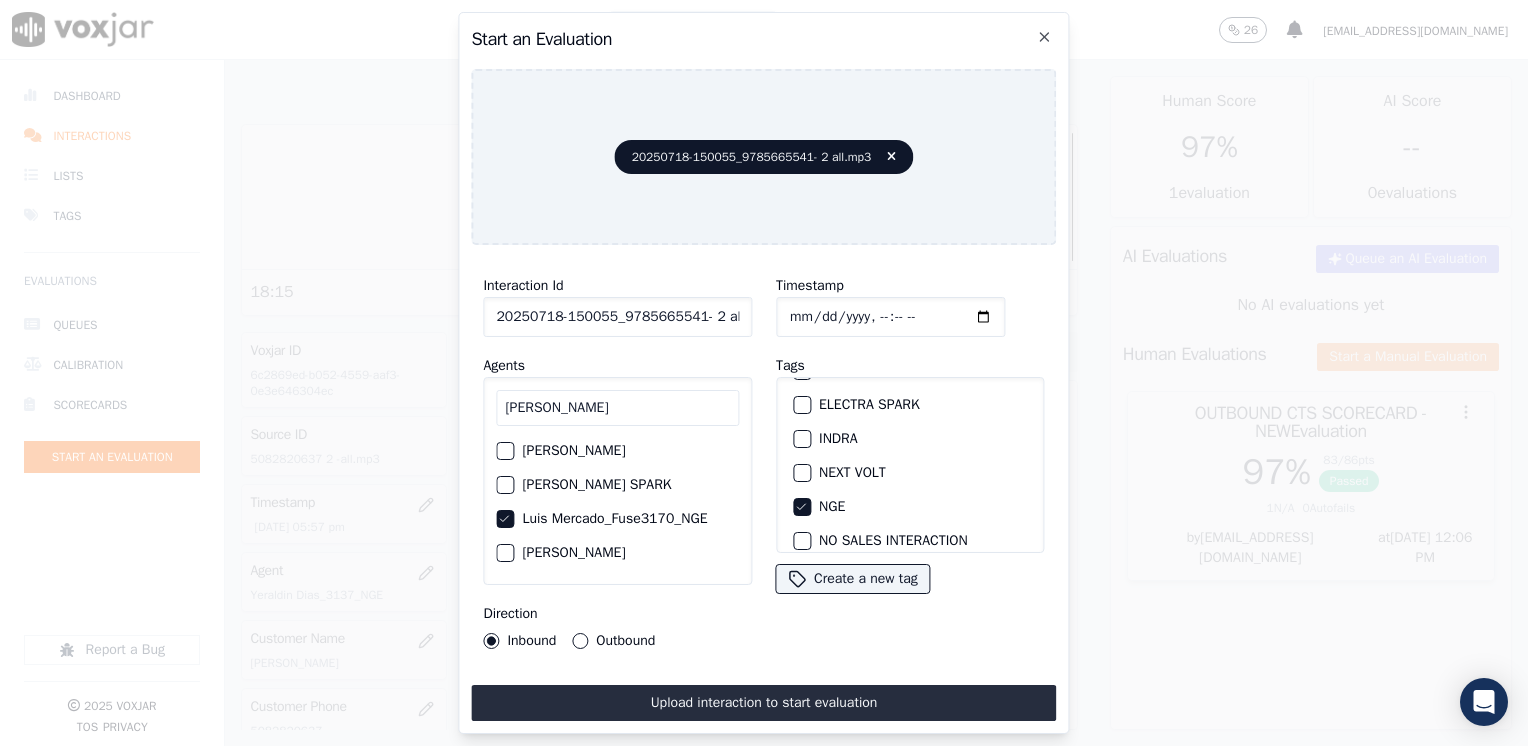 click on "Outbound" at bounding box center [580, 641] 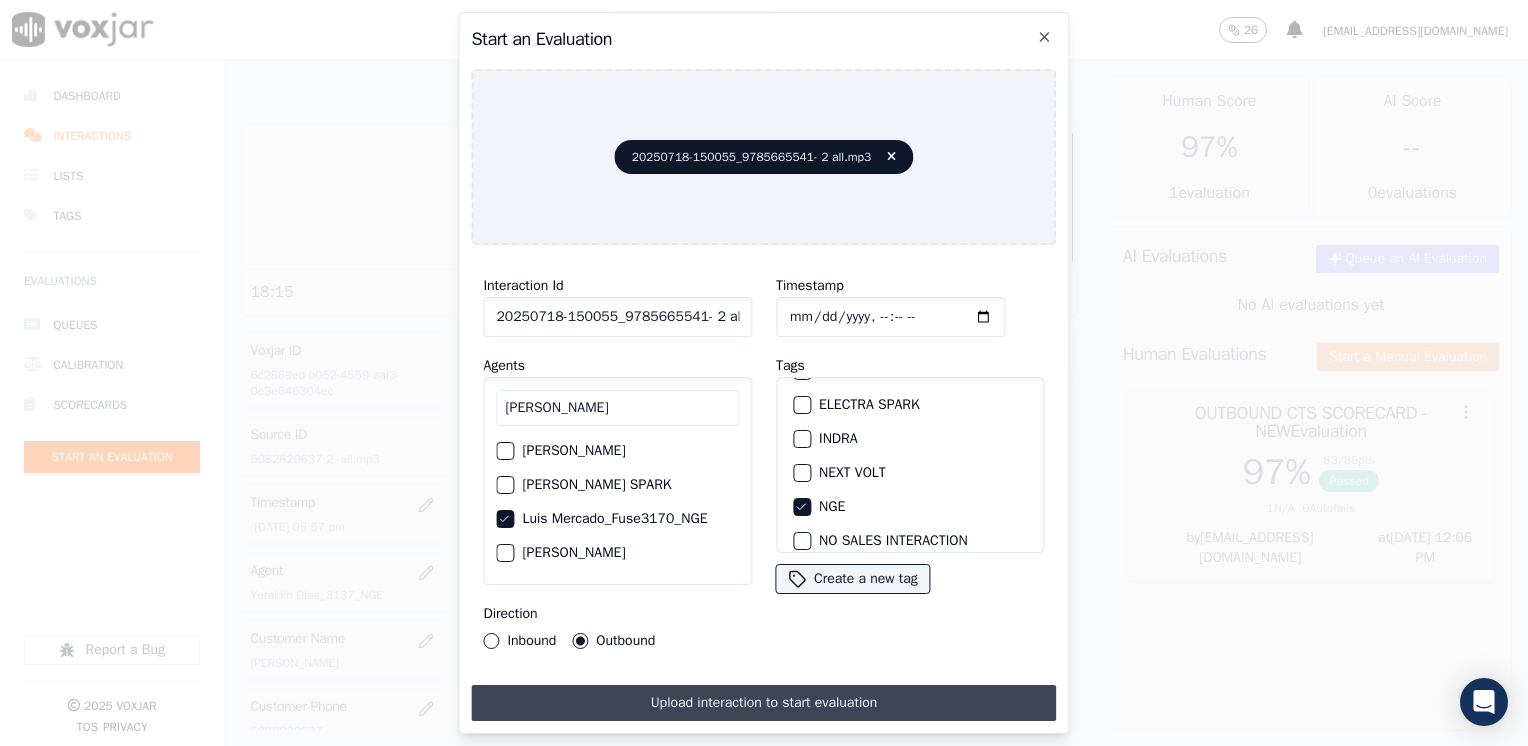 click on "Upload interaction to start evaluation" at bounding box center (763, 703) 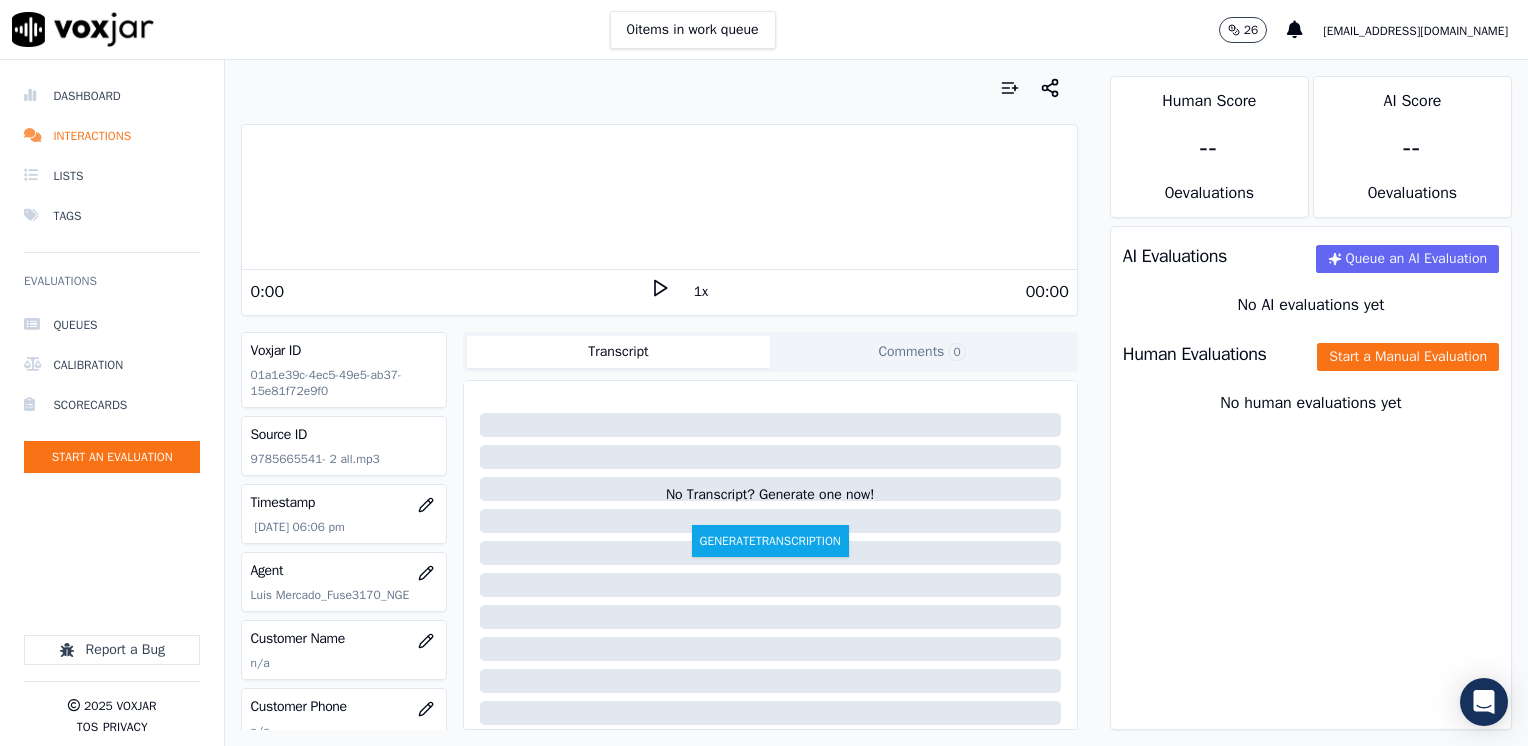 click 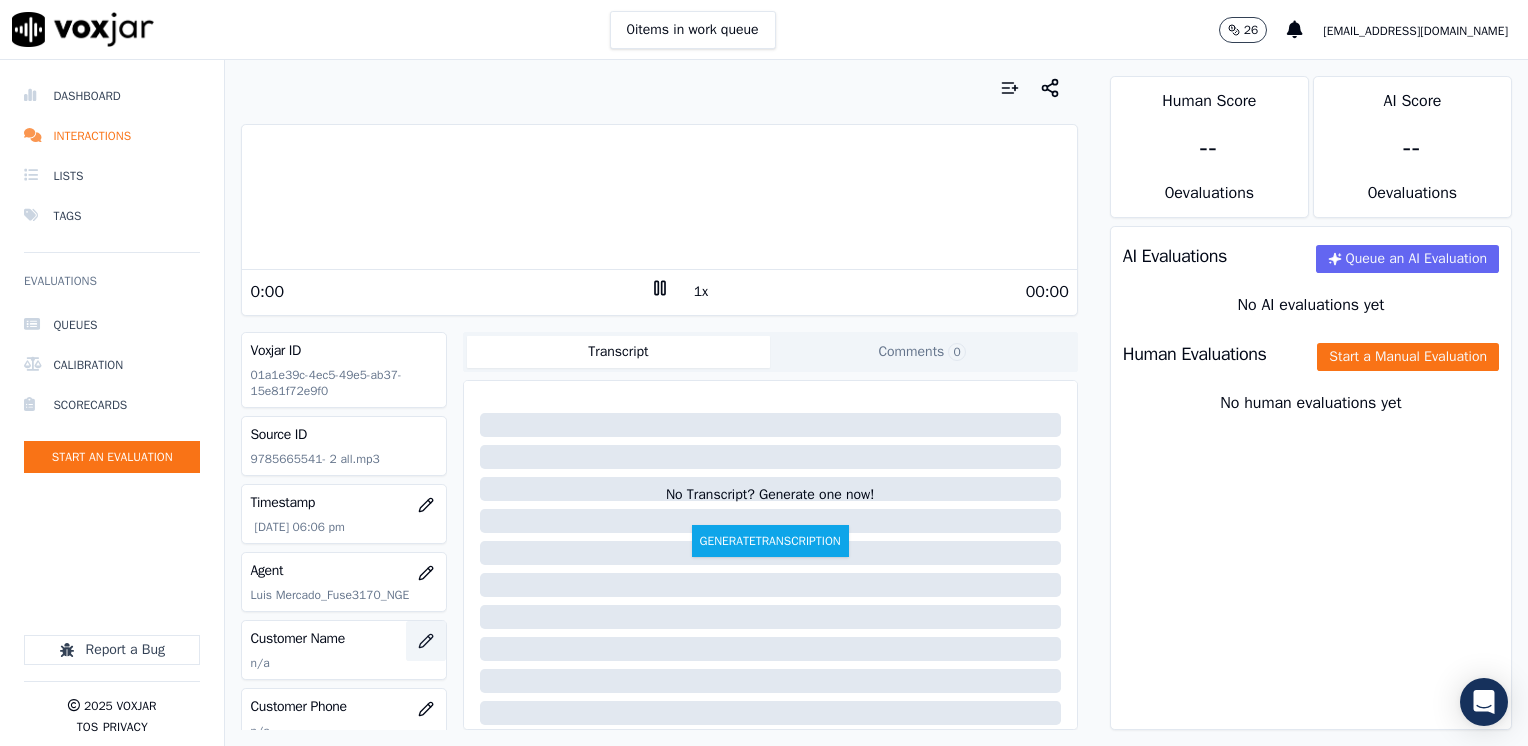 click 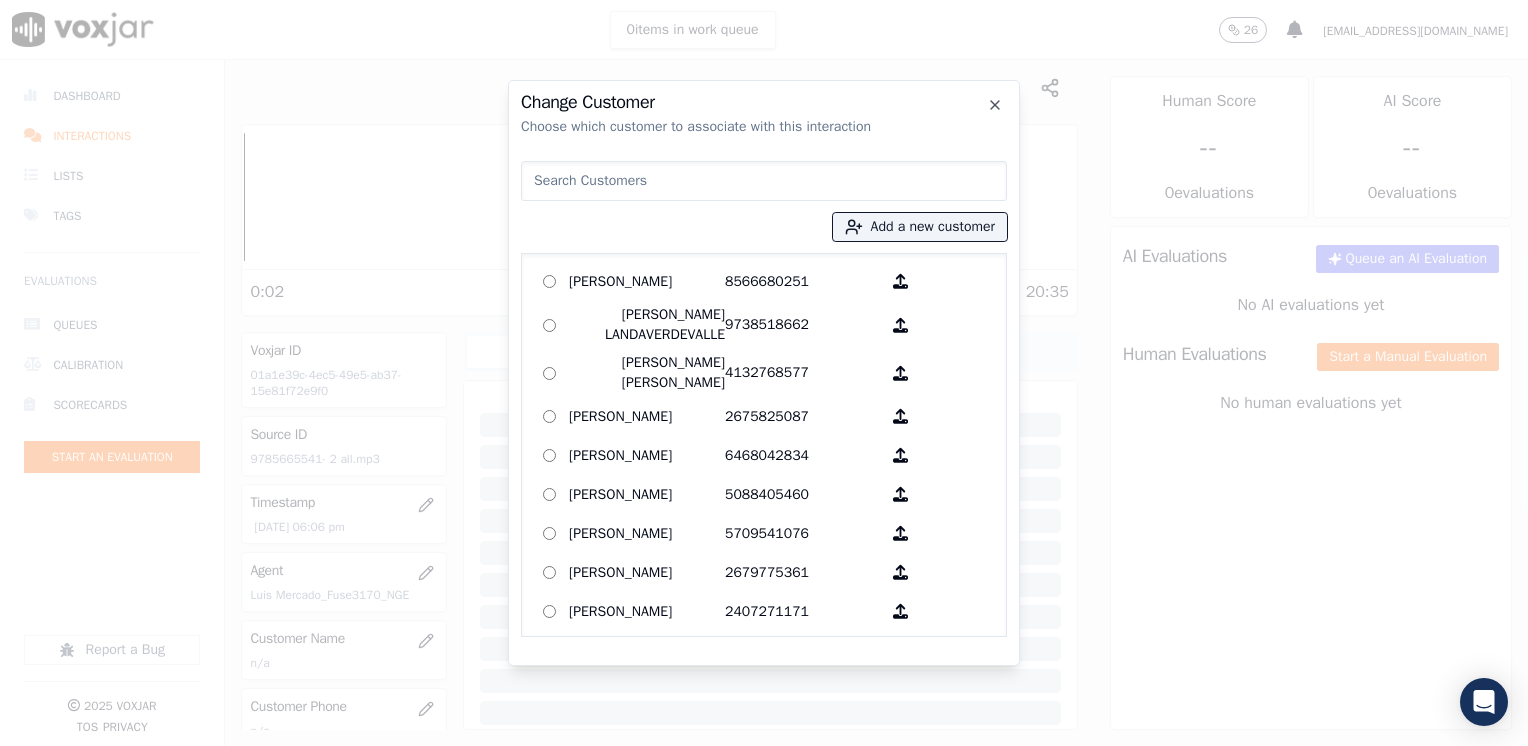 click at bounding box center [764, 181] 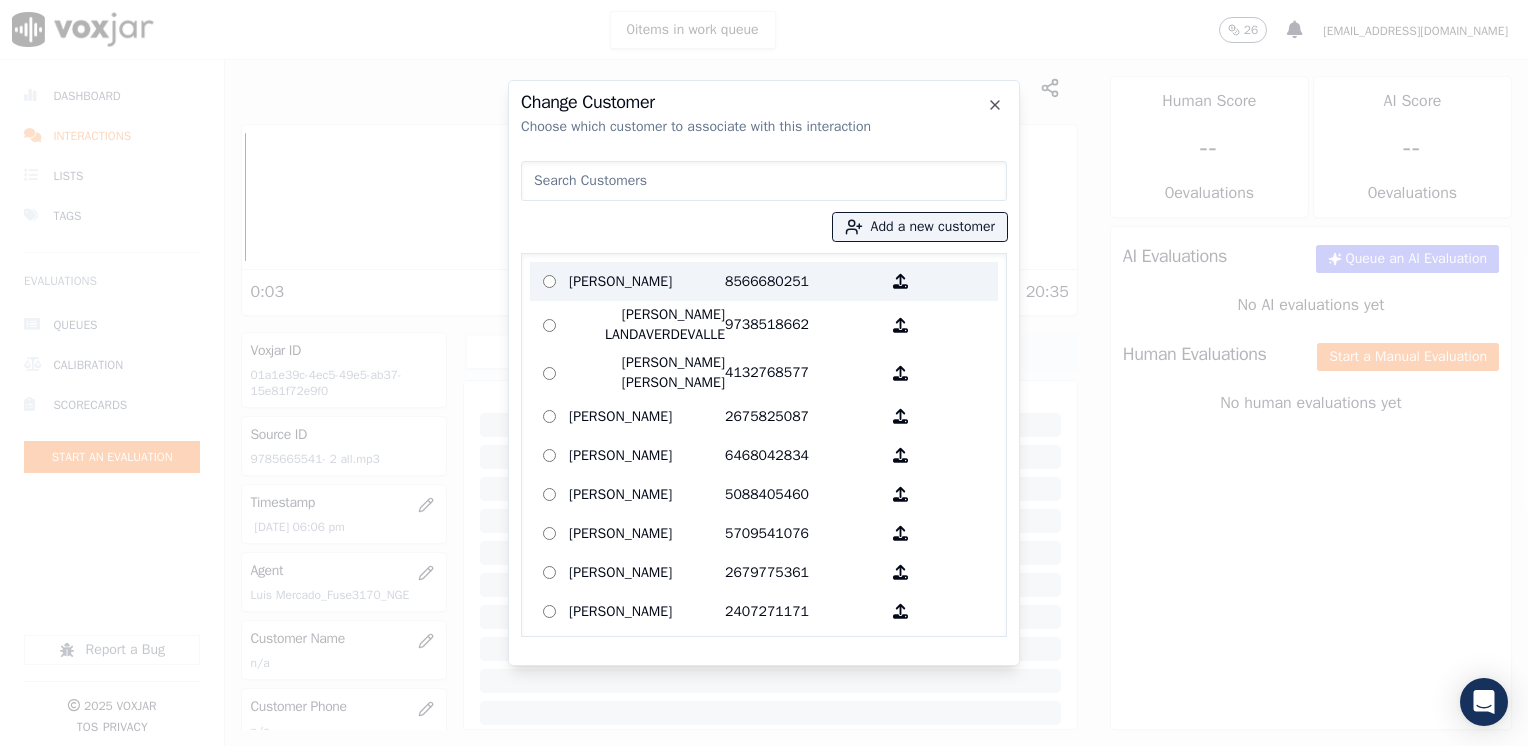 paste on "9785665541" 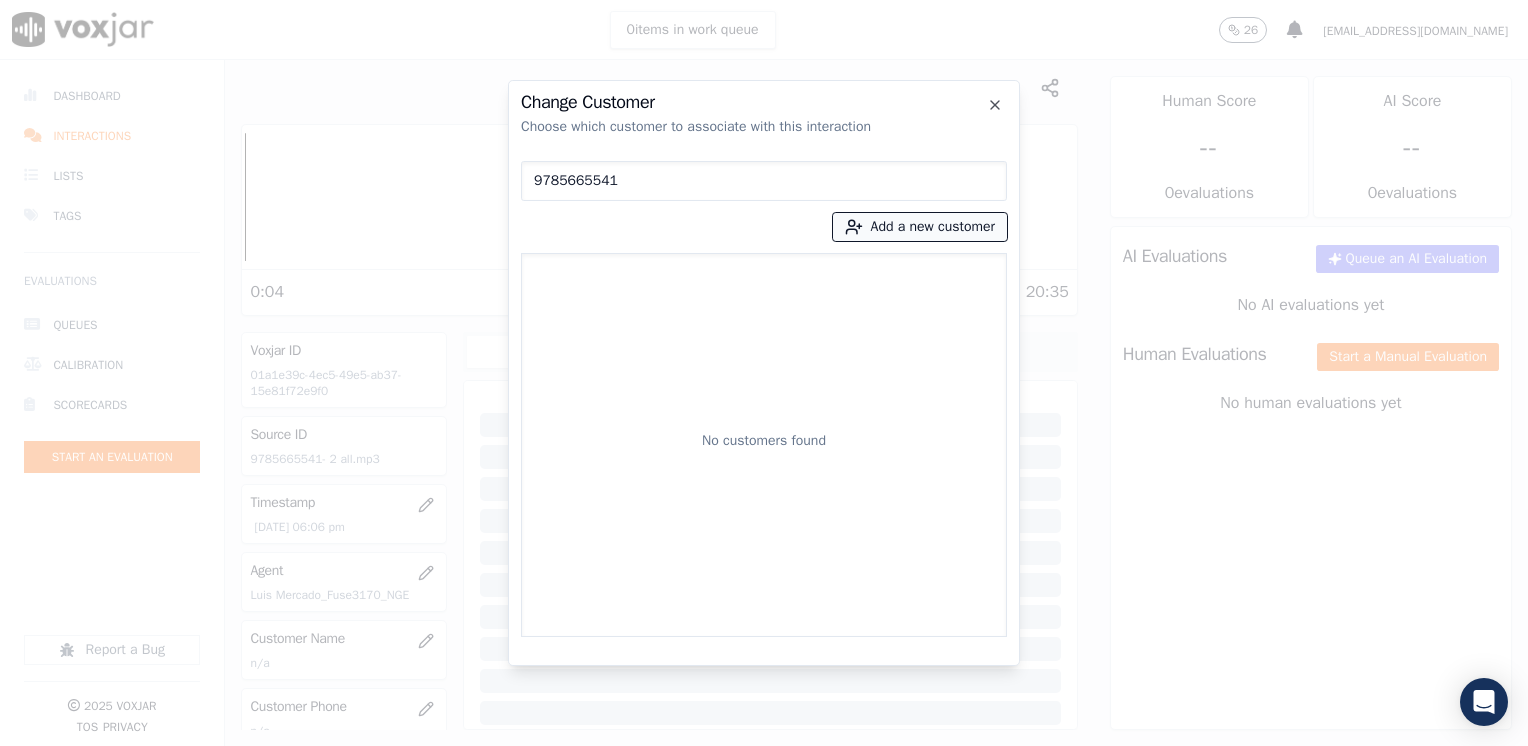 type on "9785665541" 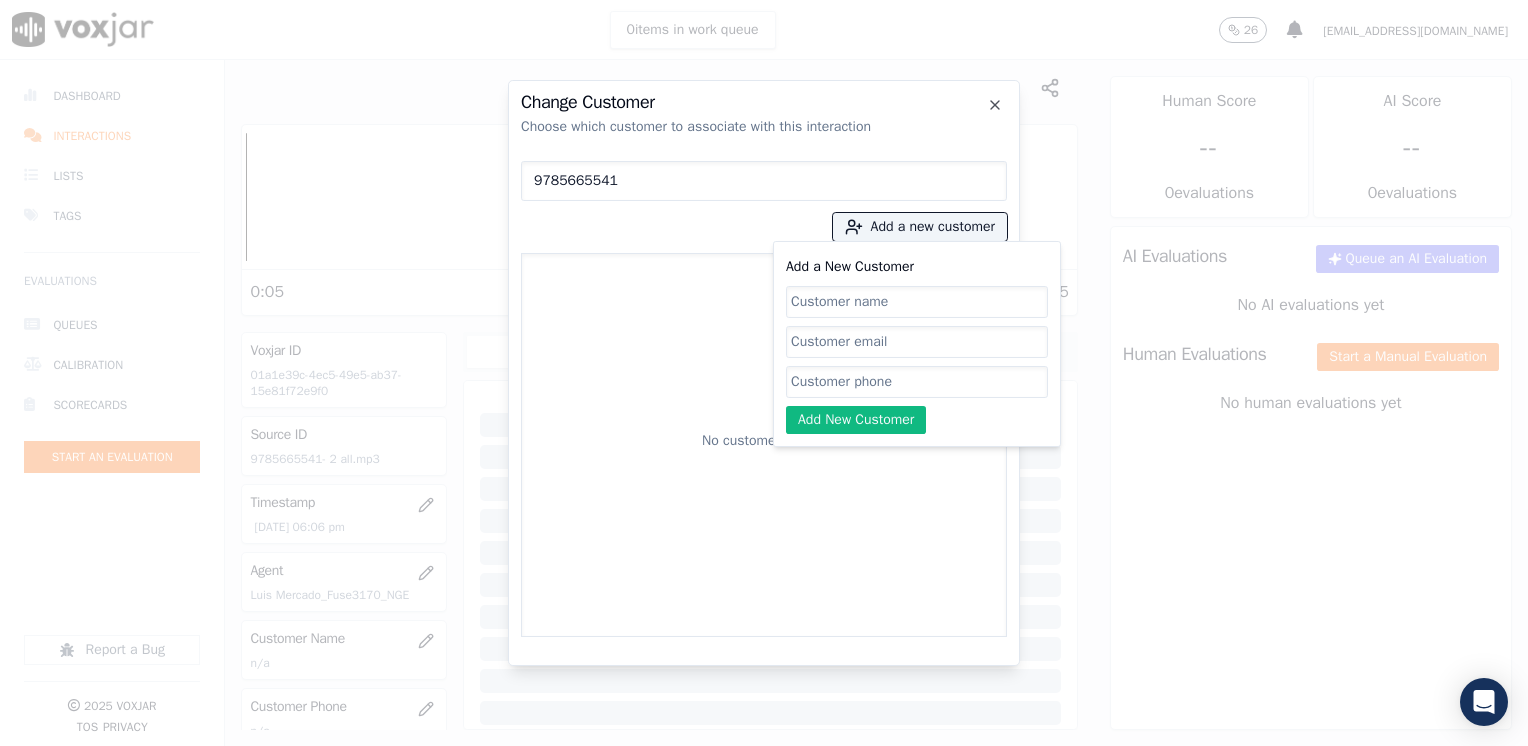 click on "Add a New Customer" 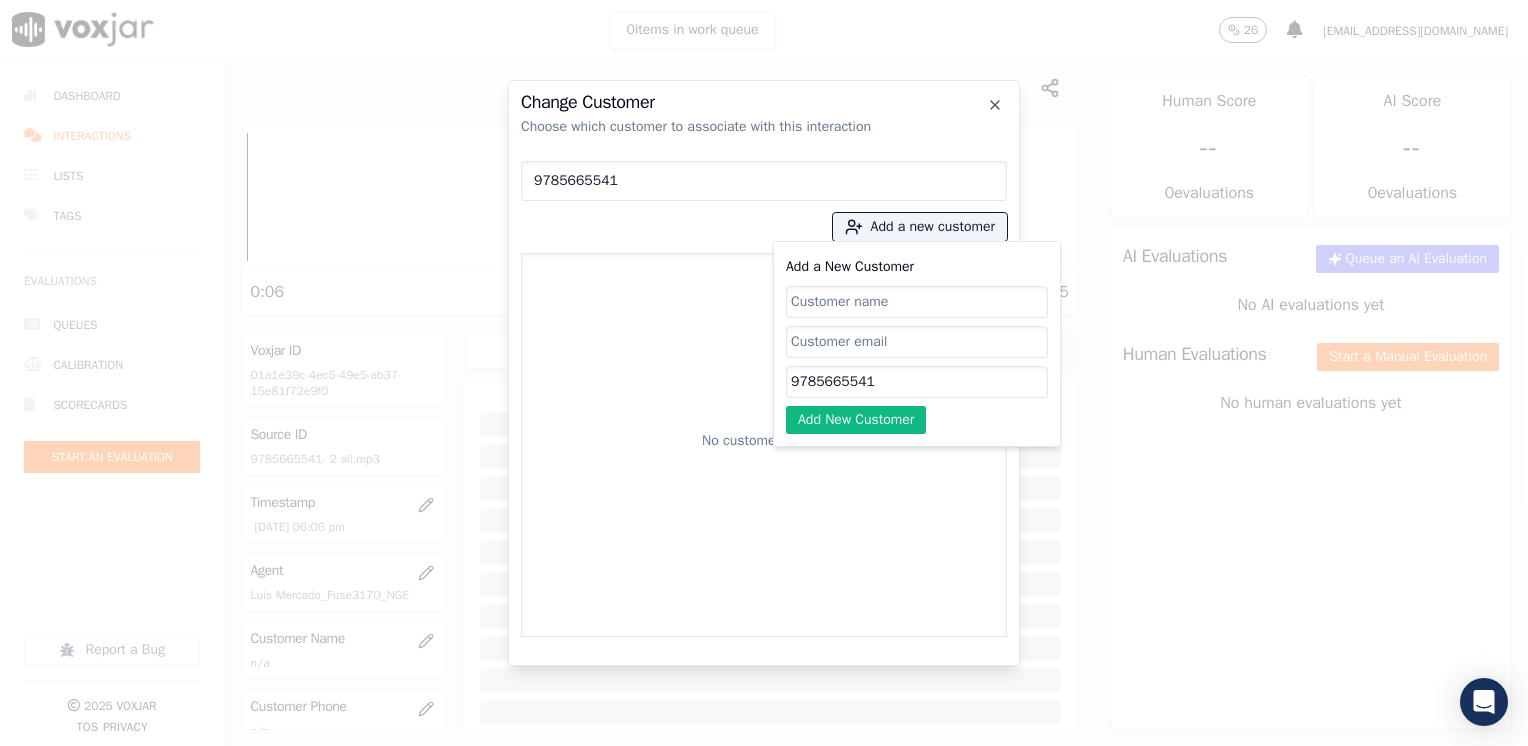 type on "9785665541" 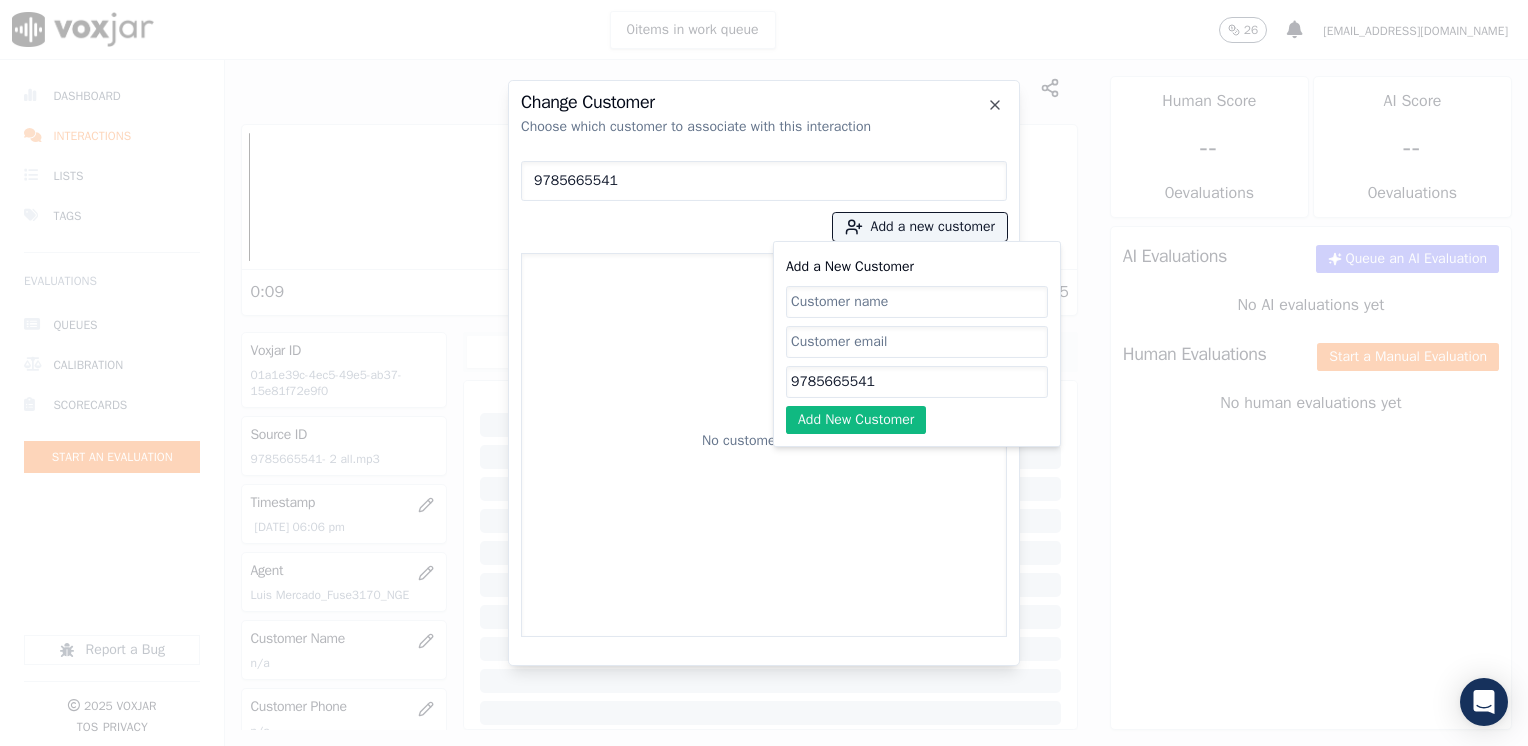 click on "9785665541
Add a new customer   Add a New Customer         9785665541   Add New Customer       No customers found" at bounding box center (764, 395) 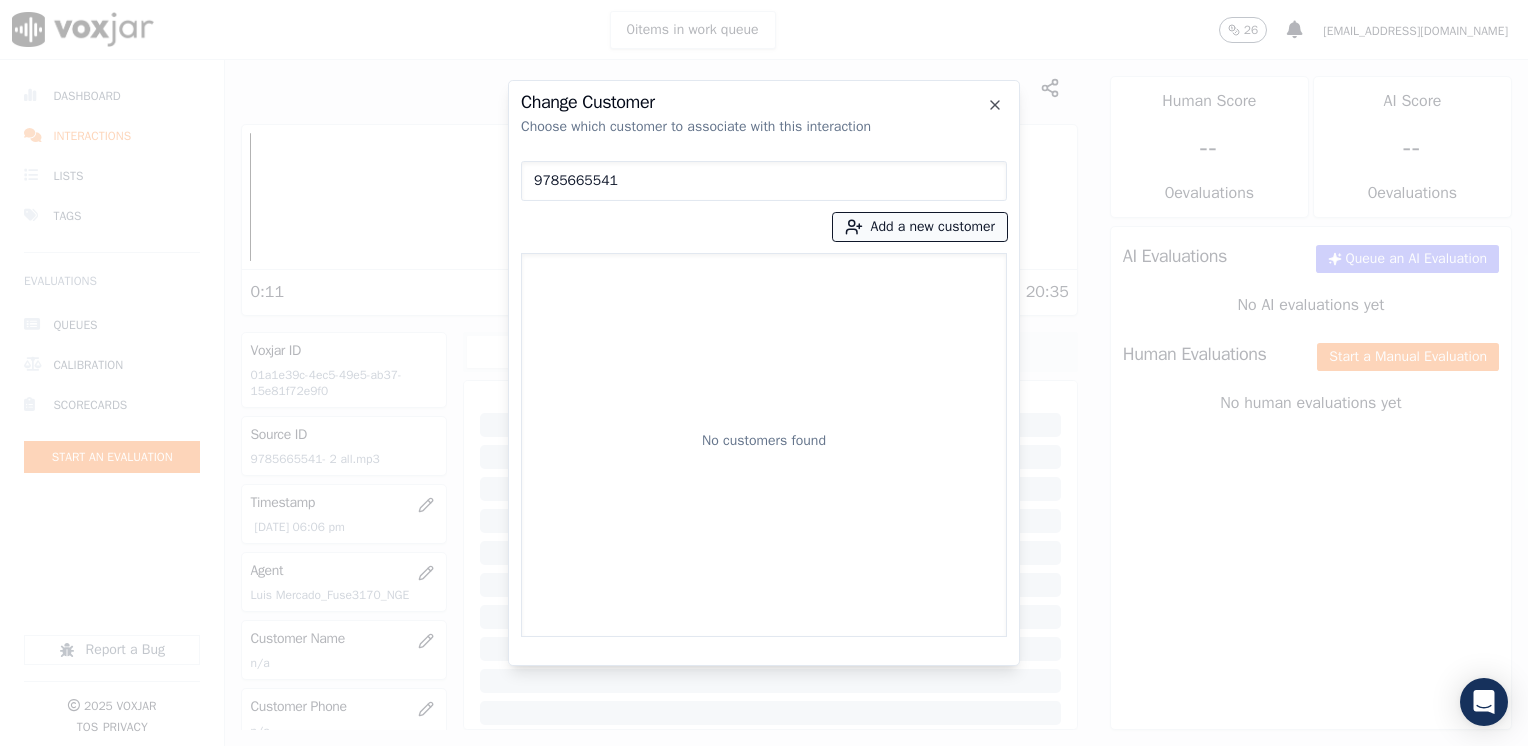 click on "Add a new customer" at bounding box center [920, 227] 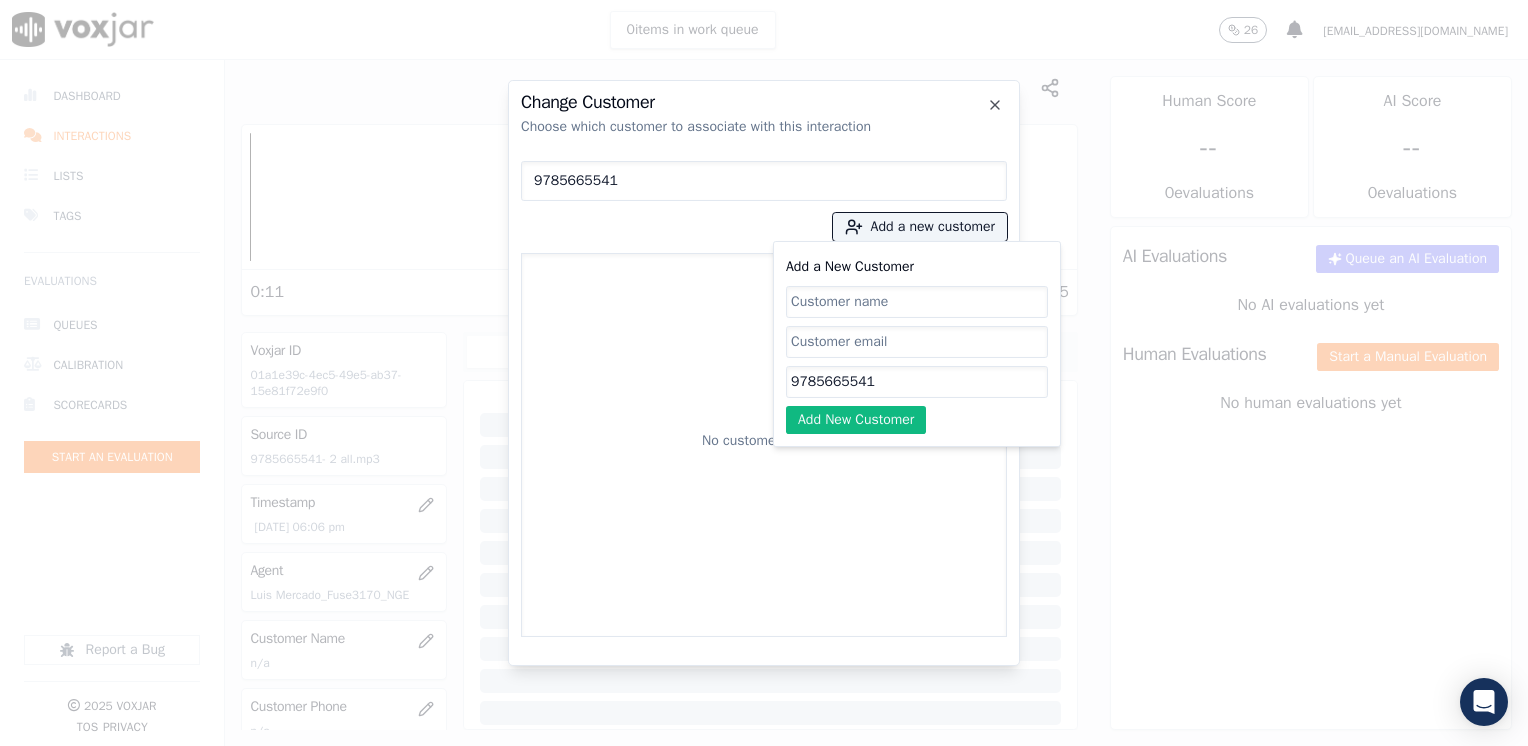 click on "Add a New Customer" 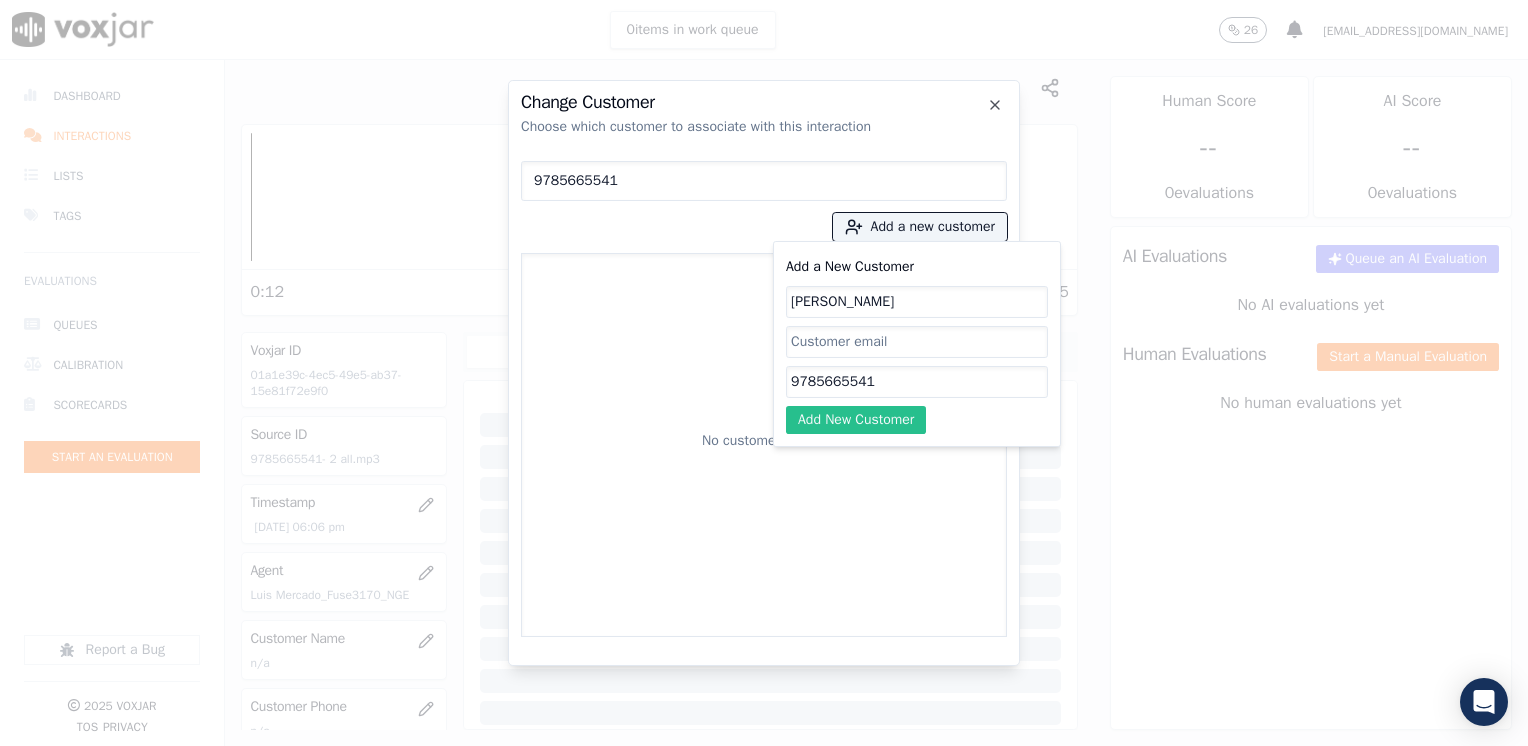 type on "Morelis Almanzar" 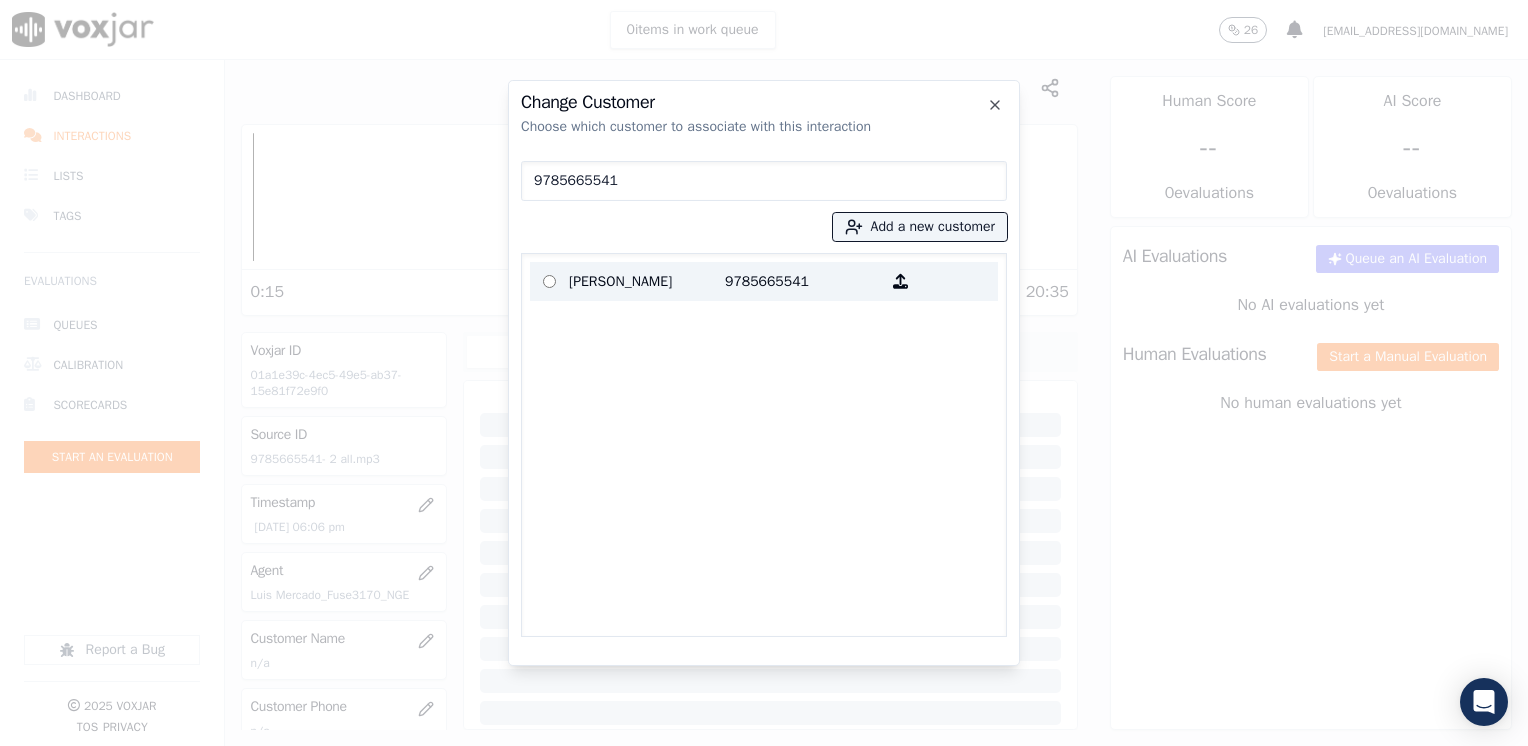 click on "9785665541" at bounding box center [803, 281] 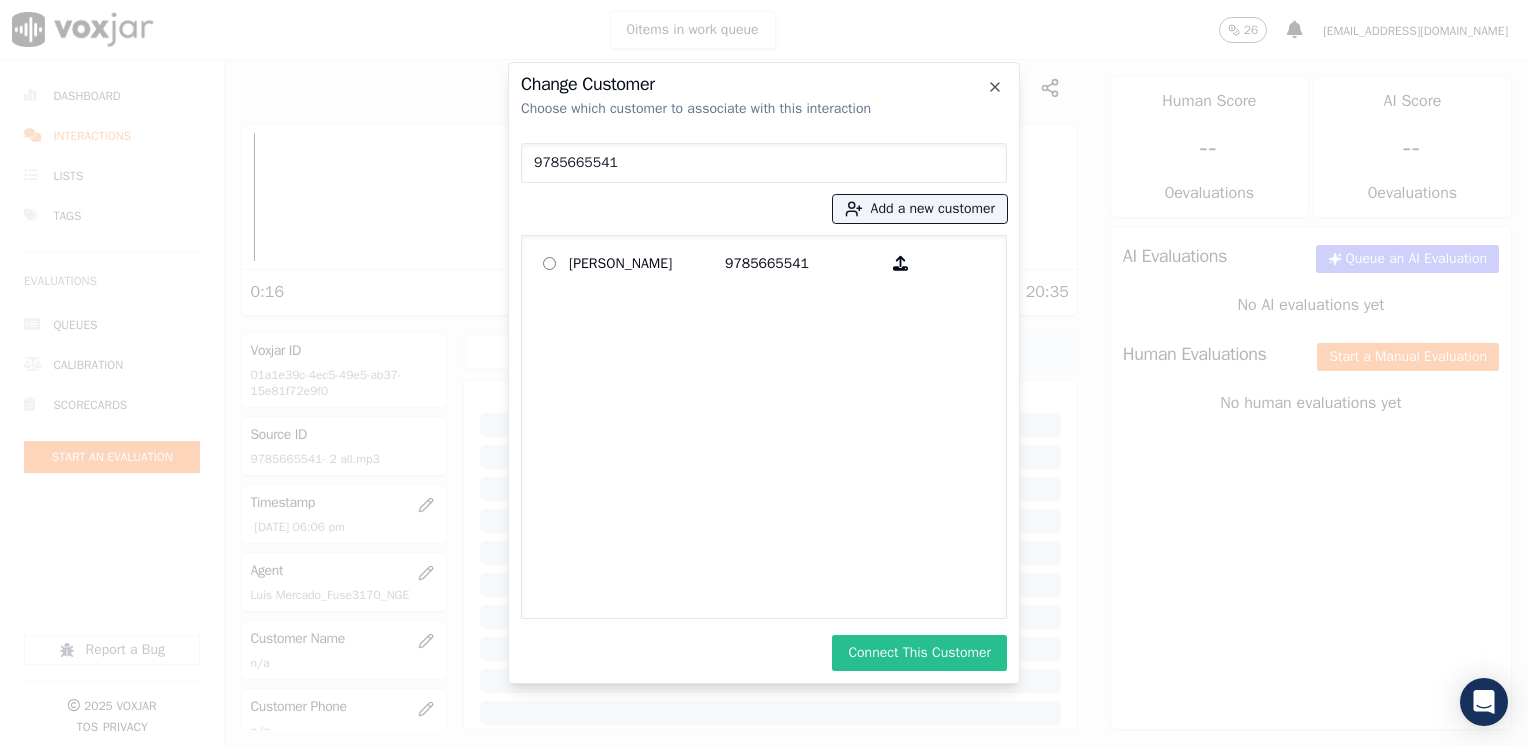 click on "Connect This Customer" at bounding box center (919, 653) 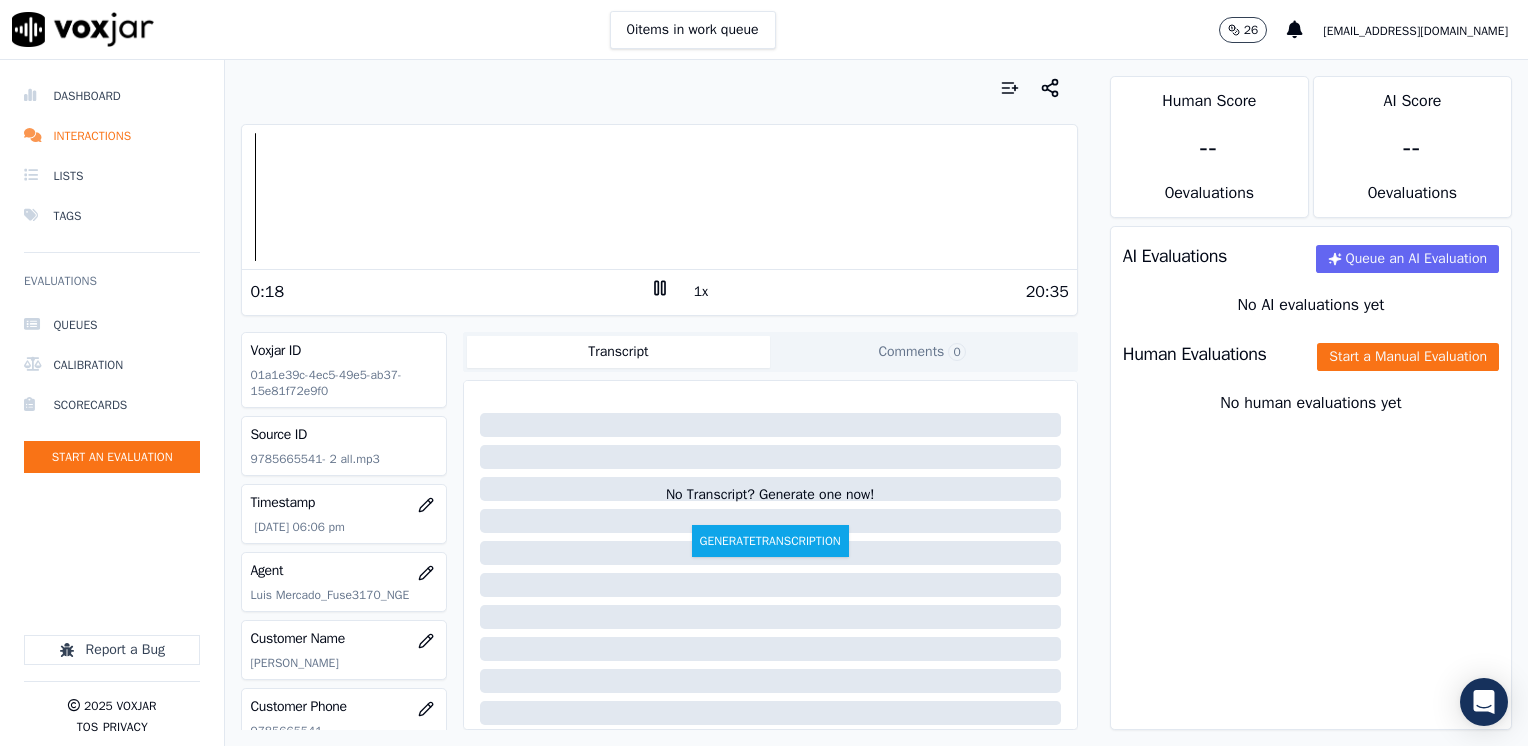 click 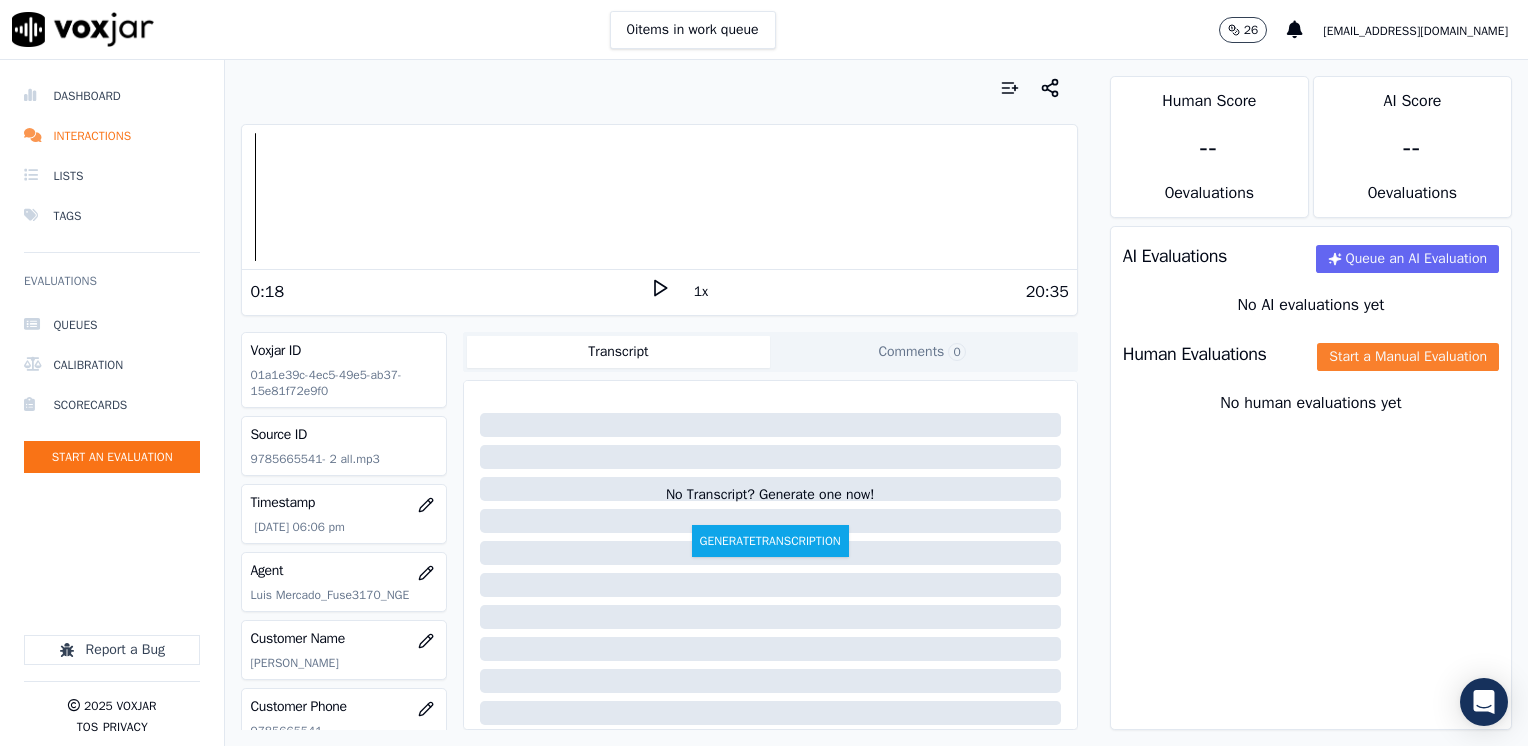 click on "Start a Manual Evaluation" 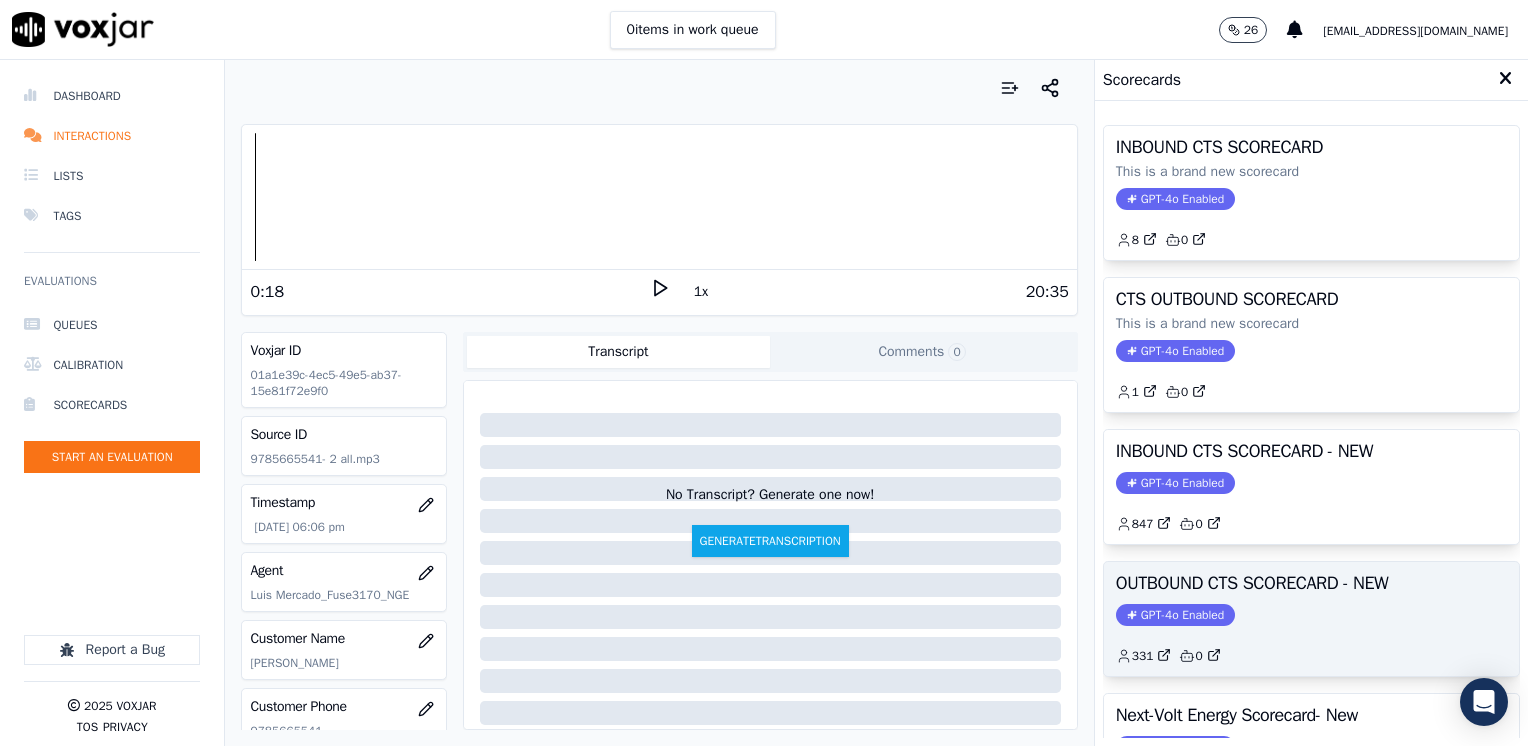 click on "GPT-4o Enabled" at bounding box center (1175, 615) 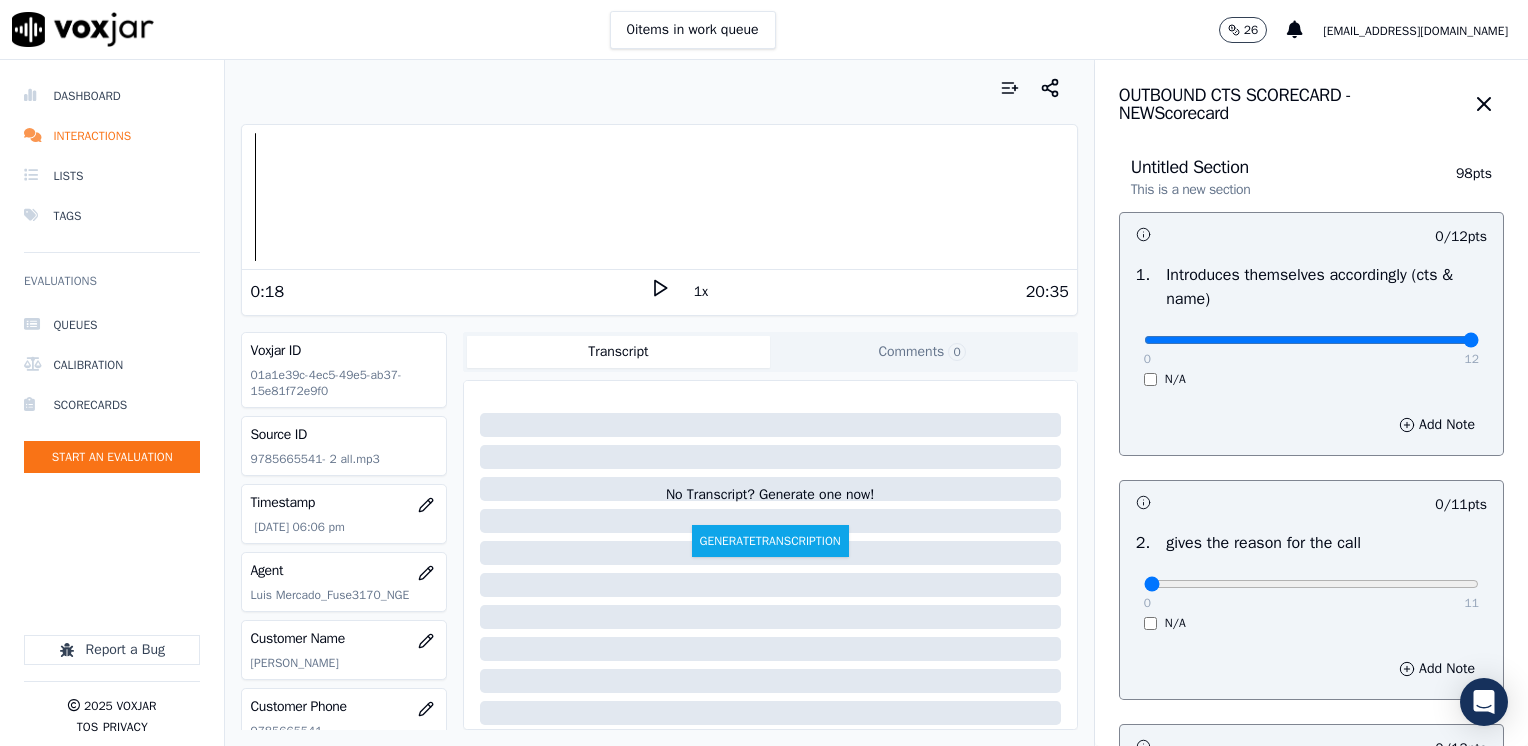 drag, startPoint x: 1138, startPoint y: 342, endPoint x: 1531, endPoint y: 338, distance: 393.02036 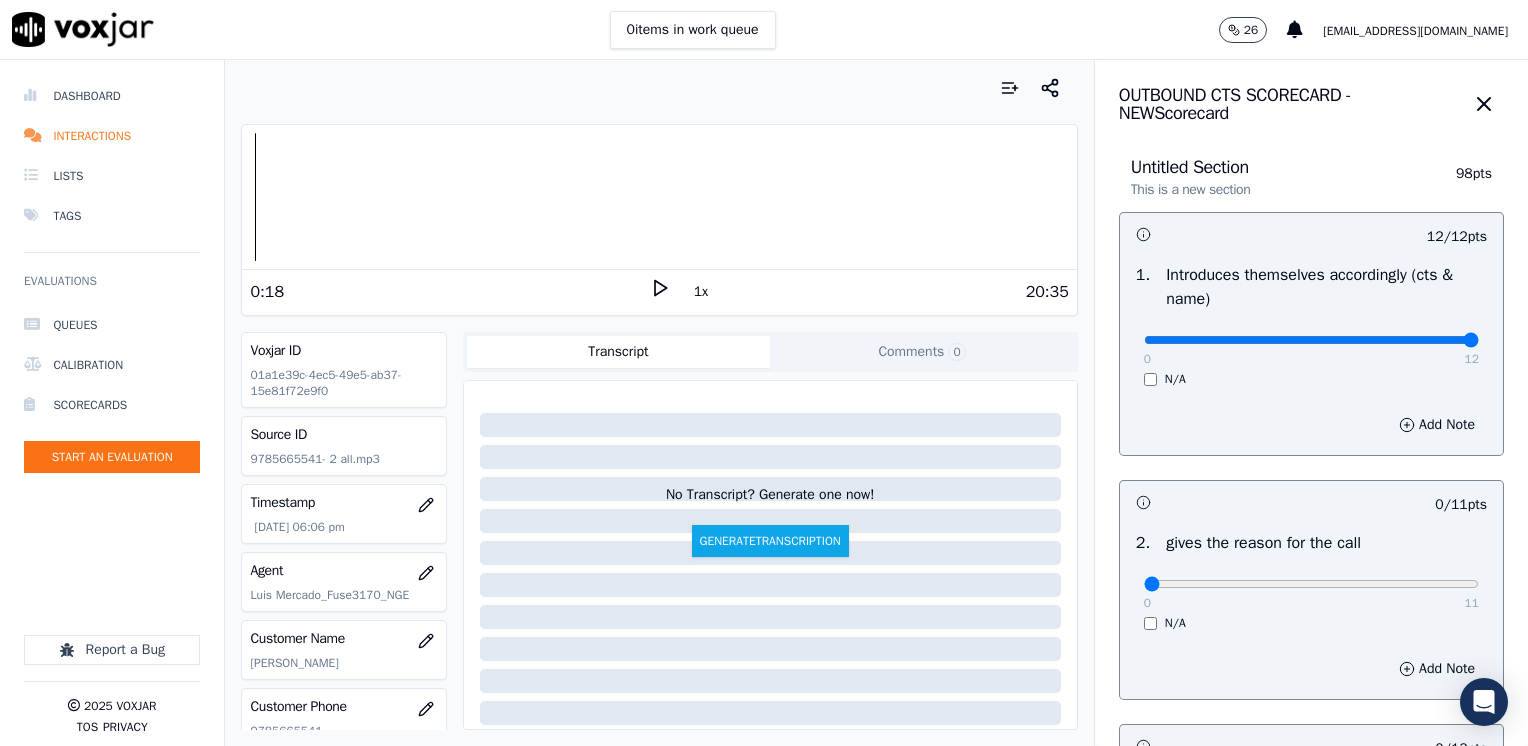drag, startPoint x: 1128, startPoint y: 593, endPoint x: 1162, endPoint y: 582, distance: 35.735138 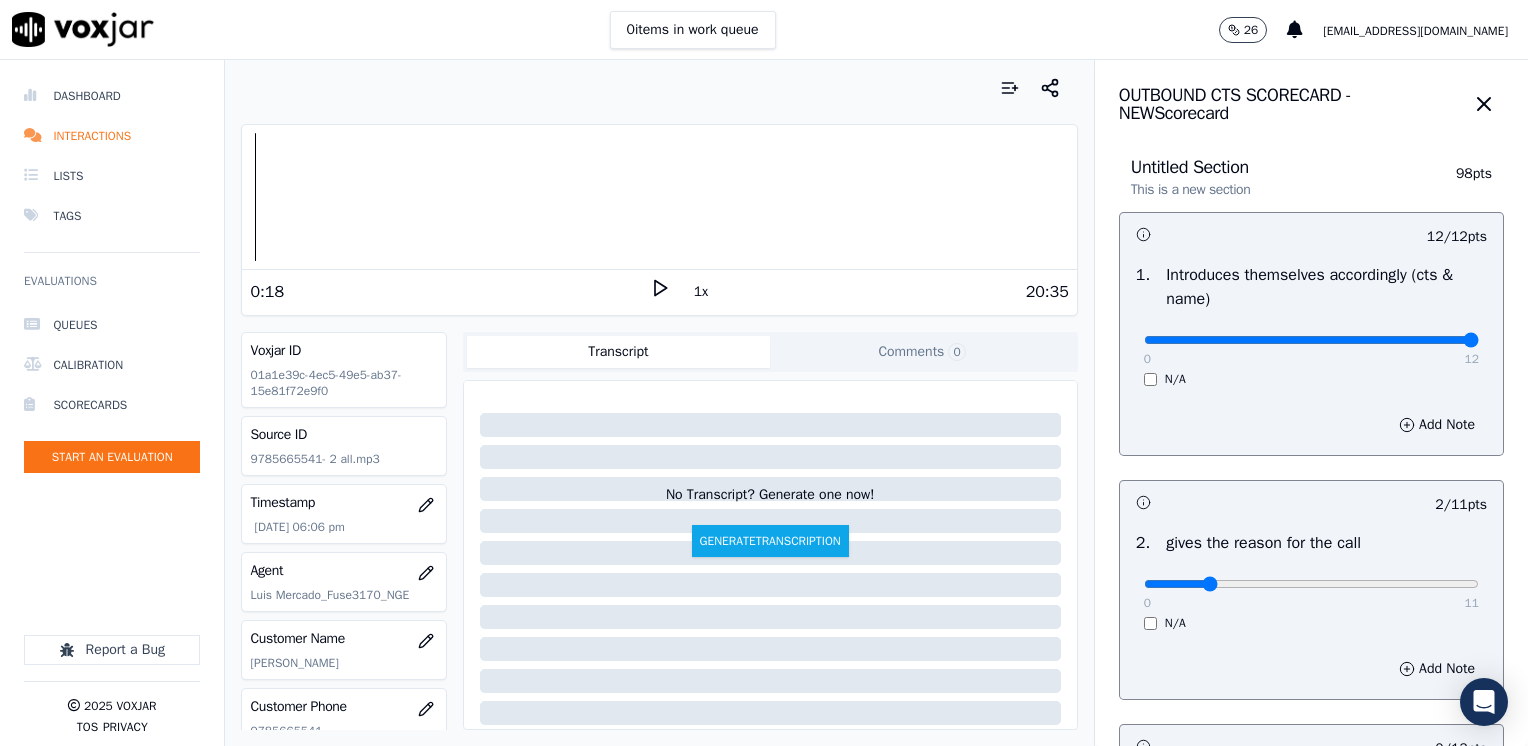 click on "N/A" at bounding box center [1311, 623] 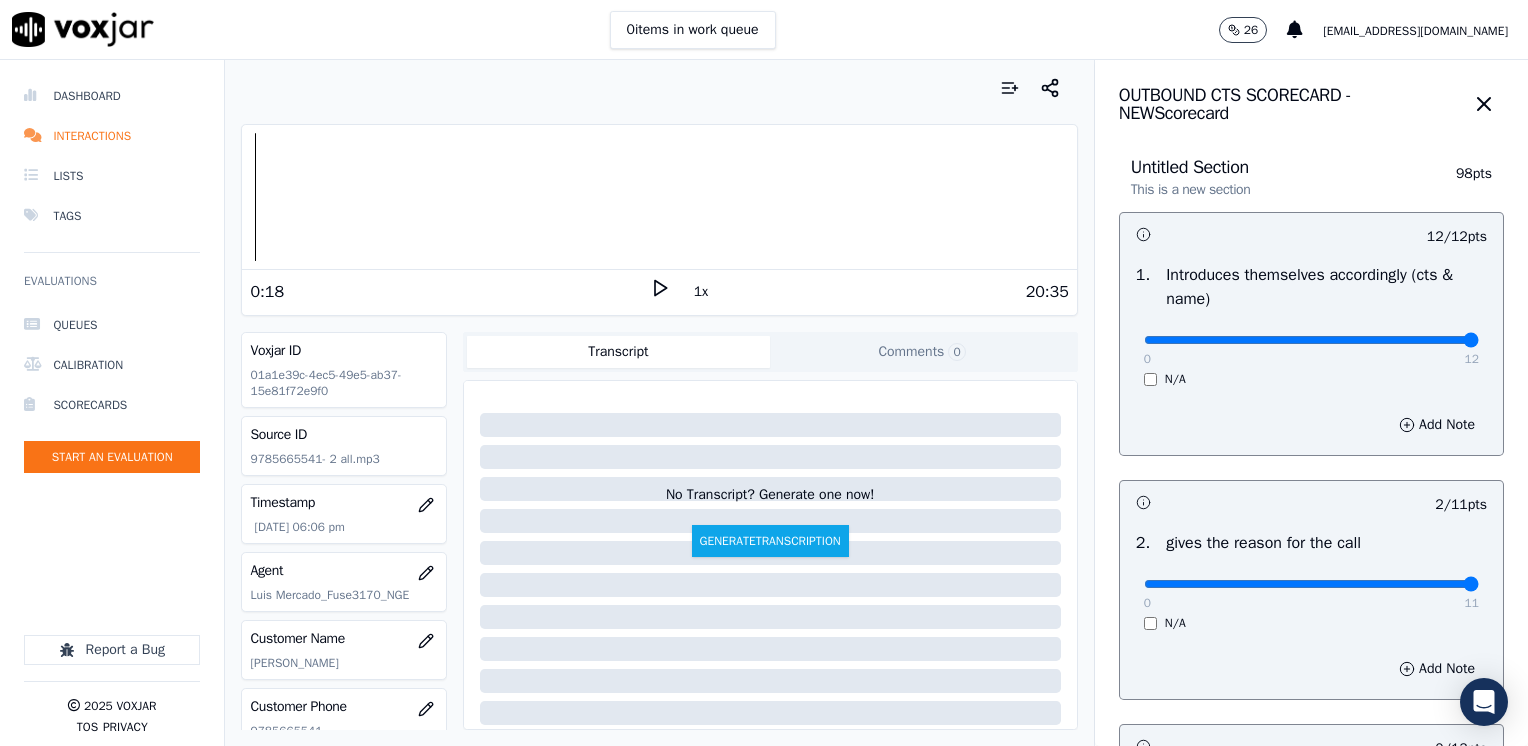drag, startPoint x: 1185, startPoint y: 581, endPoint x: 1495, endPoint y: 594, distance: 310.27246 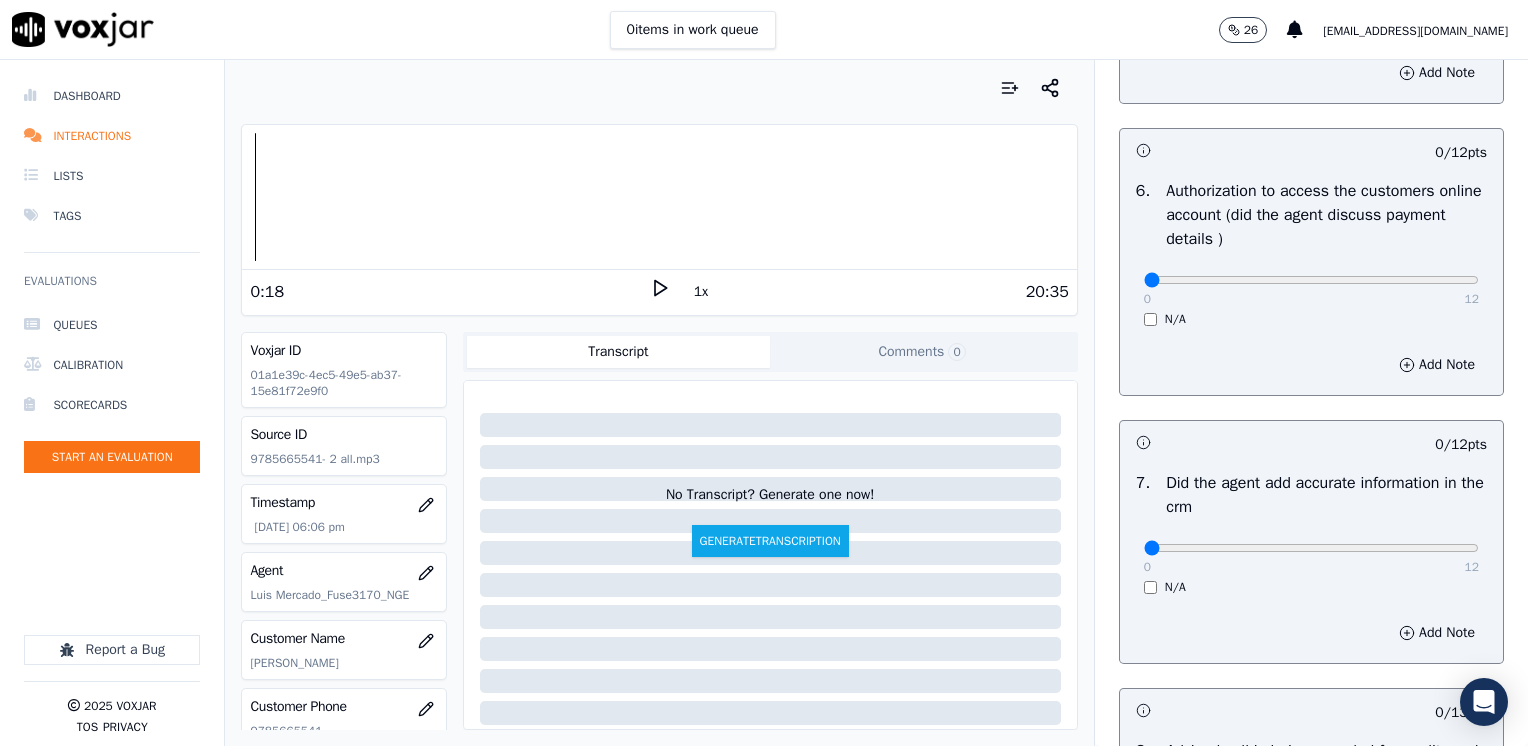 scroll, scrollTop: 1748, scrollLeft: 0, axis: vertical 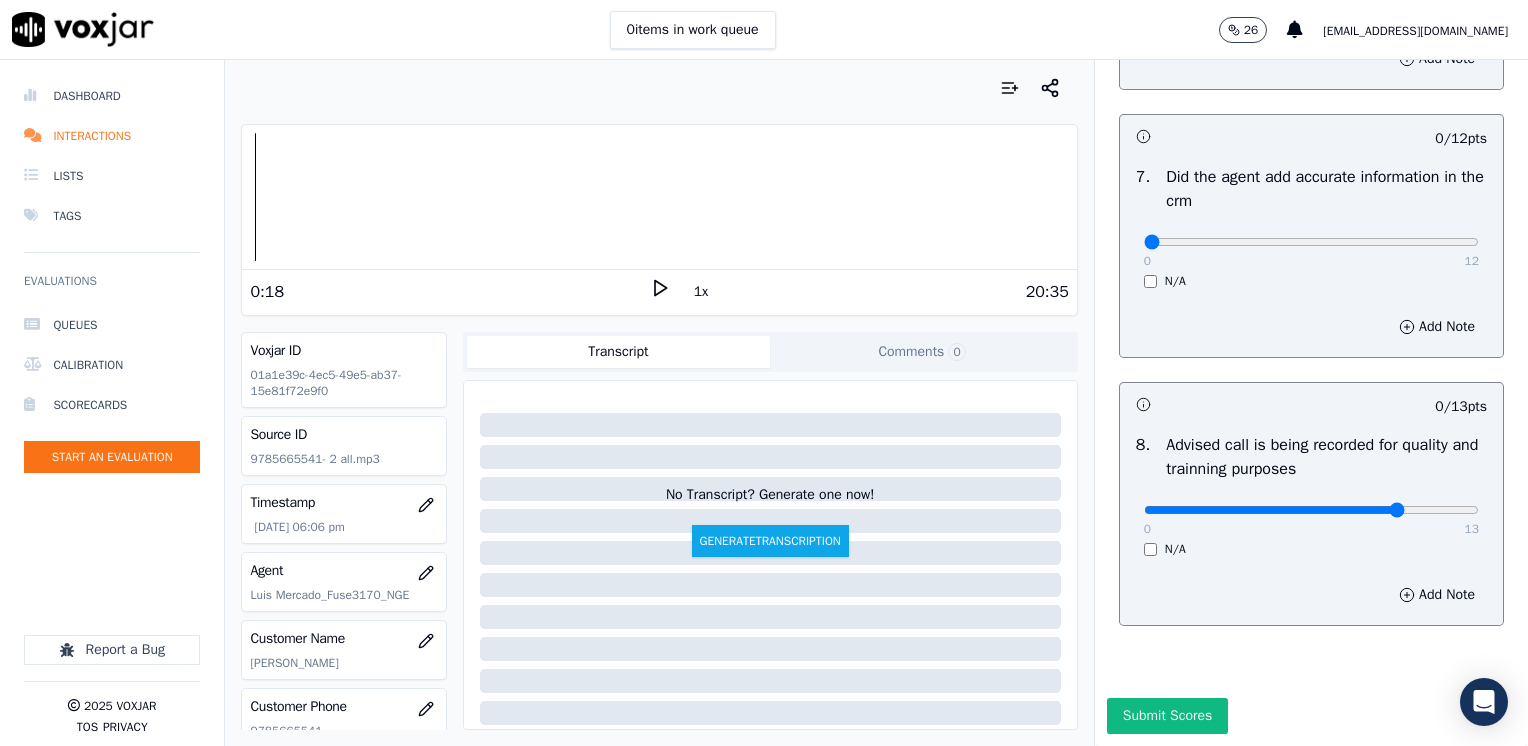 type on "10" 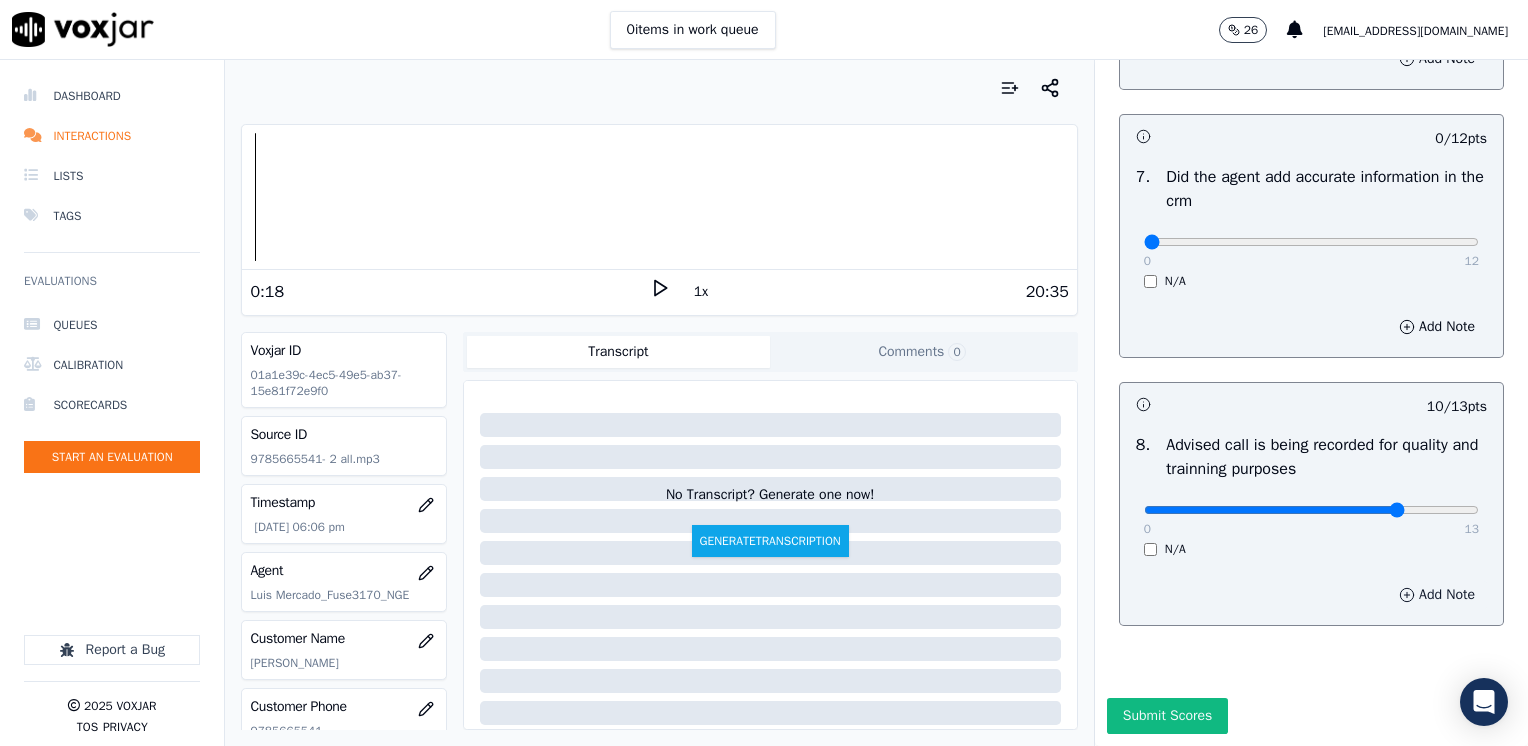 click on "Add Note" at bounding box center [1437, 595] 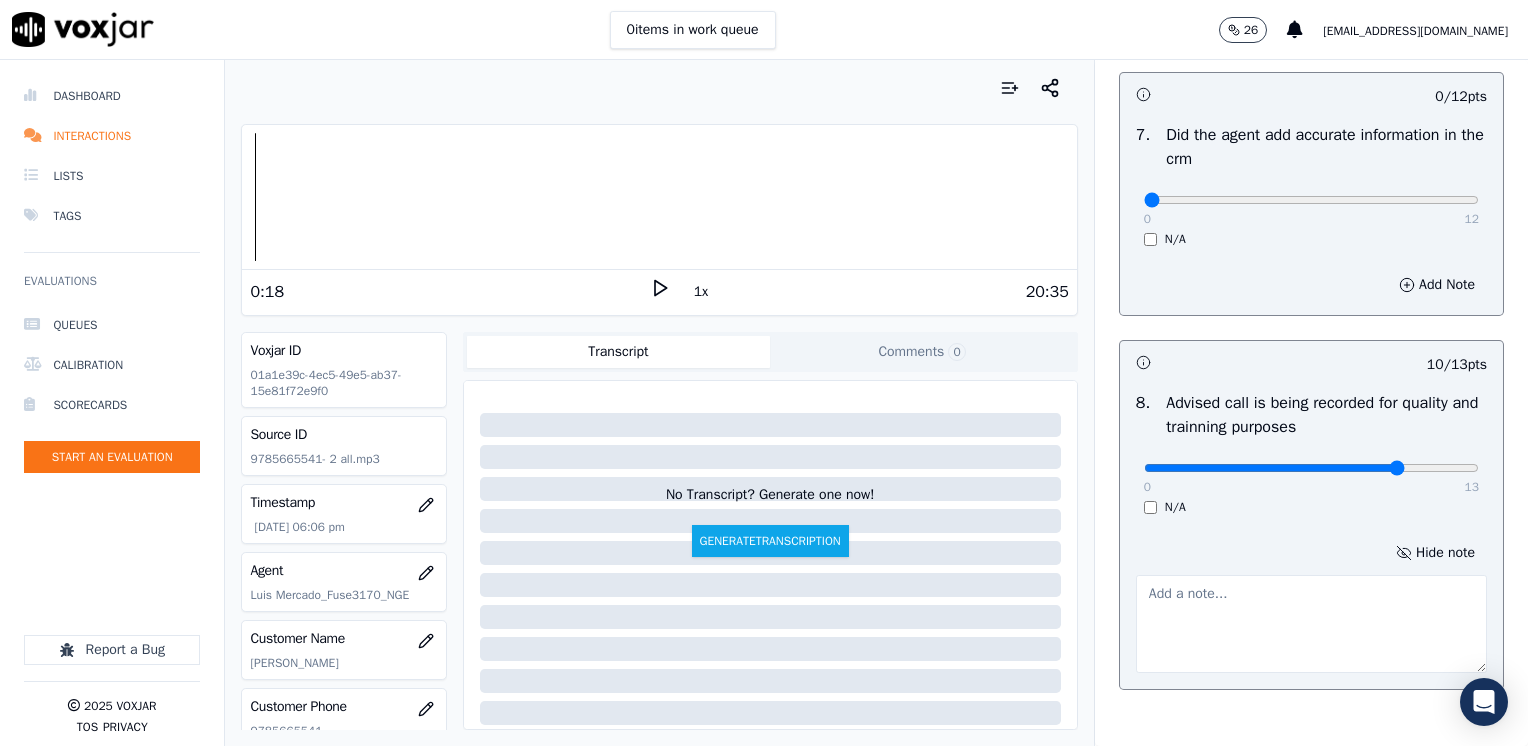 click at bounding box center (1311, 624) 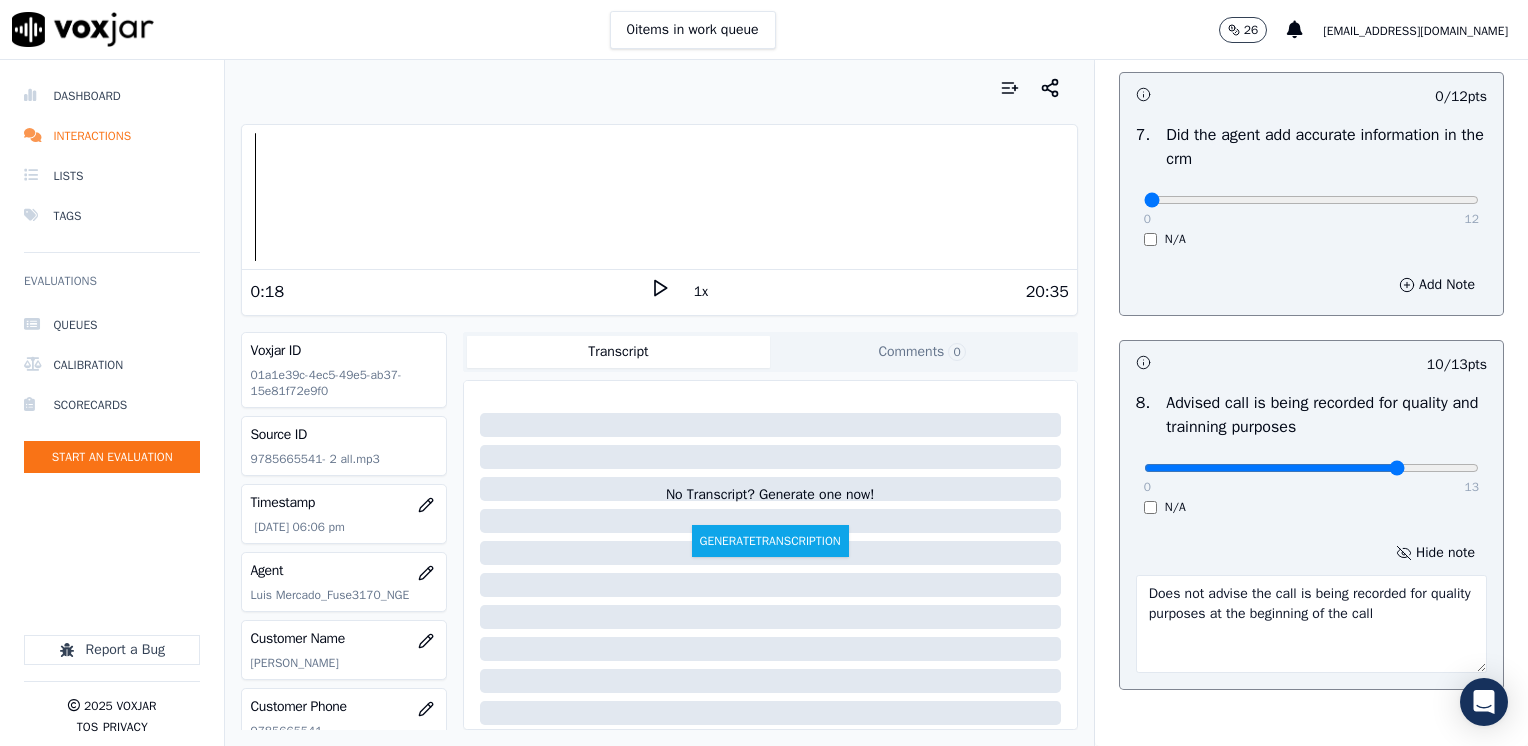 type on "Does not advise the call is being recorded for quality purposes at the beginning of the call" 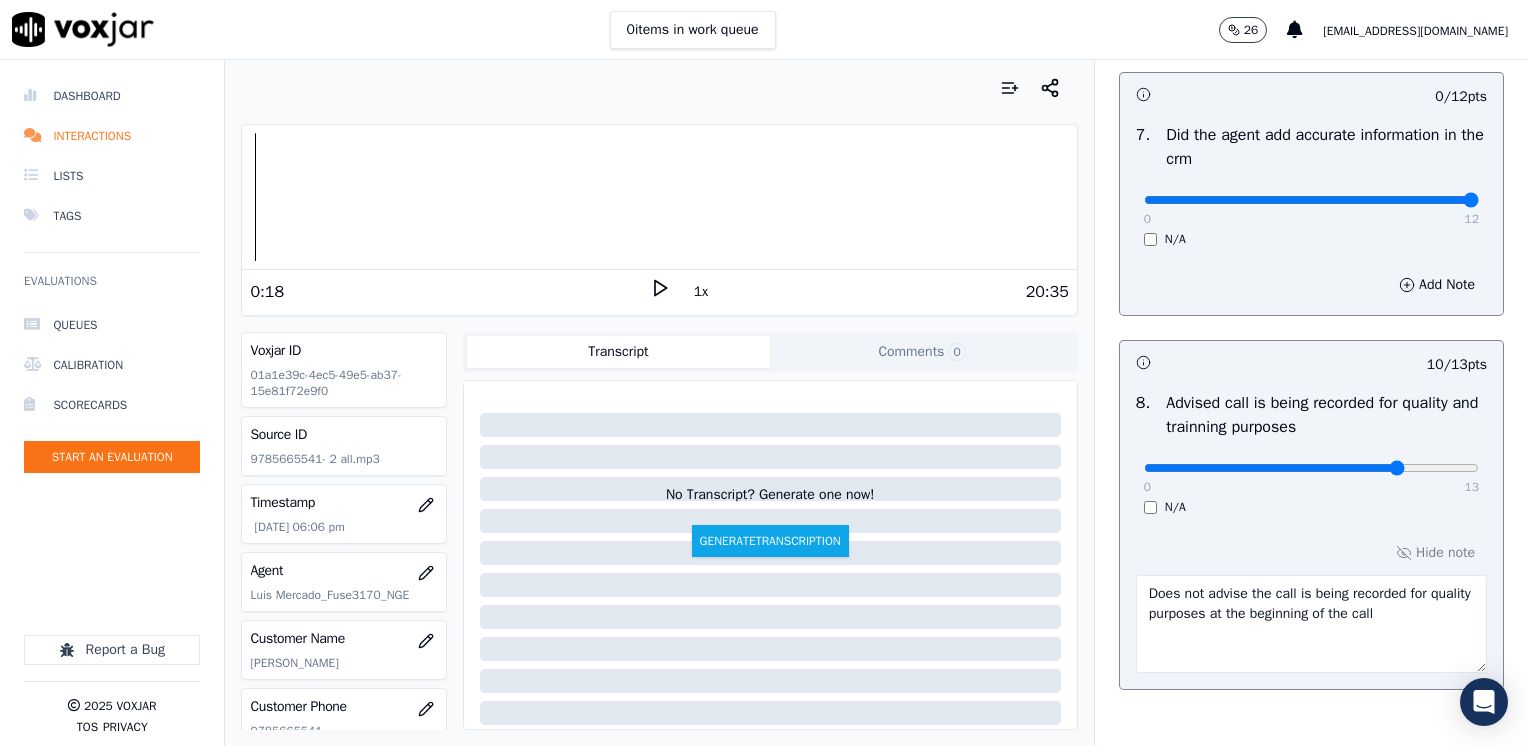 drag, startPoint x: 1134, startPoint y: 202, endPoint x: 1531, endPoint y: 221, distance: 397.4544 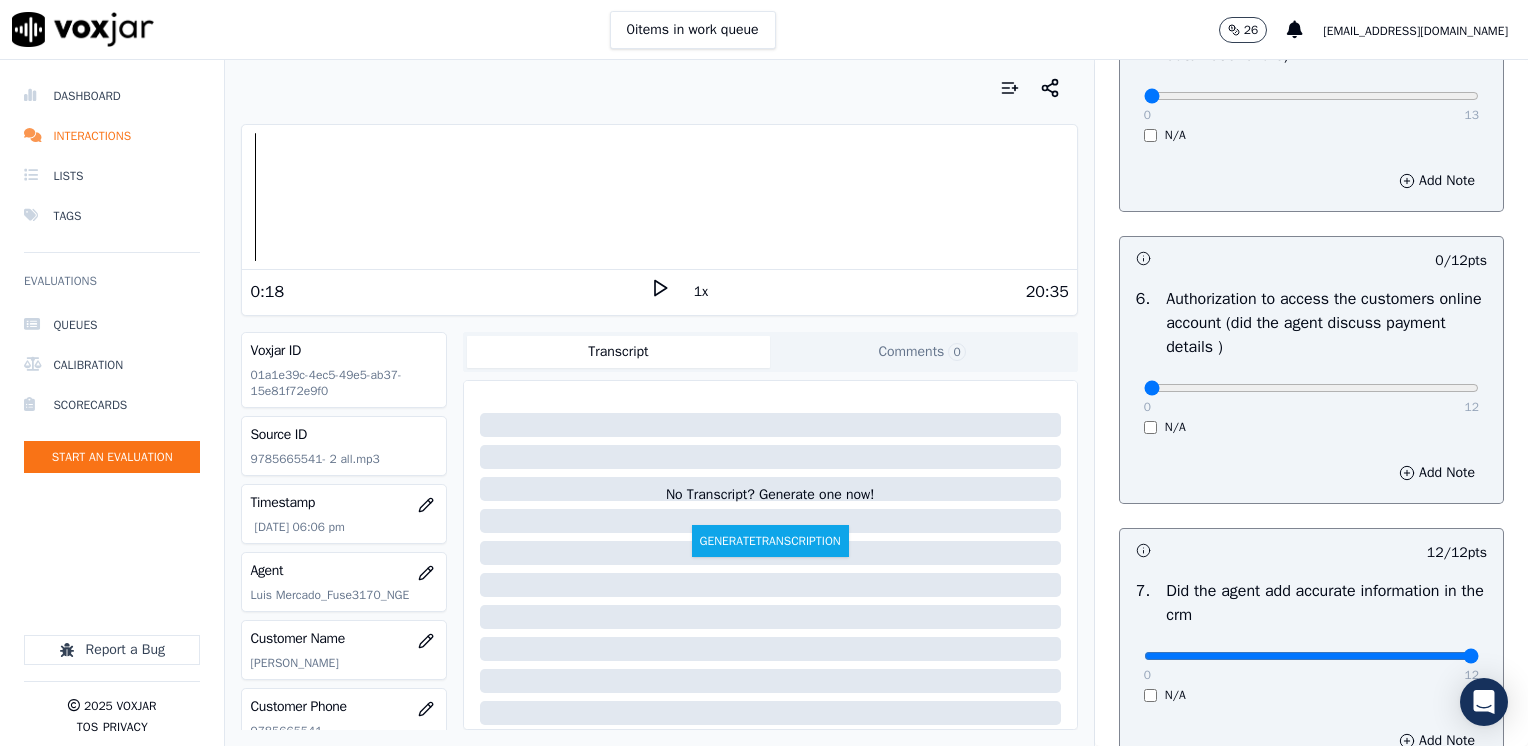 scroll, scrollTop: 1448, scrollLeft: 0, axis: vertical 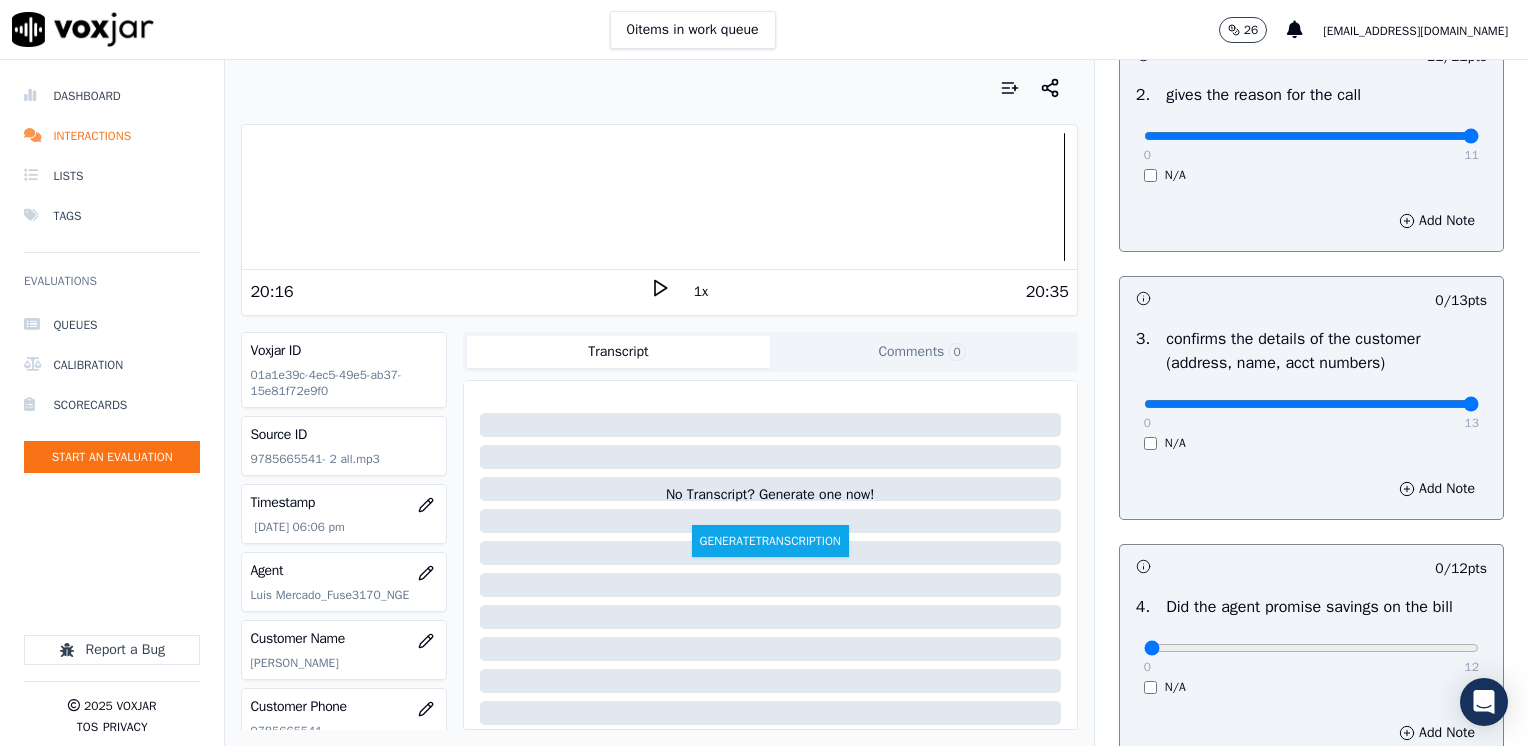 drag, startPoint x: 1134, startPoint y: 408, endPoint x: 1531, endPoint y: 386, distance: 397.6091 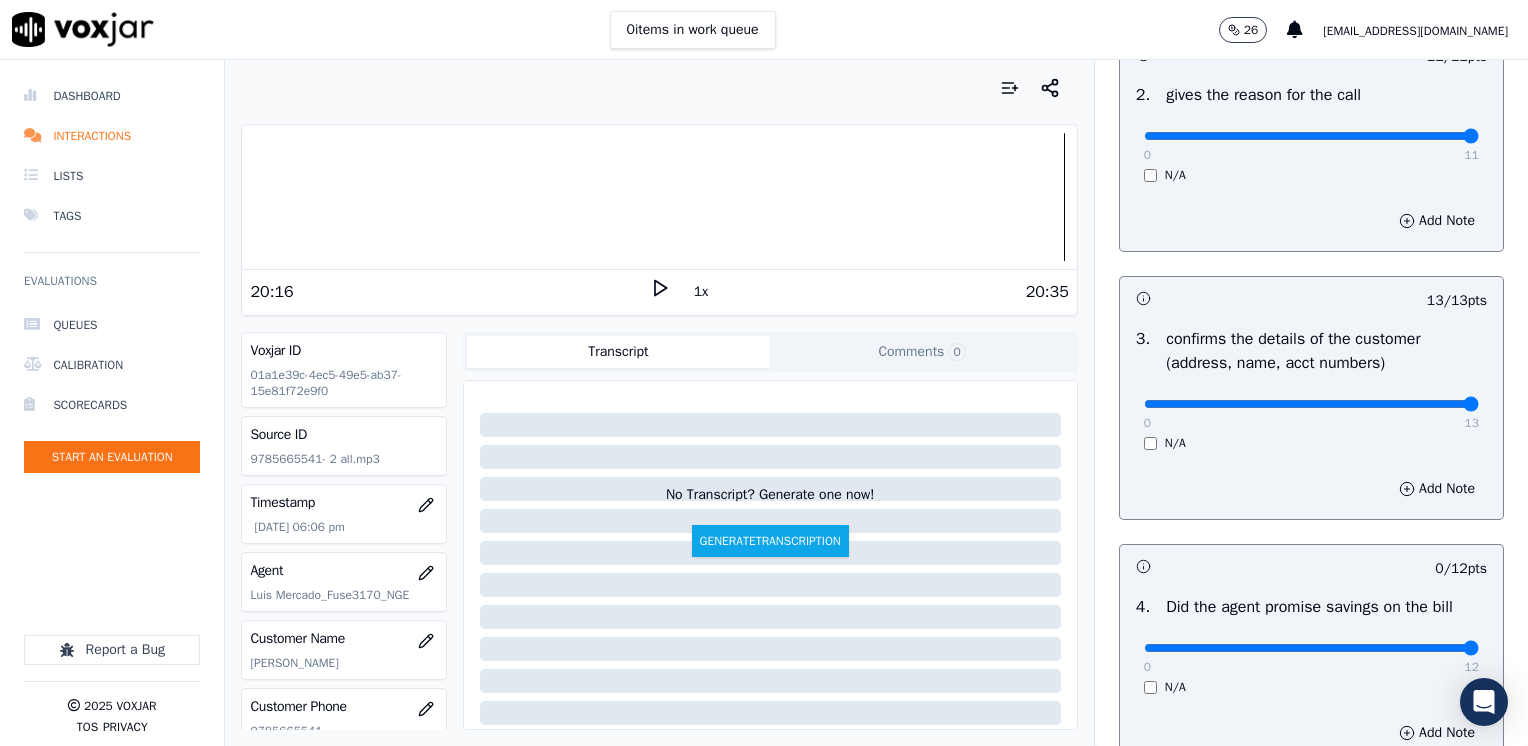 drag, startPoint x: 1132, startPoint y: 648, endPoint x: 1531, endPoint y: 648, distance: 399 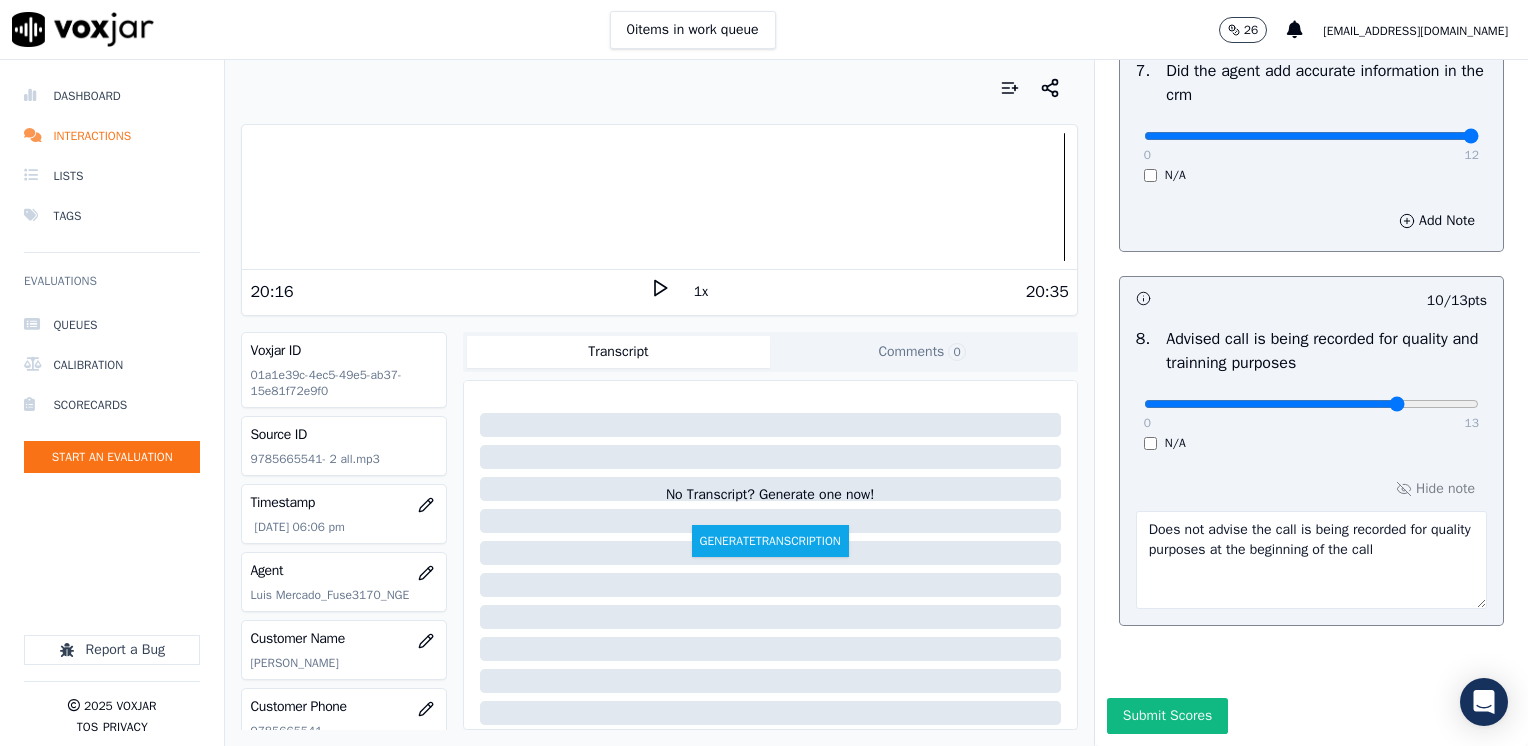 scroll, scrollTop: 1853, scrollLeft: 0, axis: vertical 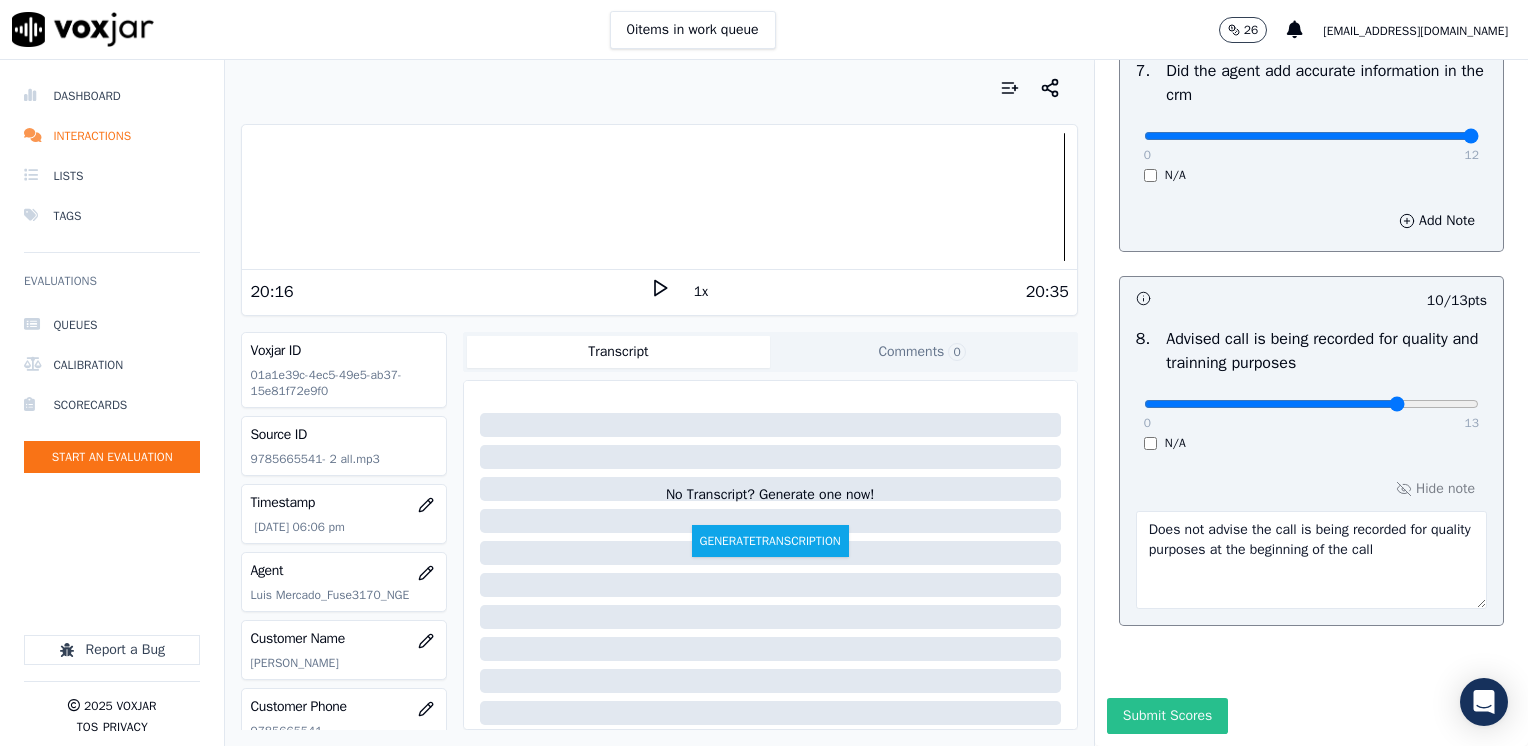 click on "Submit Scores" at bounding box center (1167, 716) 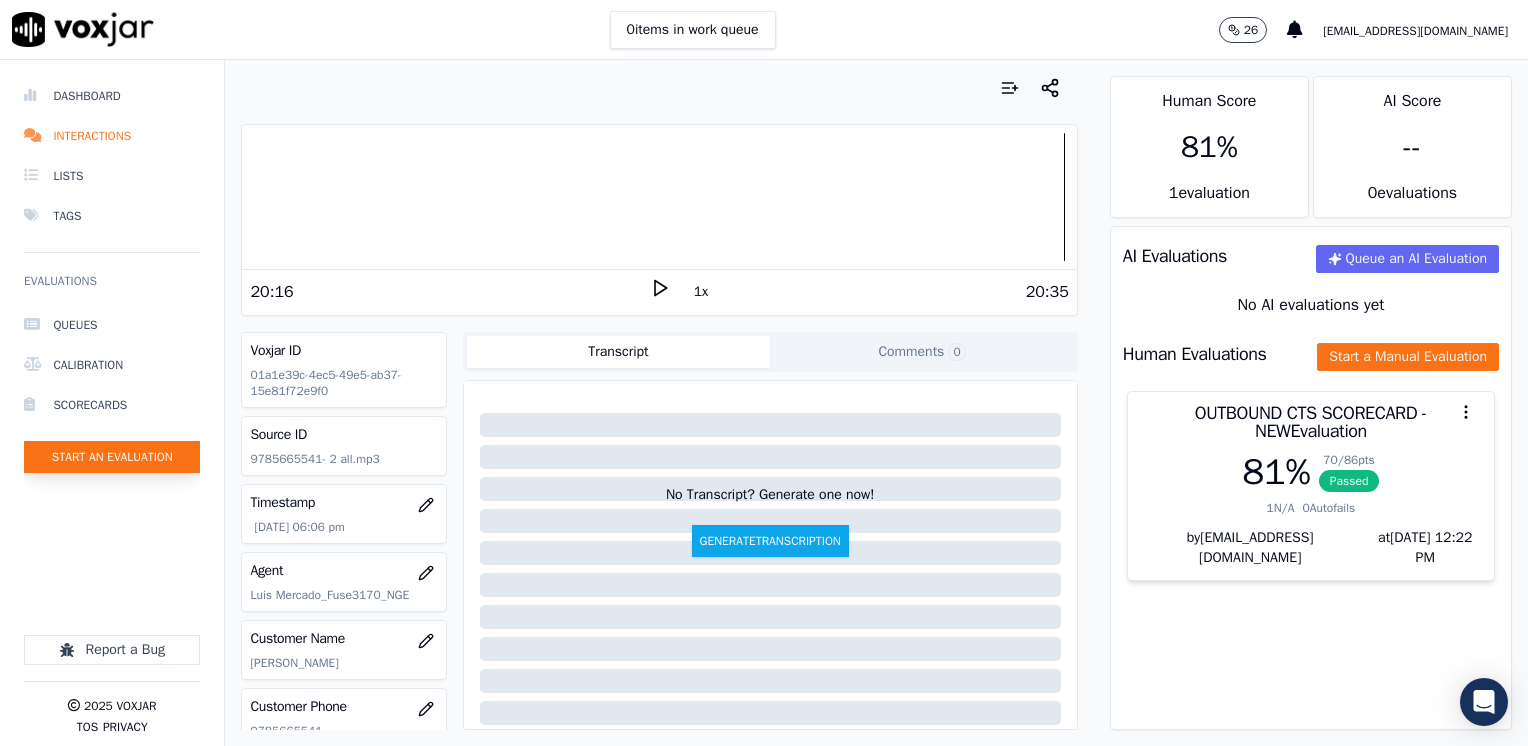 click on "Start an Evaluation" 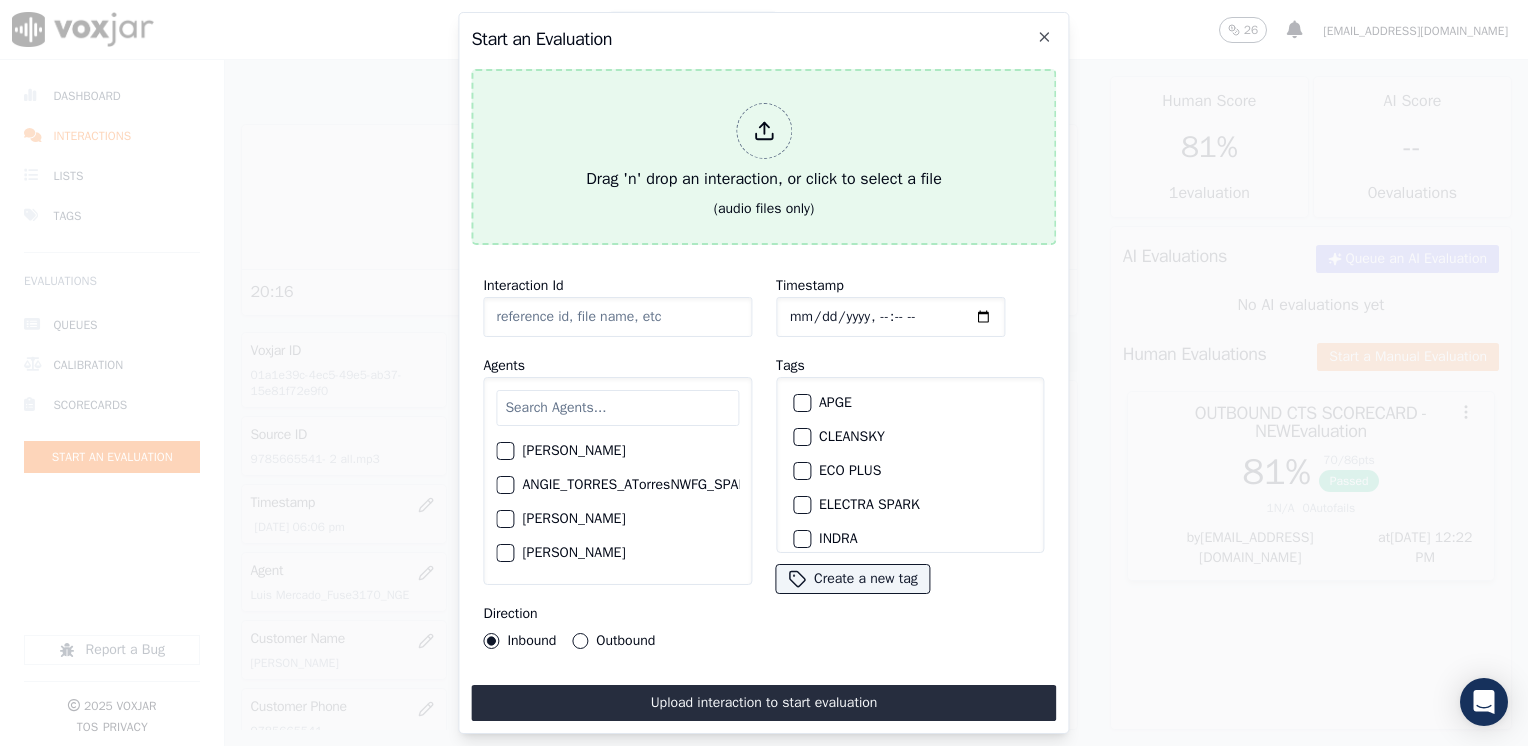 click on "Drag 'n' drop an interaction, or click to select a file" at bounding box center [764, 147] 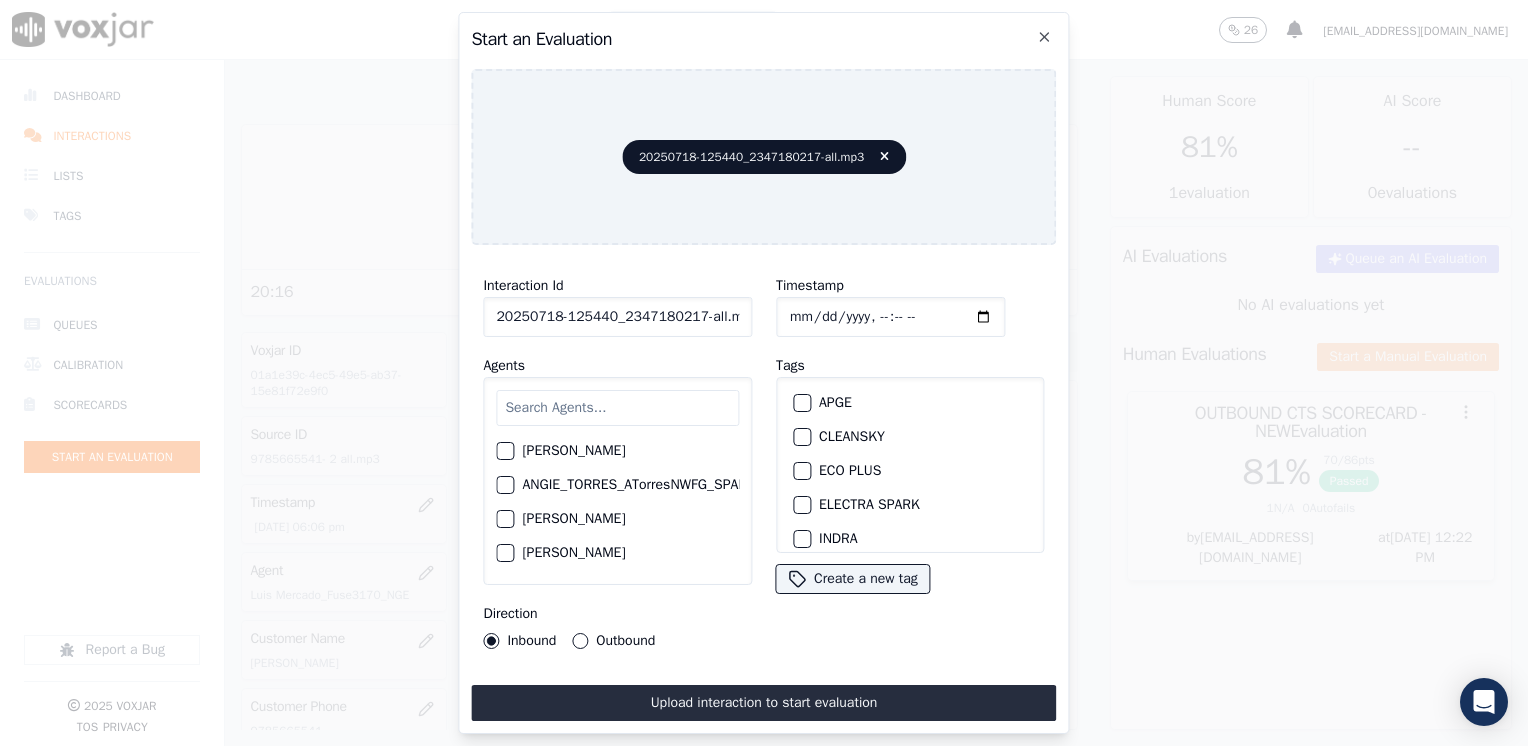 click at bounding box center (617, 408) 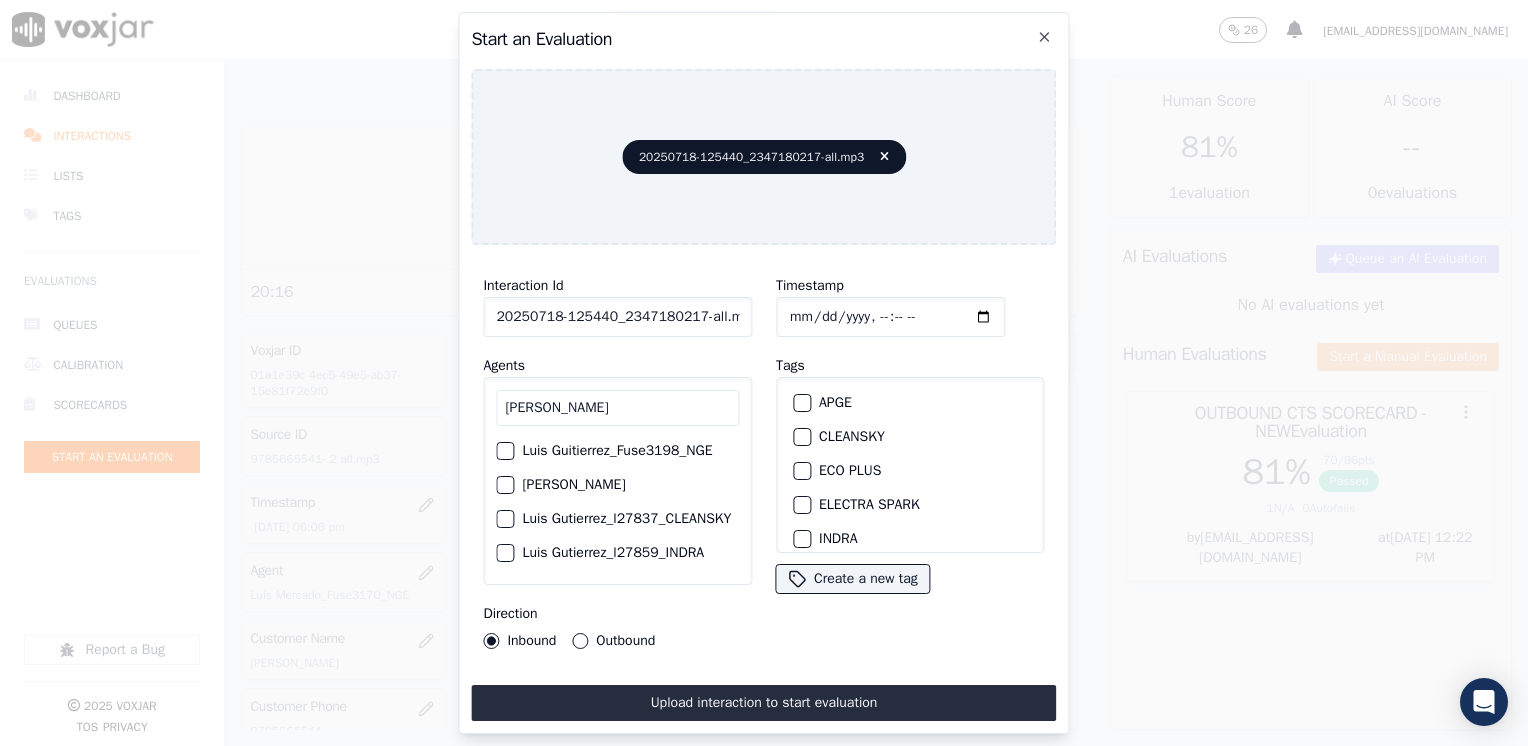 click at bounding box center [504, 451] 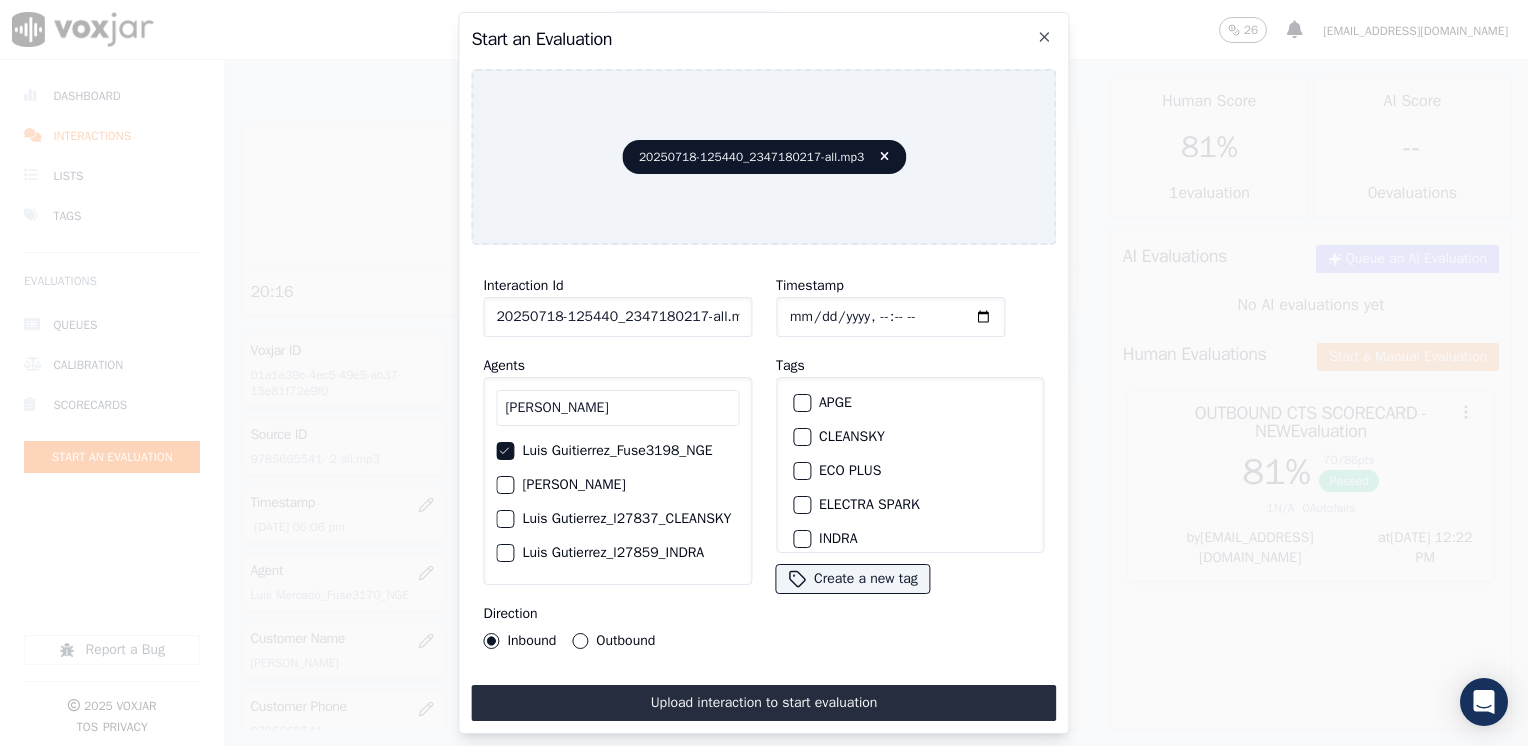 click 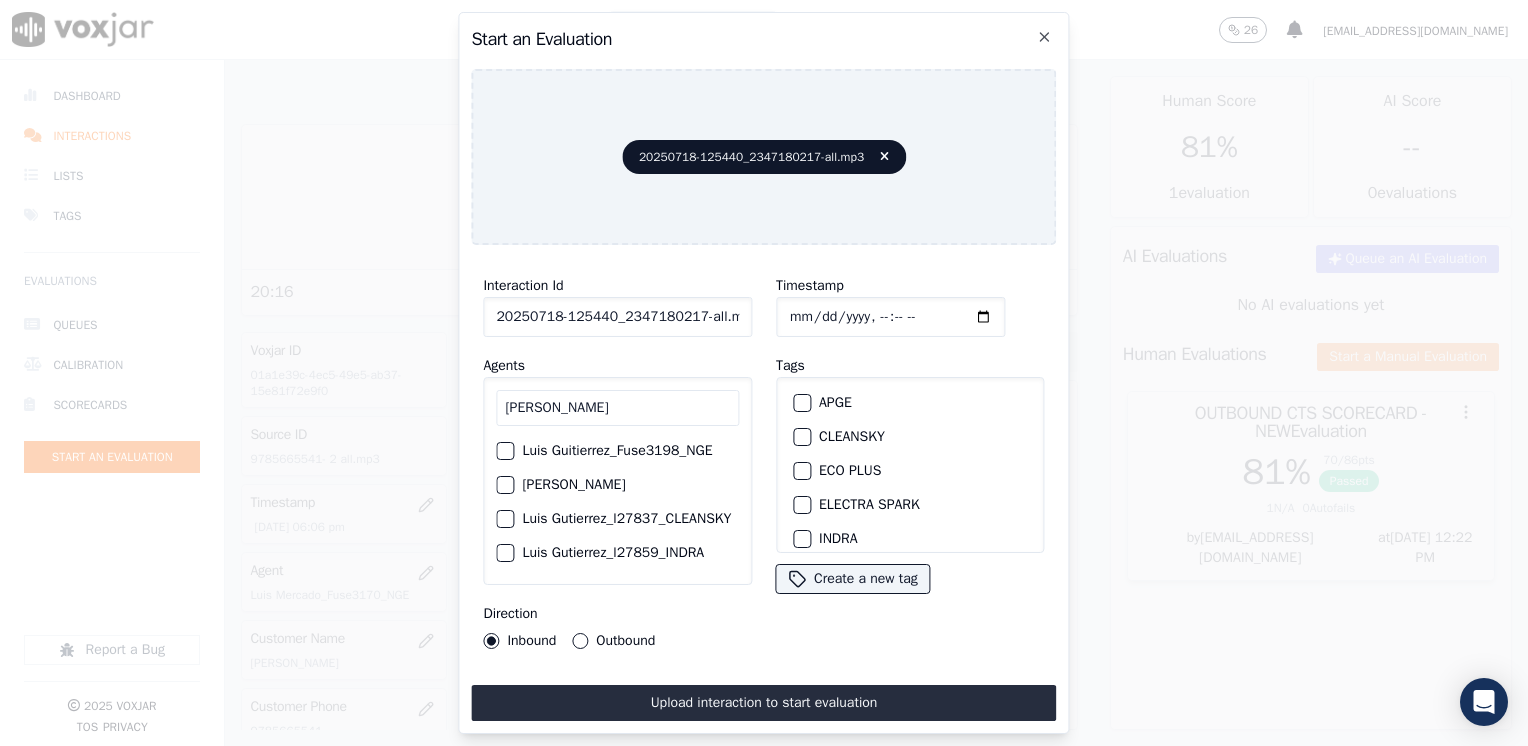 click on "luis" at bounding box center [617, 408] 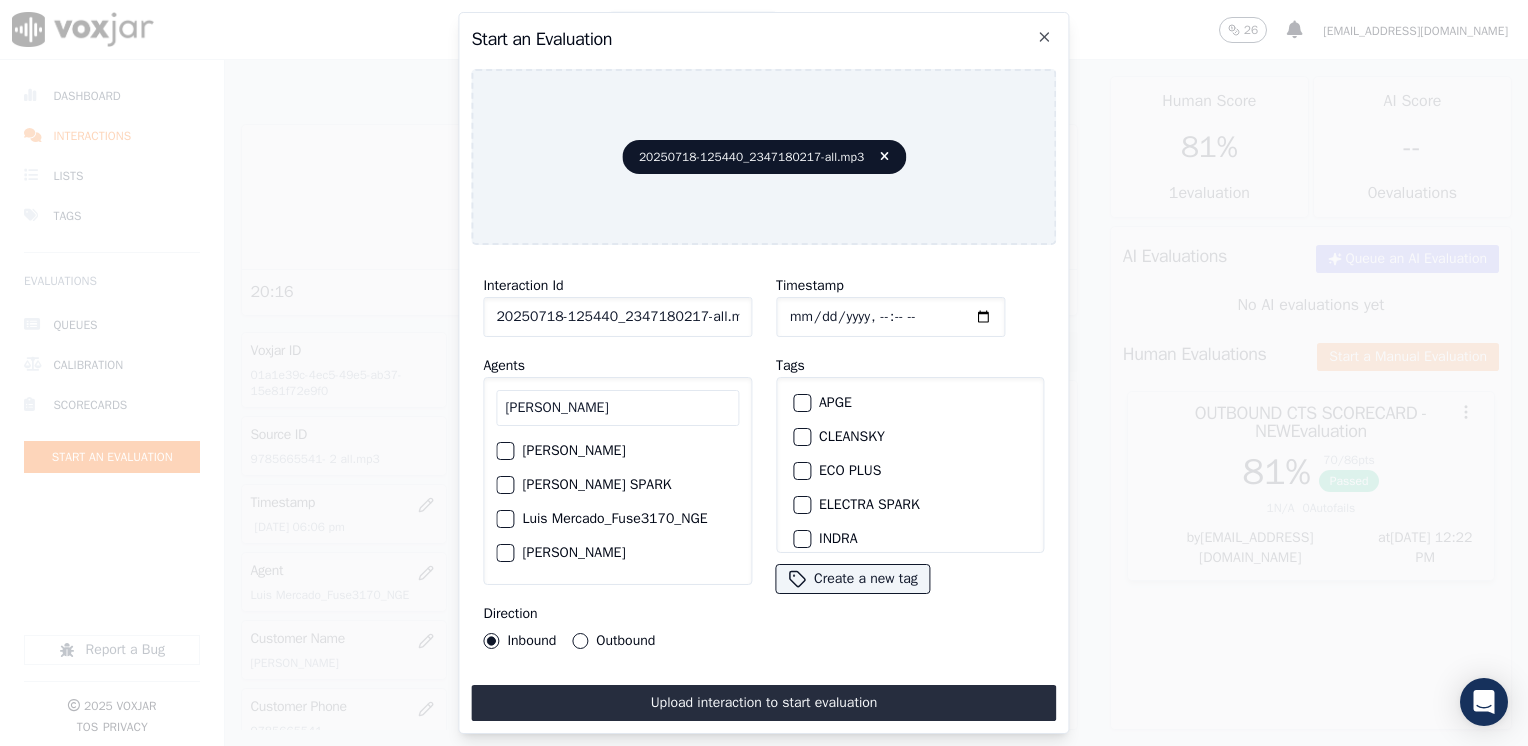 type on "luis merca" 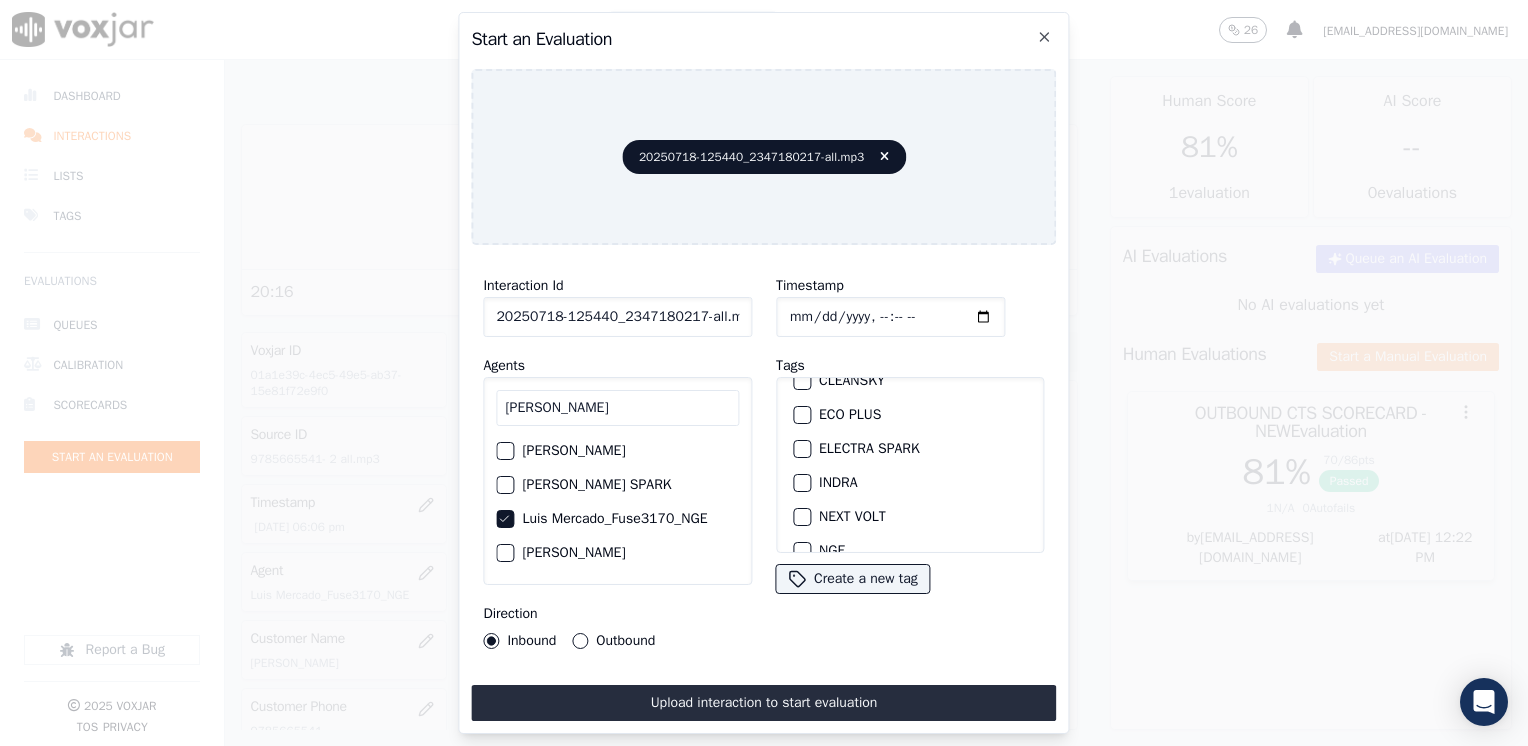 scroll, scrollTop: 100, scrollLeft: 0, axis: vertical 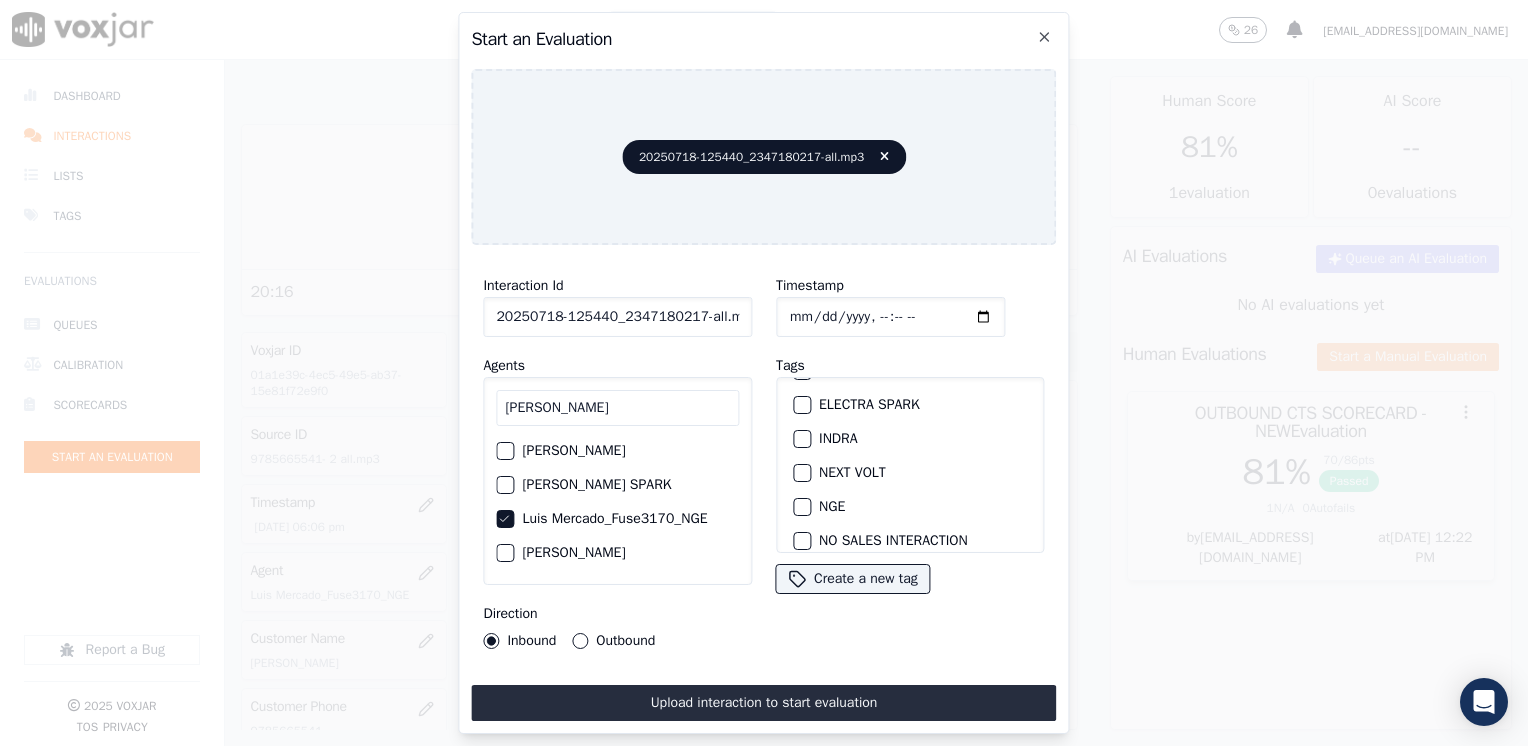 click at bounding box center (801, 507) 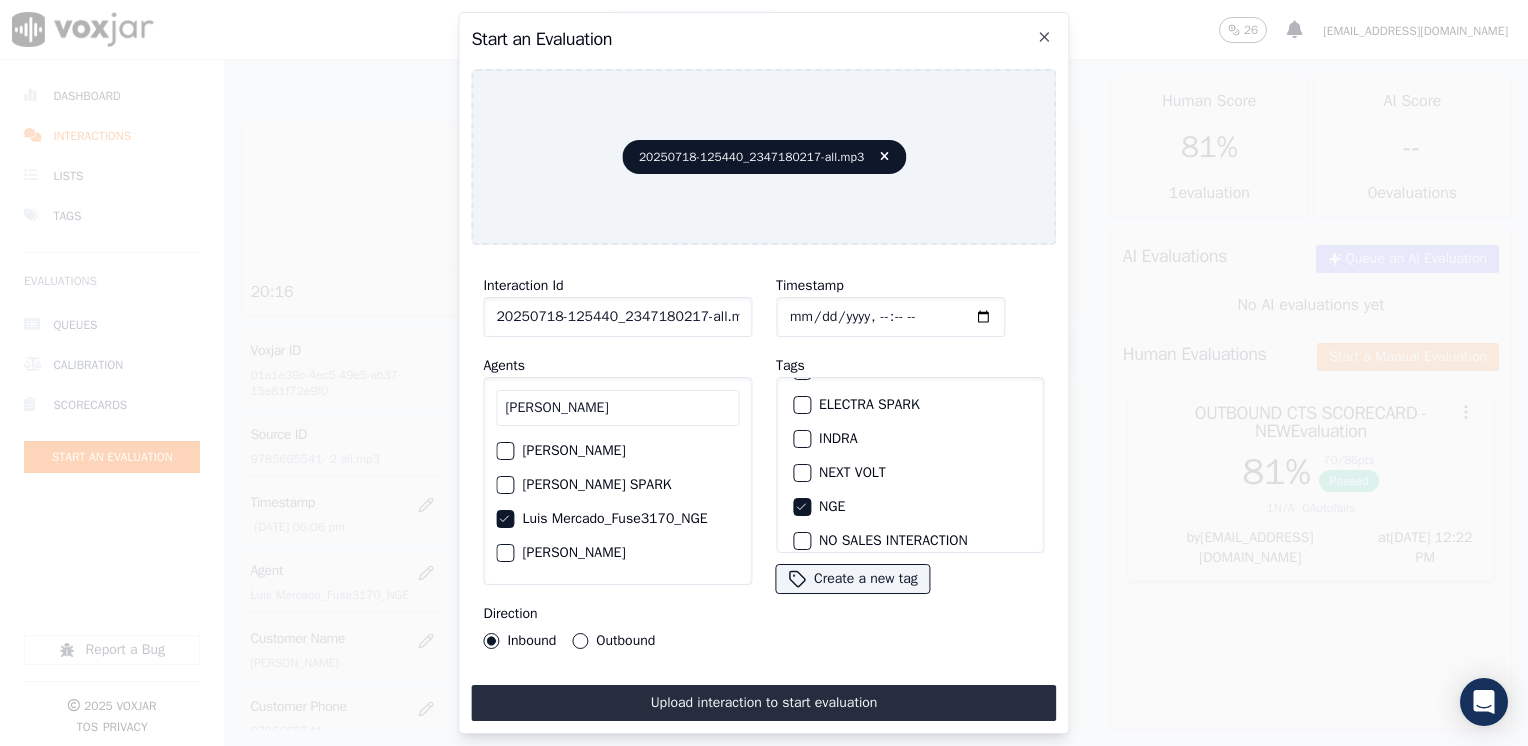 click on "Outbound" at bounding box center [580, 641] 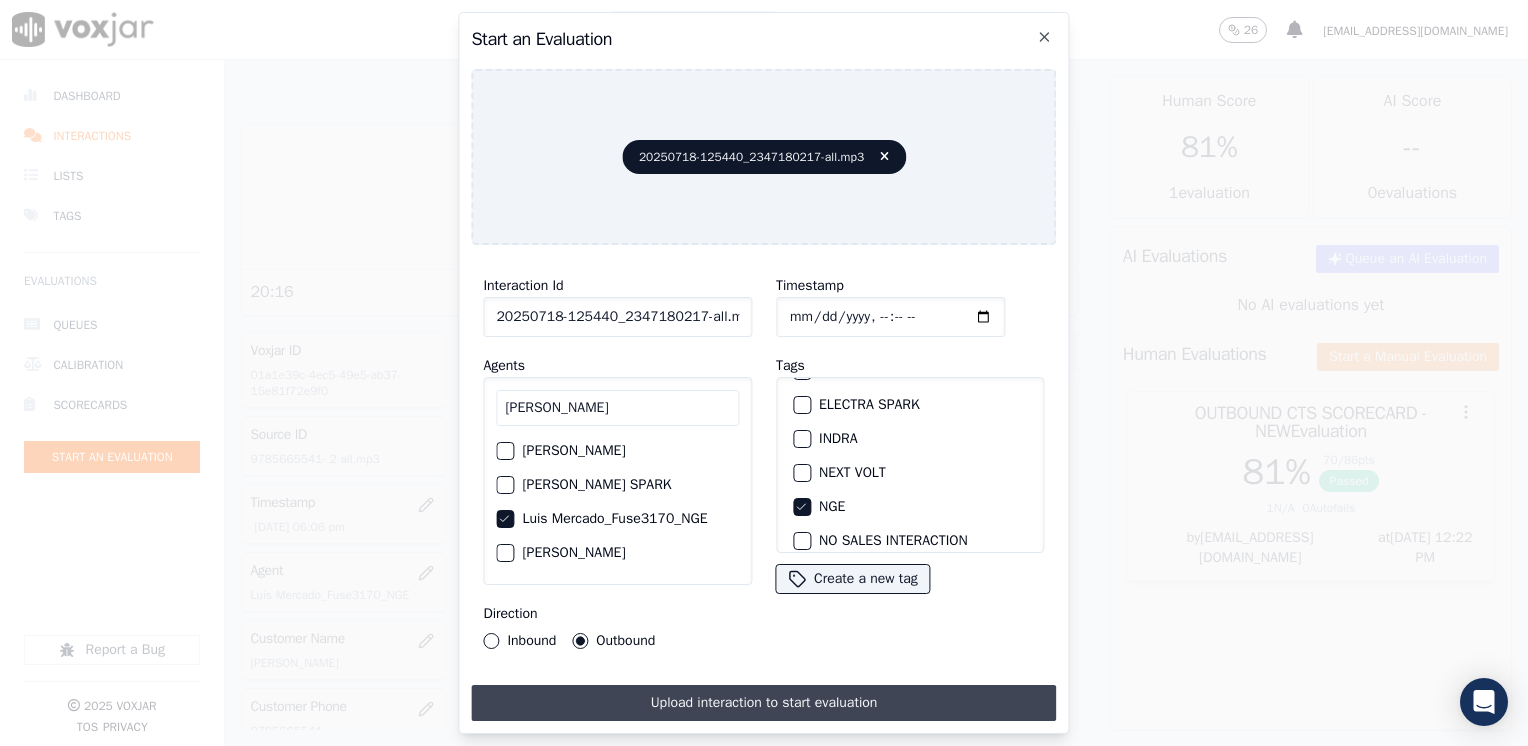 click on "Upload interaction to start evaluation" at bounding box center [763, 703] 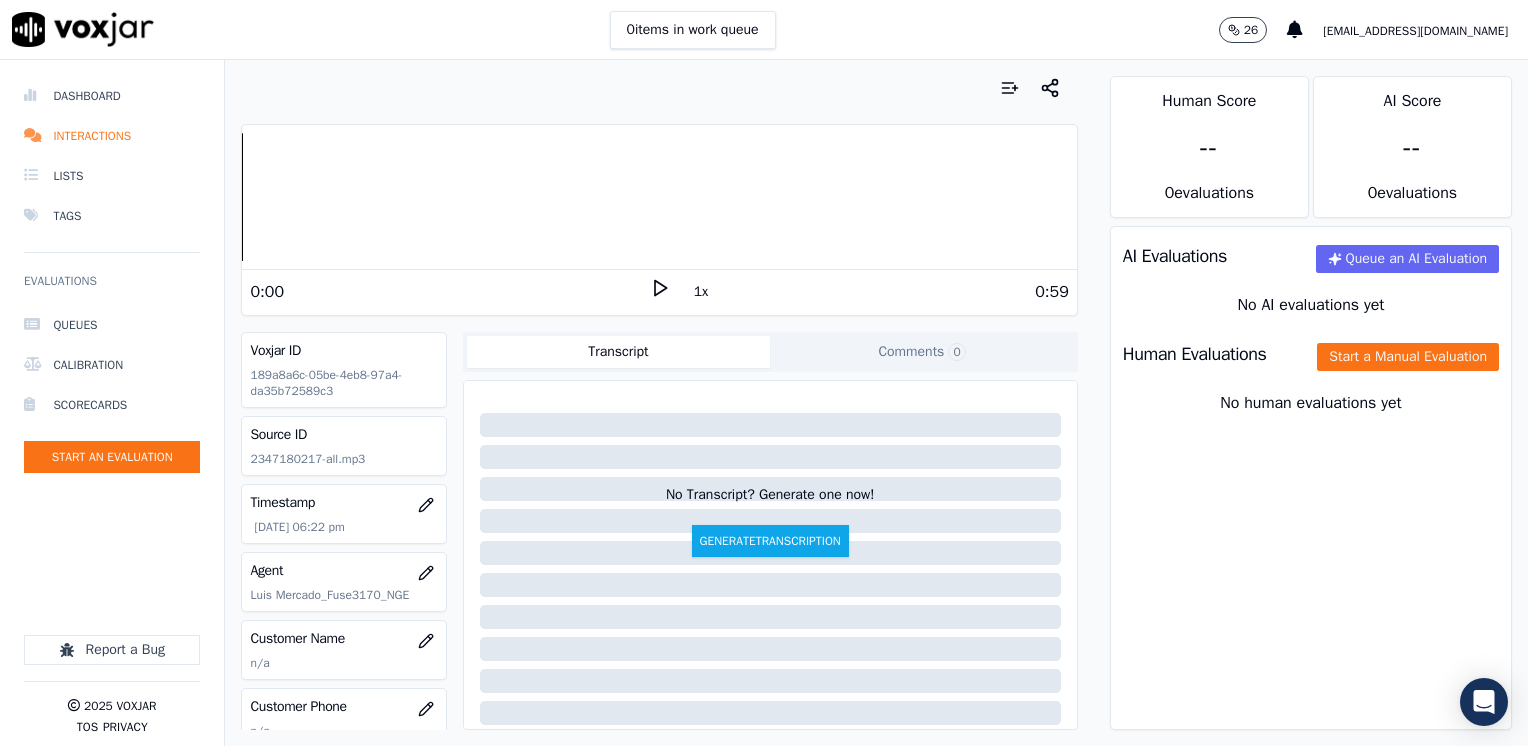drag, startPoint x: 965, startPoint y: 126, endPoint x: 644, endPoint y: 284, distance: 357.77786 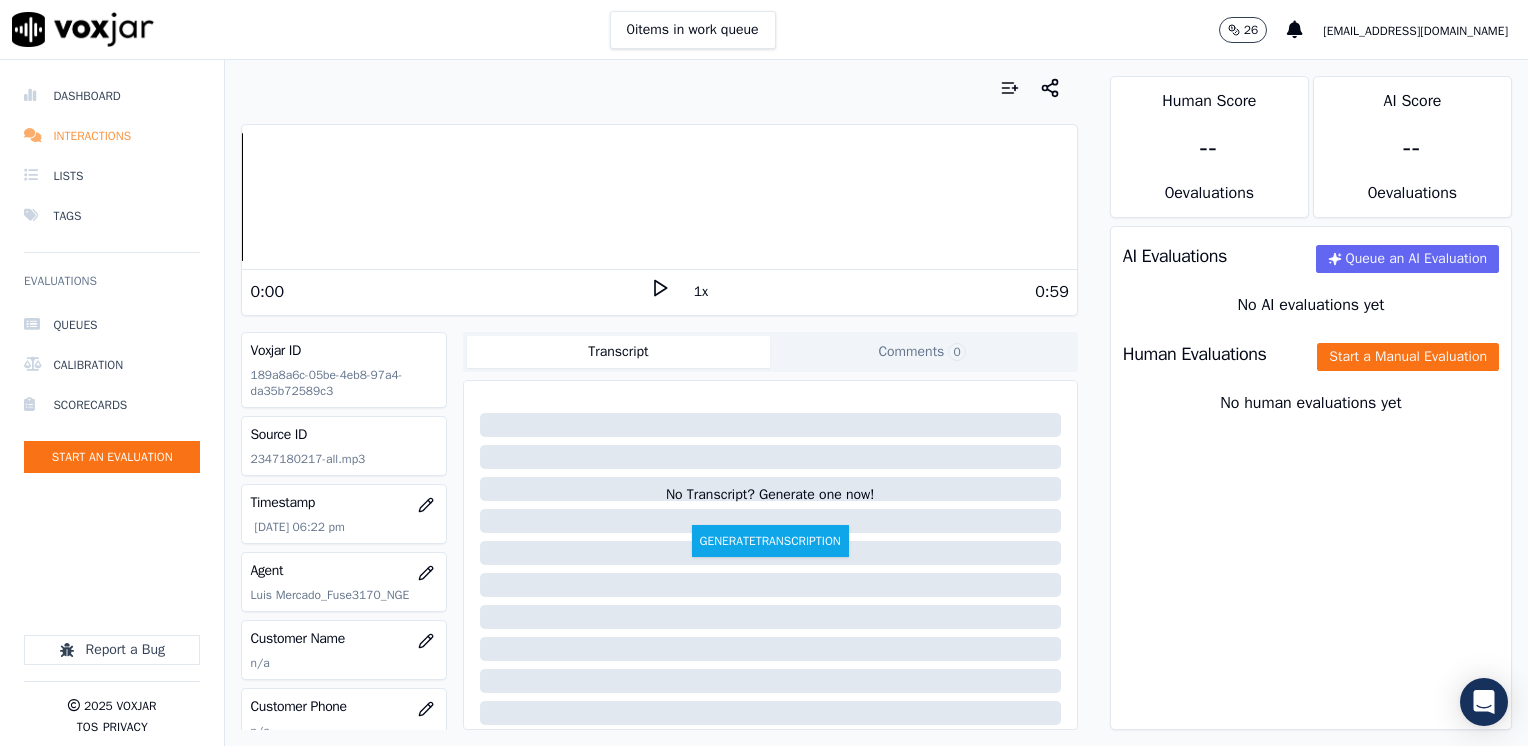 click on "Interactions" at bounding box center [112, 136] 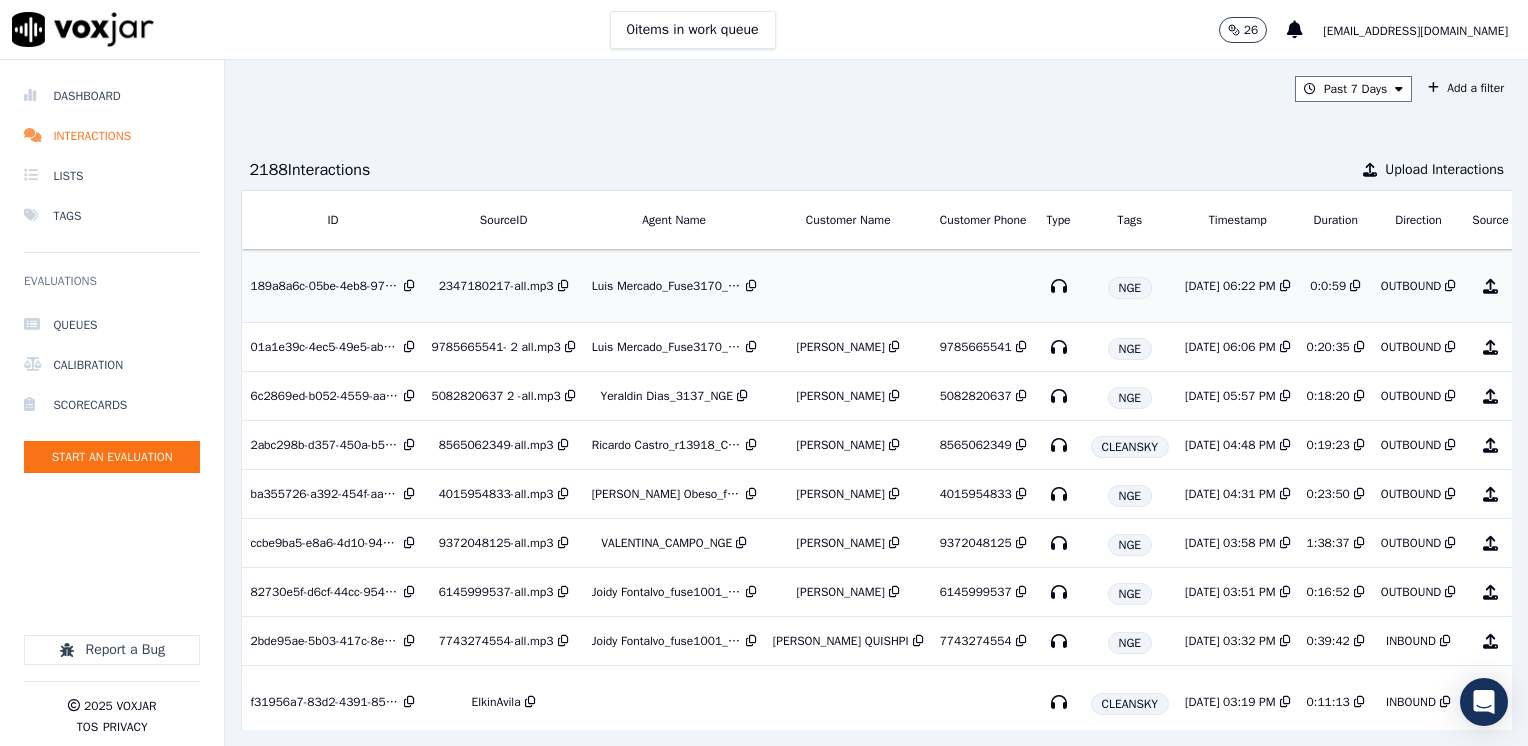 drag, startPoint x: 830, startPoint y: 283, endPoint x: 498, endPoint y: 286, distance: 332.01355 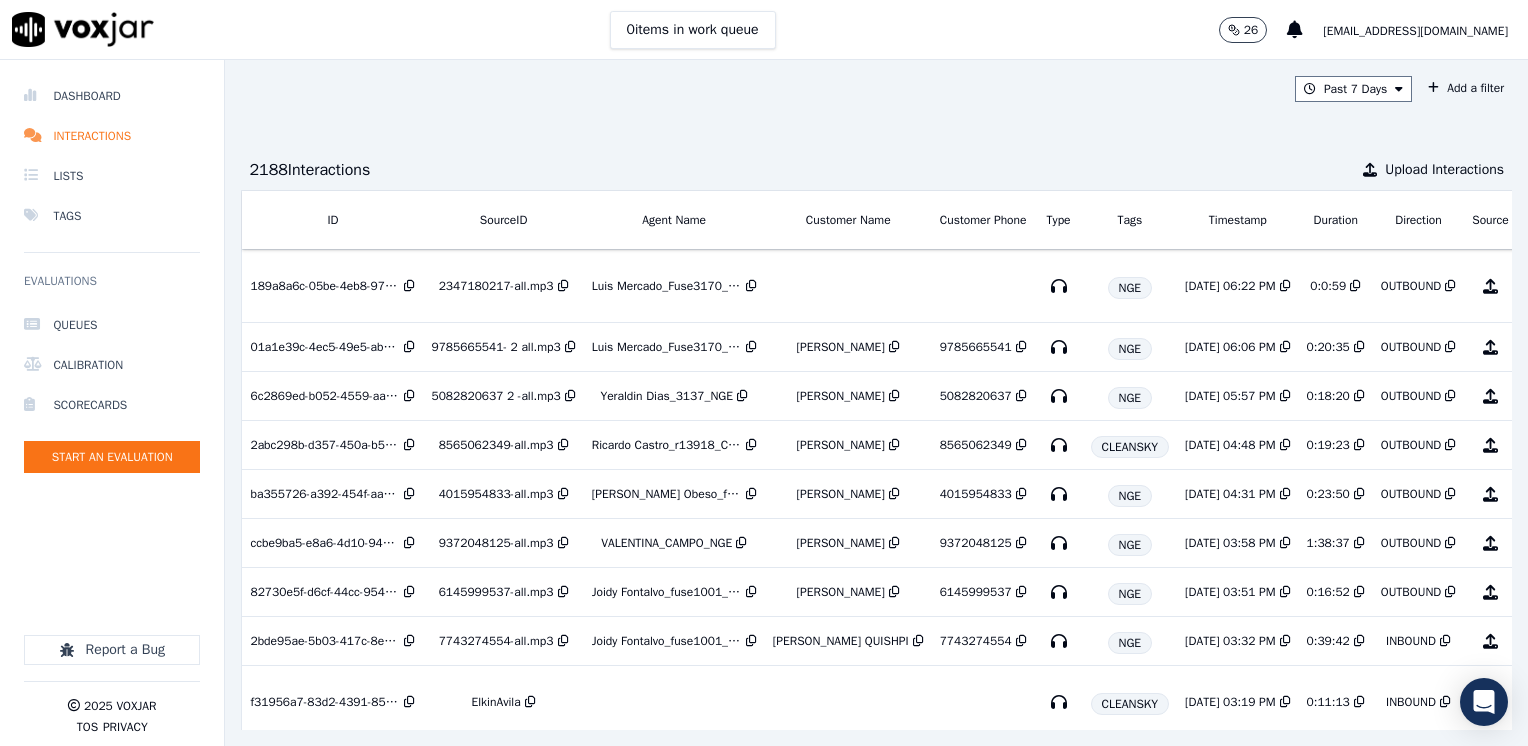 scroll, scrollTop: 0, scrollLeft: 173, axis: horizontal 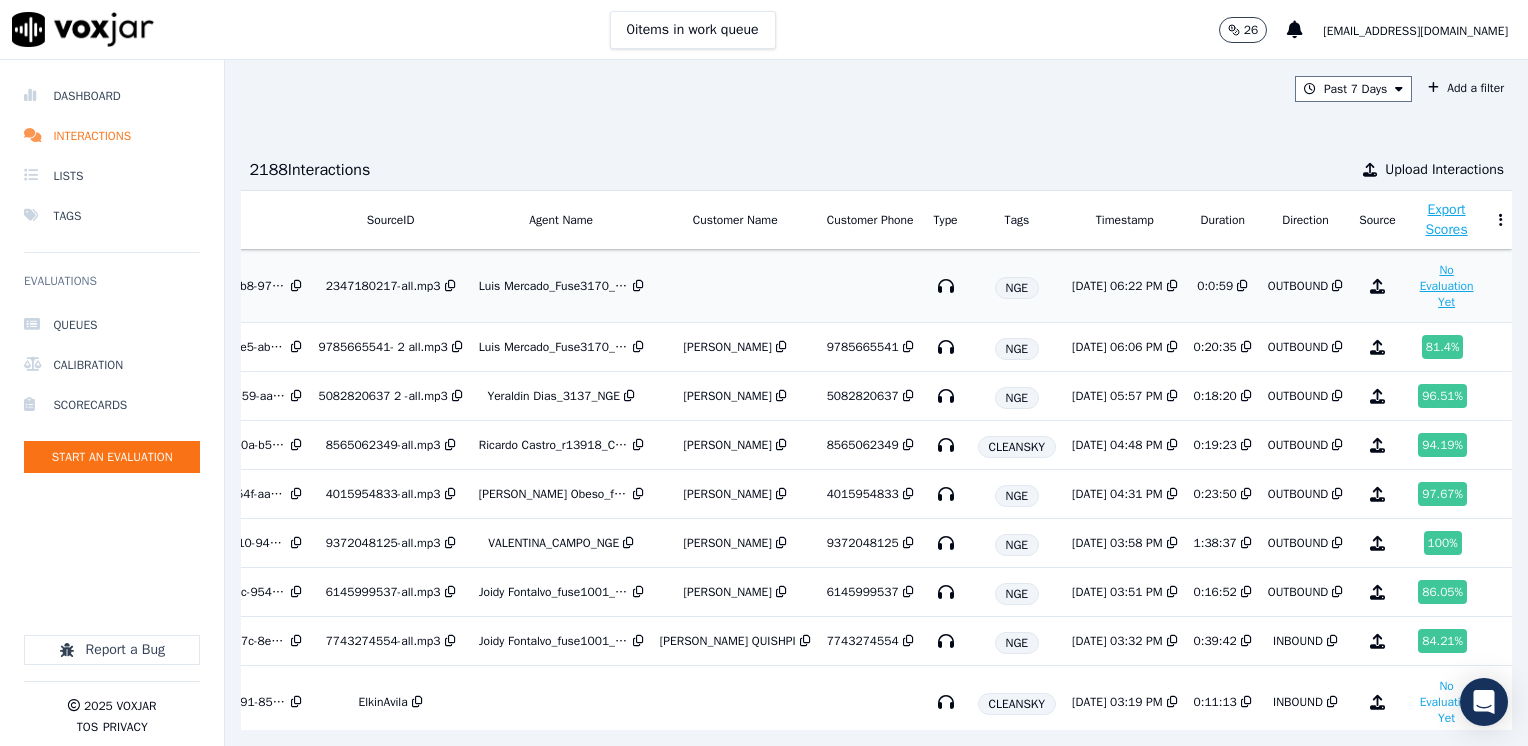 click on "No Evaluation Yet" at bounding box center (1447, 286) 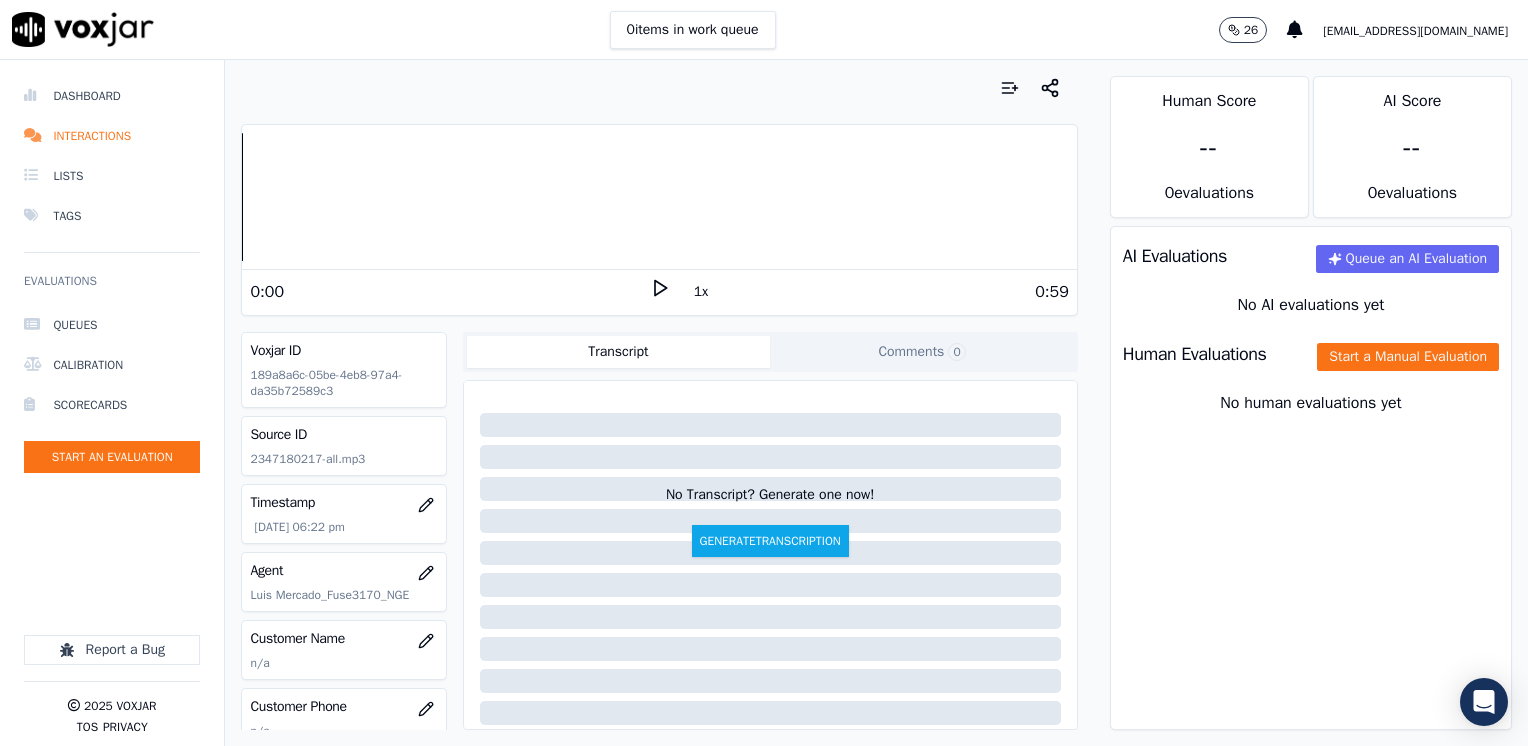 scroll, scrollTop: 296, scrollLeft: 0, axis: vertical 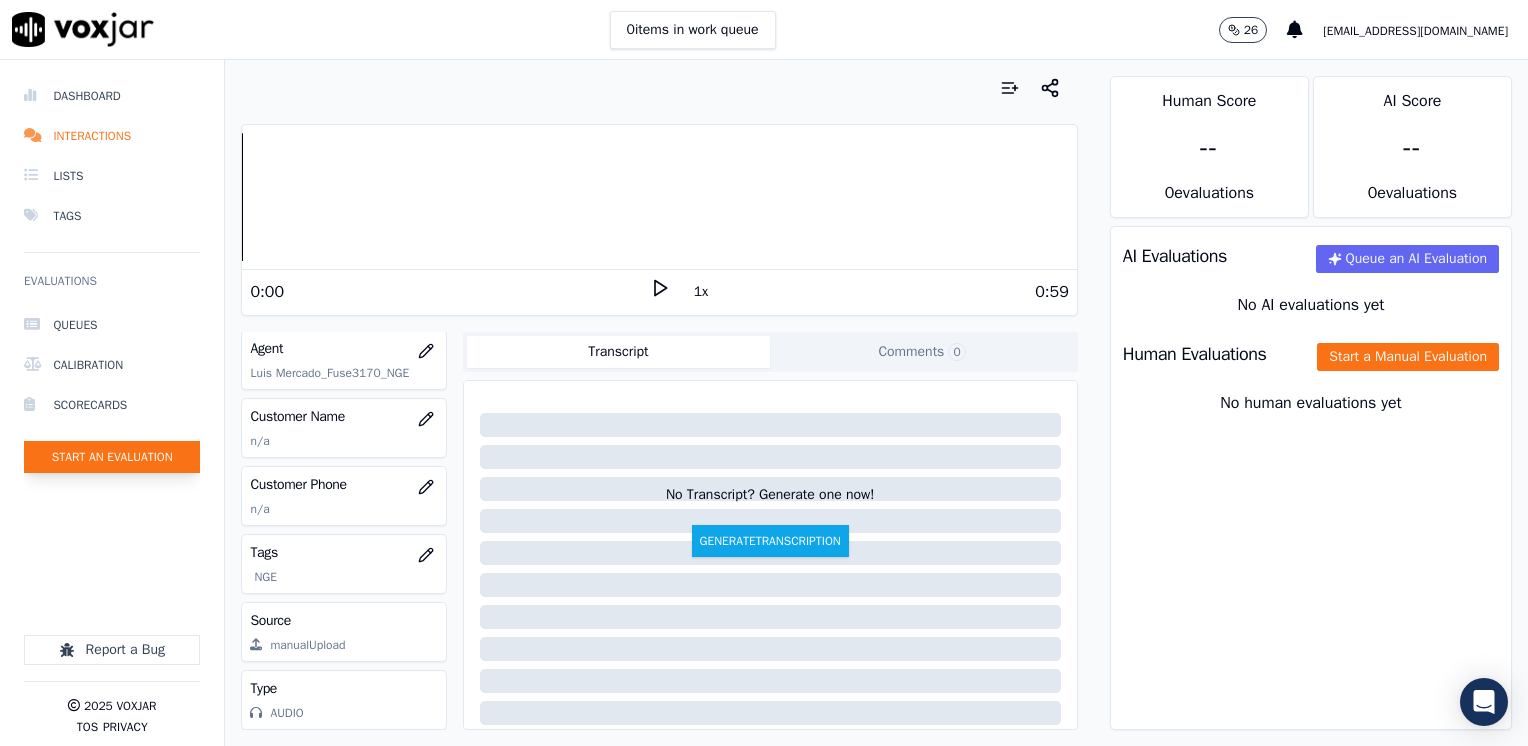 click on "Start an Evaluation" 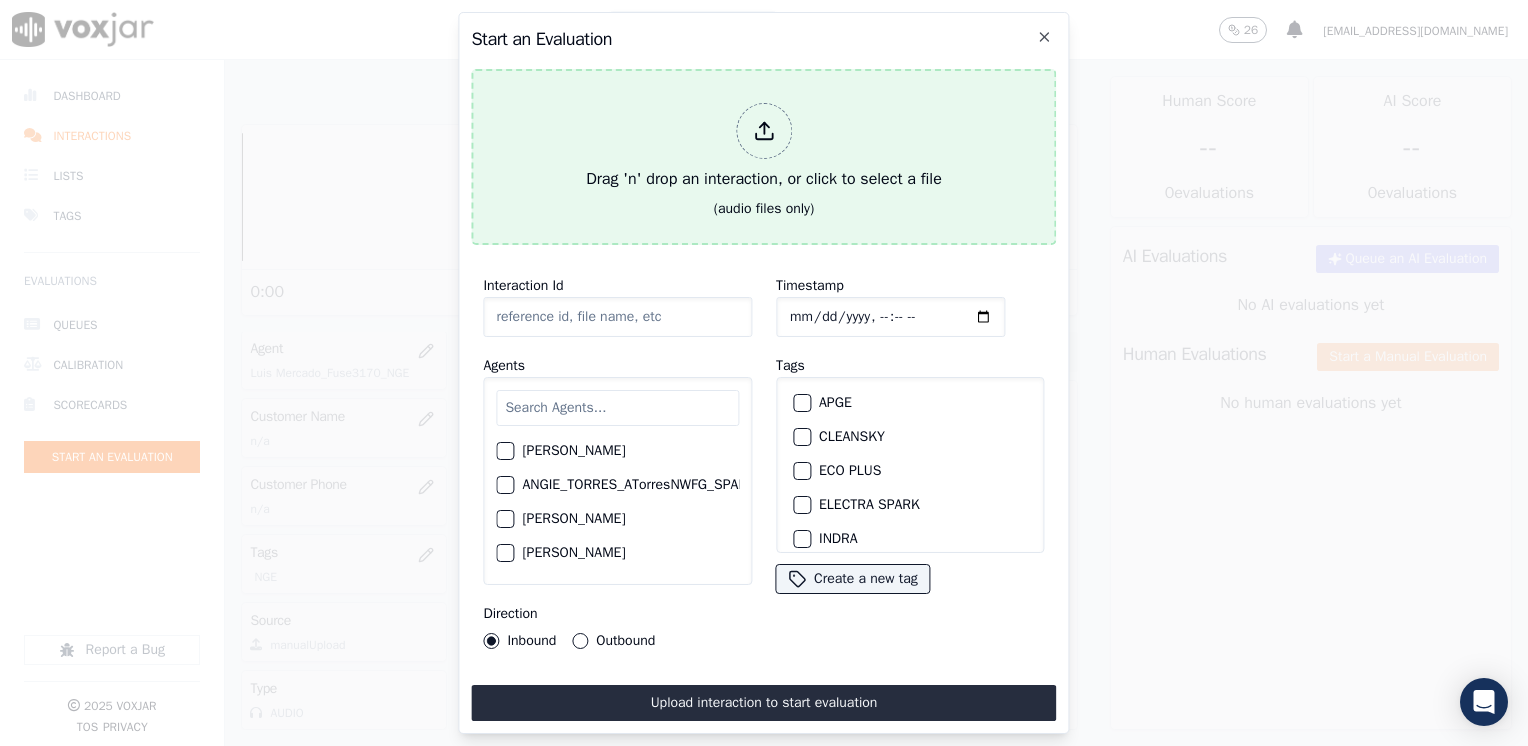 click at bounding box center [764, 131] 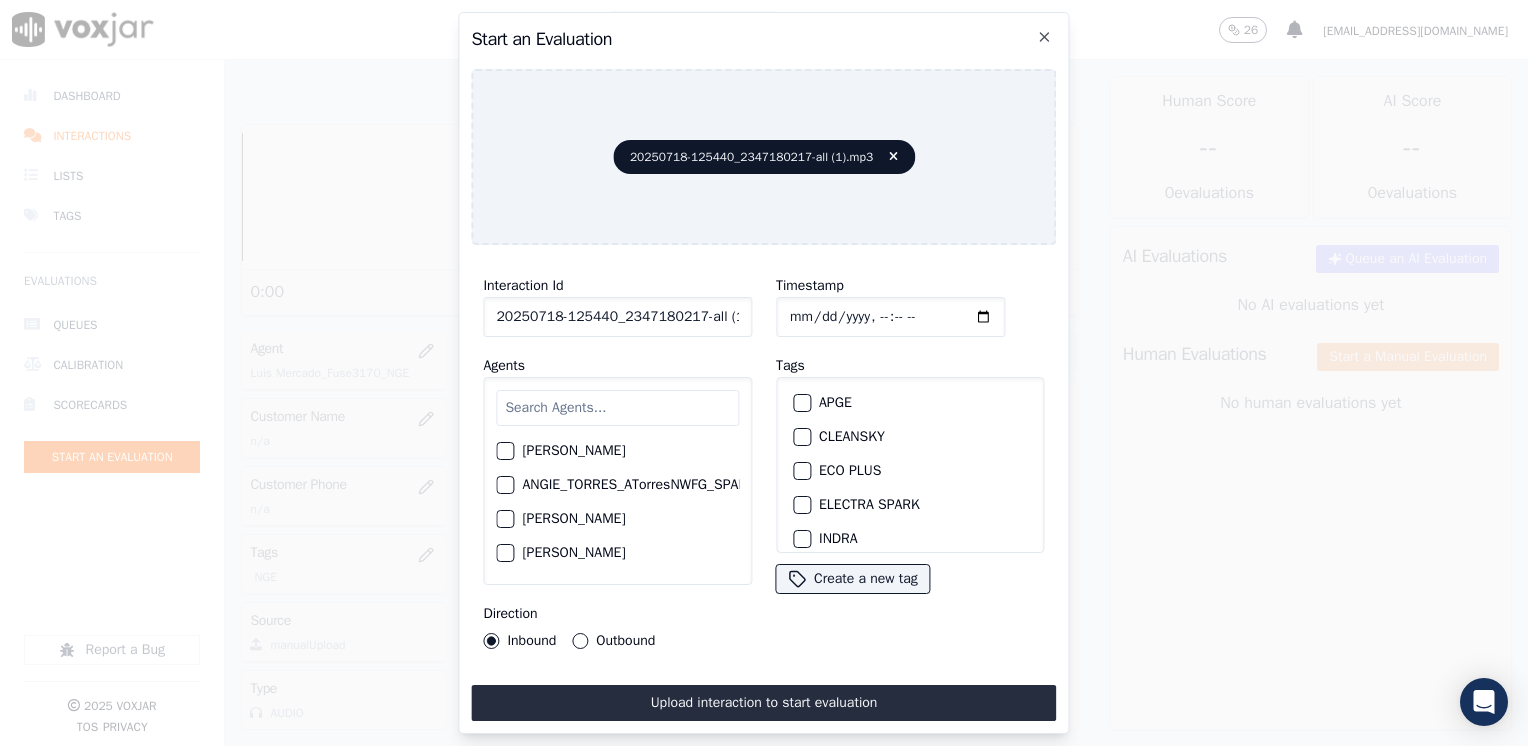click at bounding box center (617, 408) 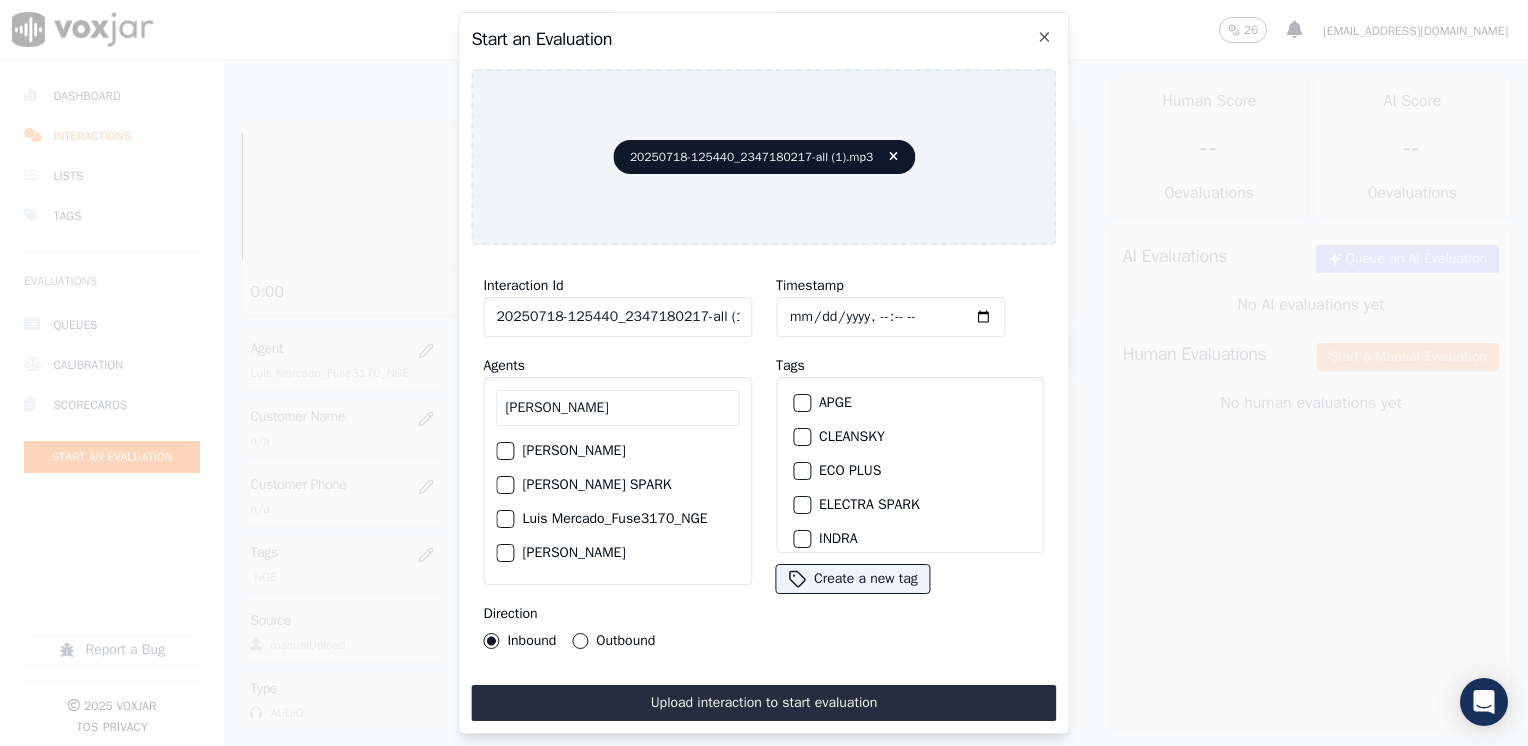 type on "luis mercado" 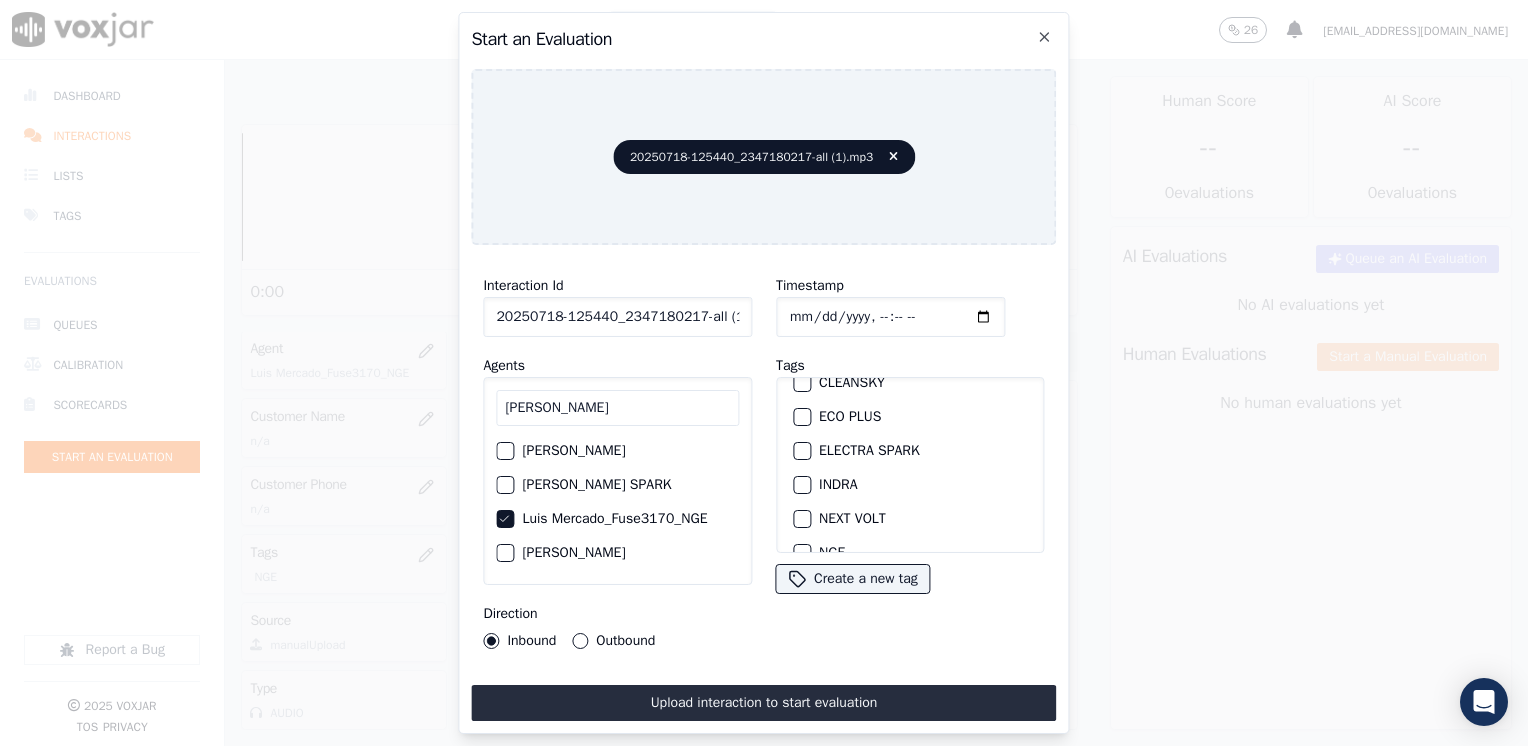 scroll, scrollTop: 100, scrollLeft: 0, axis: vertical 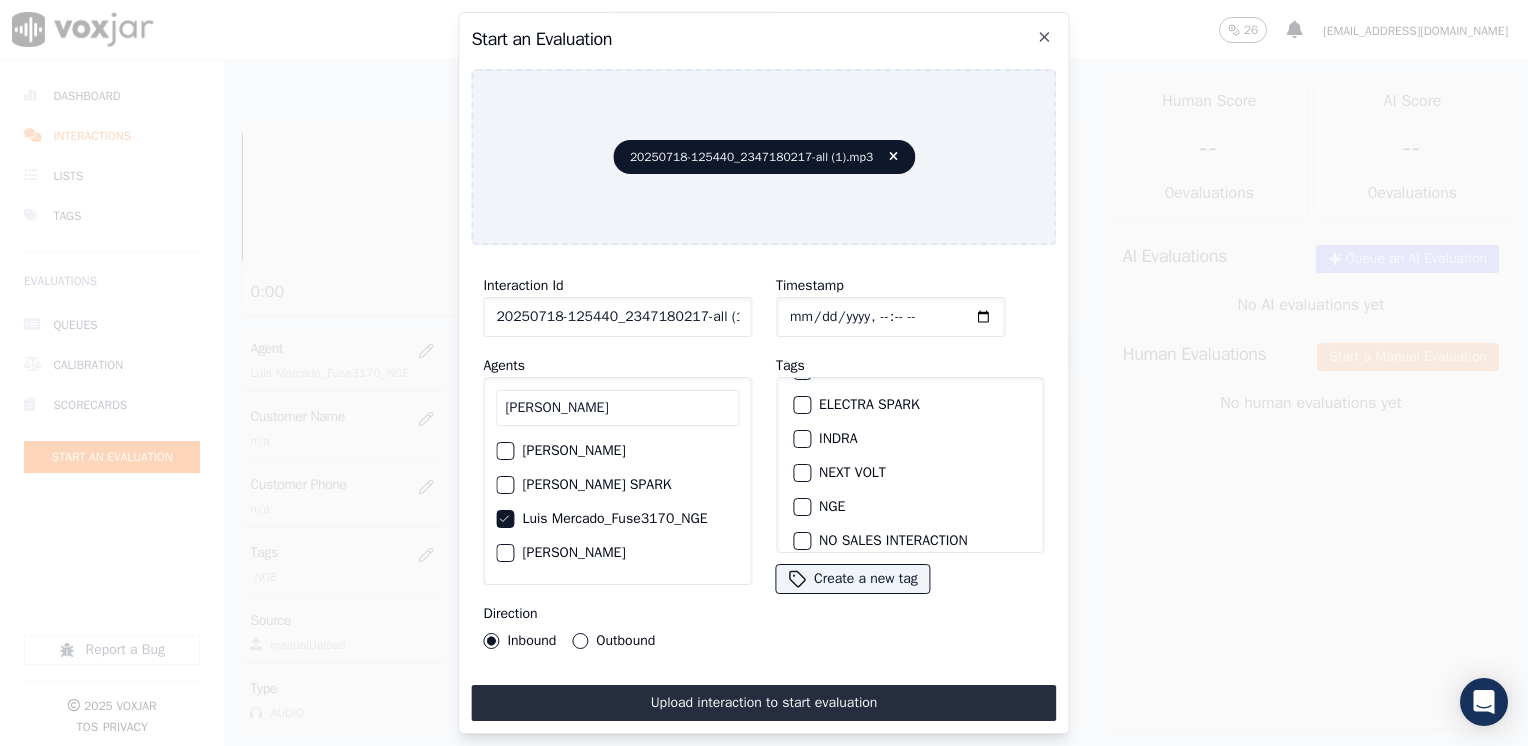 click at bounding box center (801, 507) 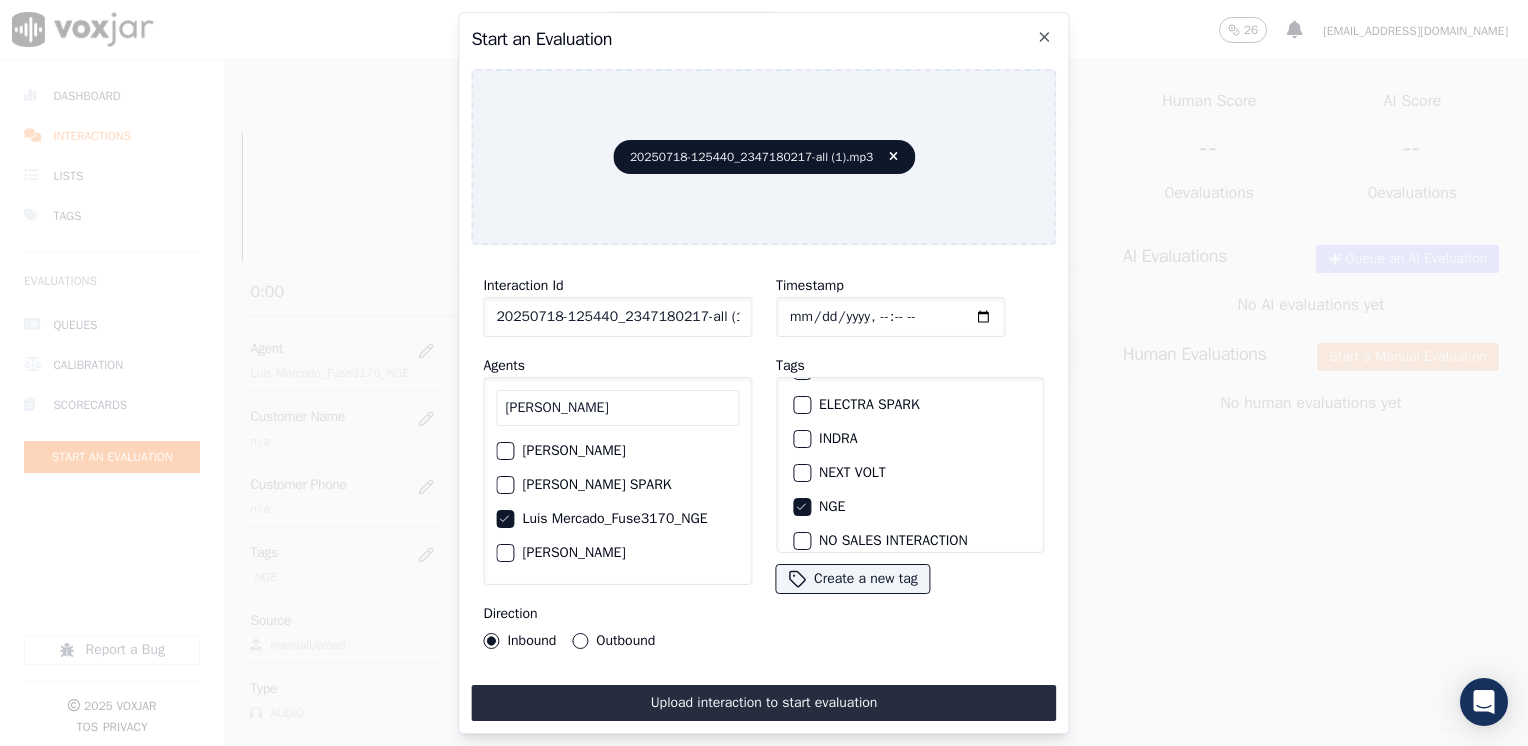 drag, startPoint x: 588, startPoint y: 634, endPoint x: 759, endPoint y: 702, distance: 184.02446 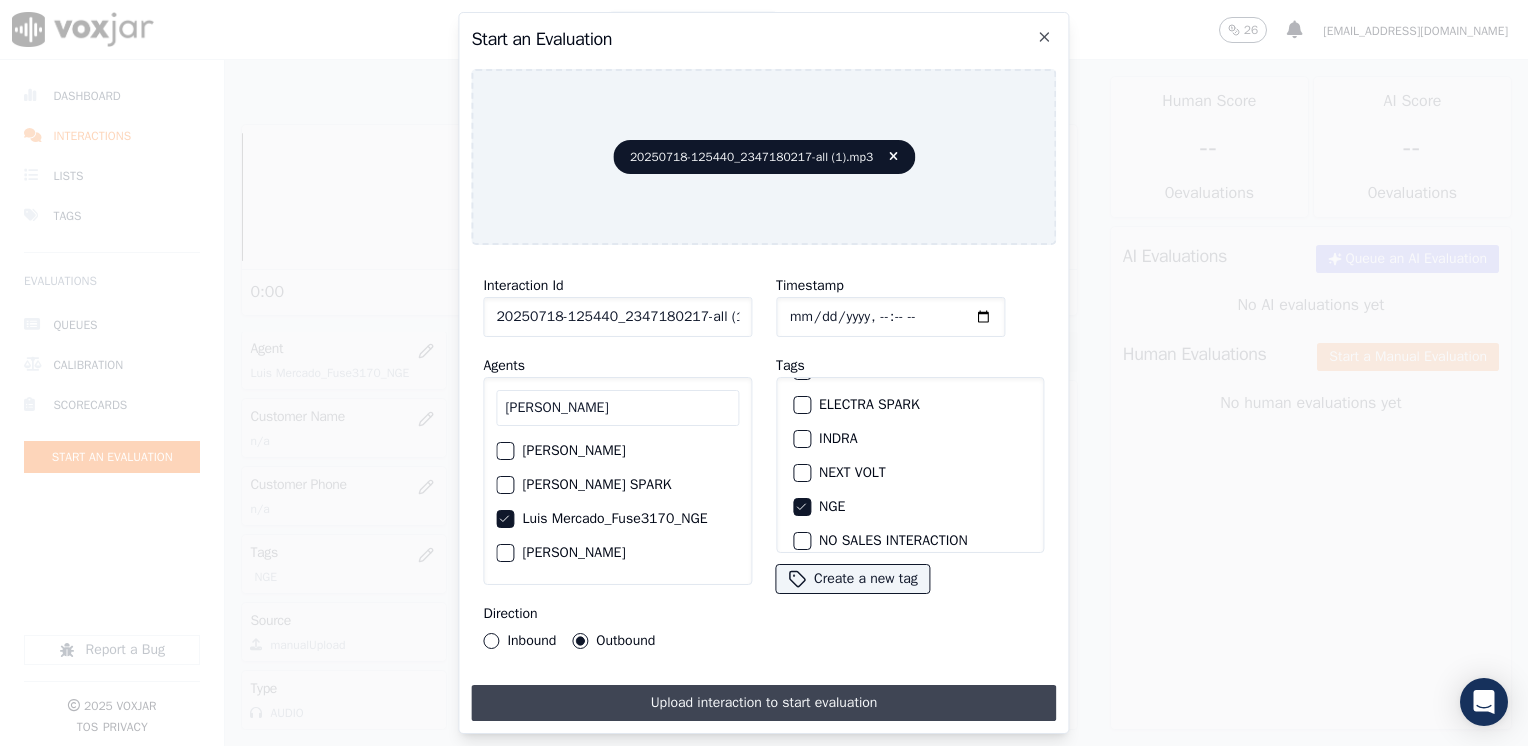 click on "Upload interaction to start evaluation" at bounding box center [763, 703] 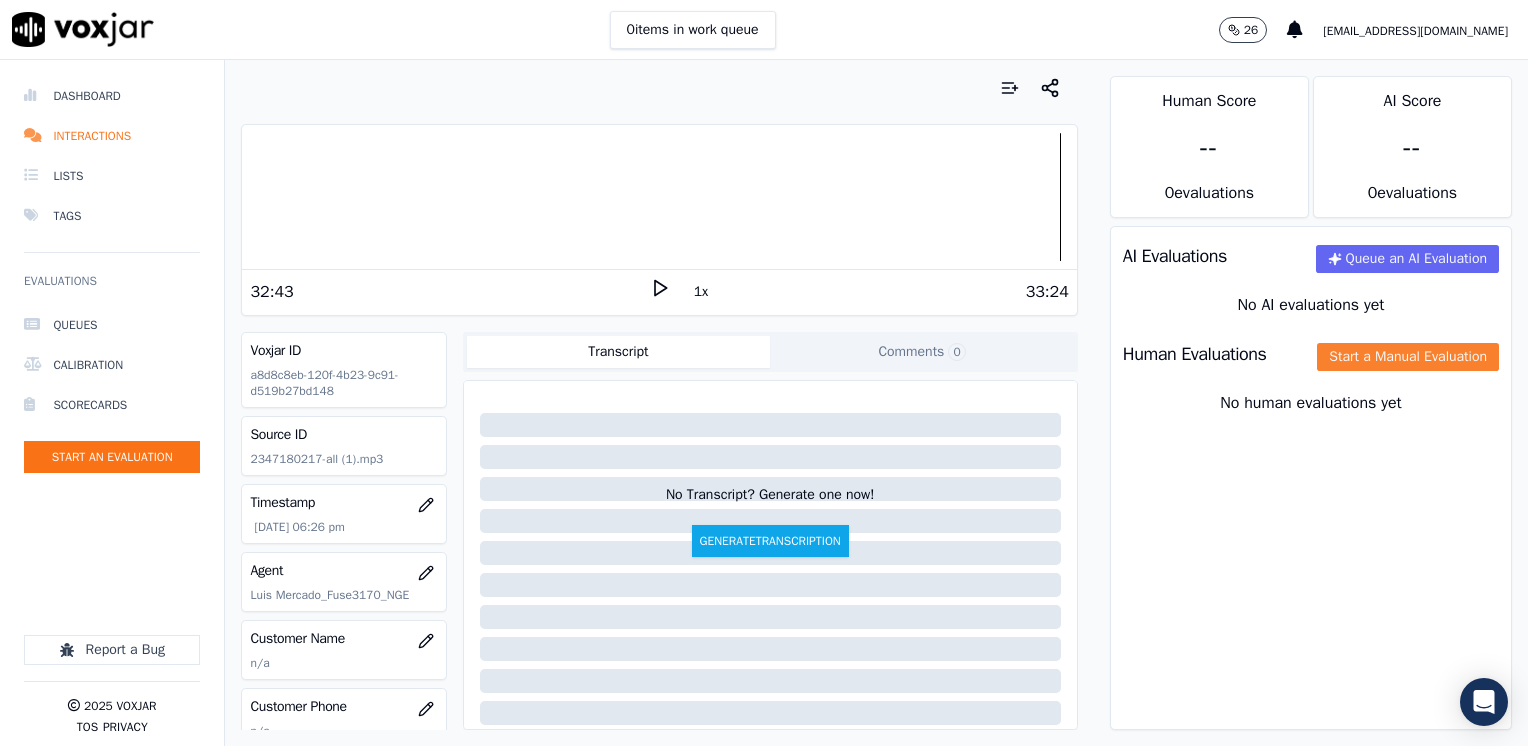 click on "Start a Manual Evaluation" 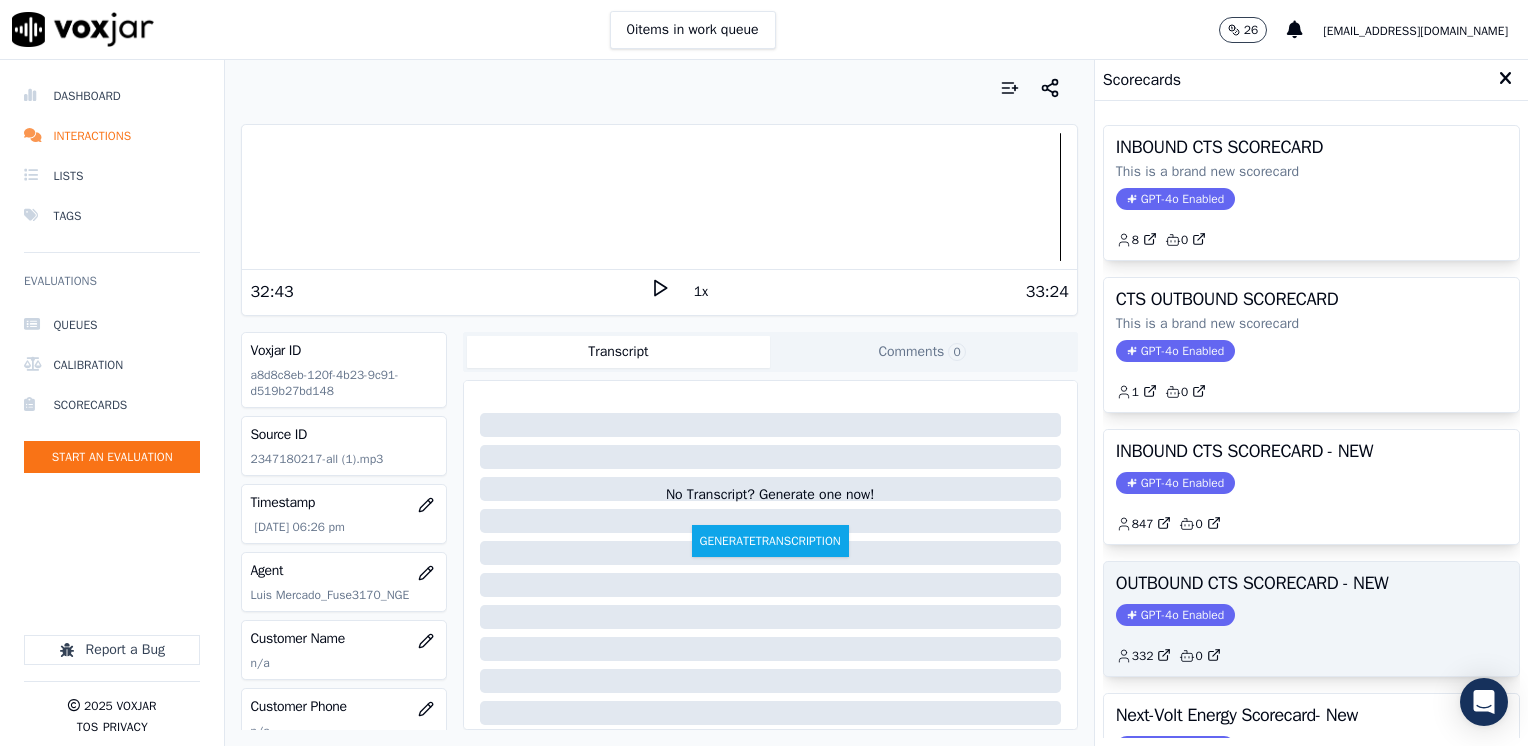 click on "GPT-4o Enabled" at bounding box center (1175, 615) 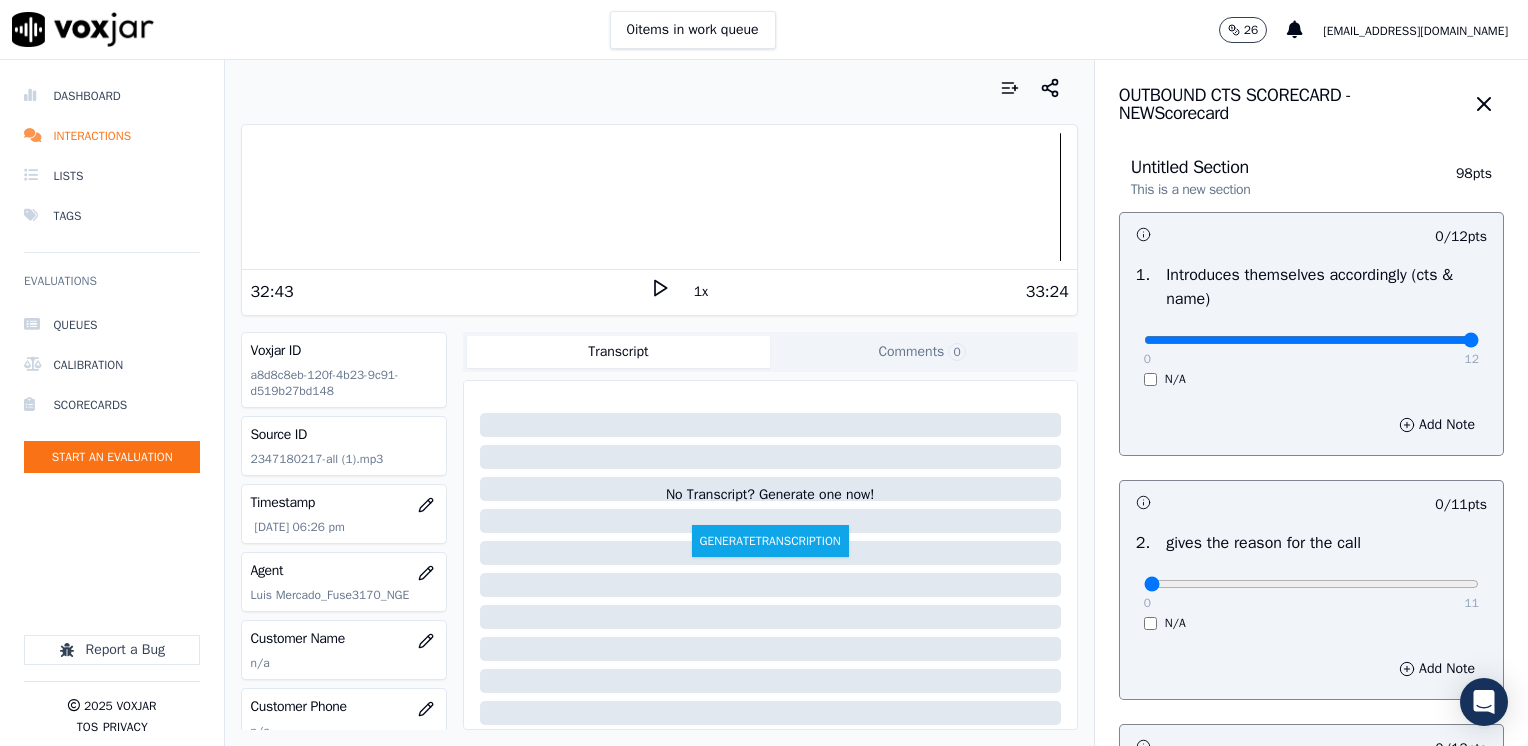 drag, startPoint x: 1134, startPoint y: 343, endPoint x: 1468, endPoint y: 336, distance: 334.07333 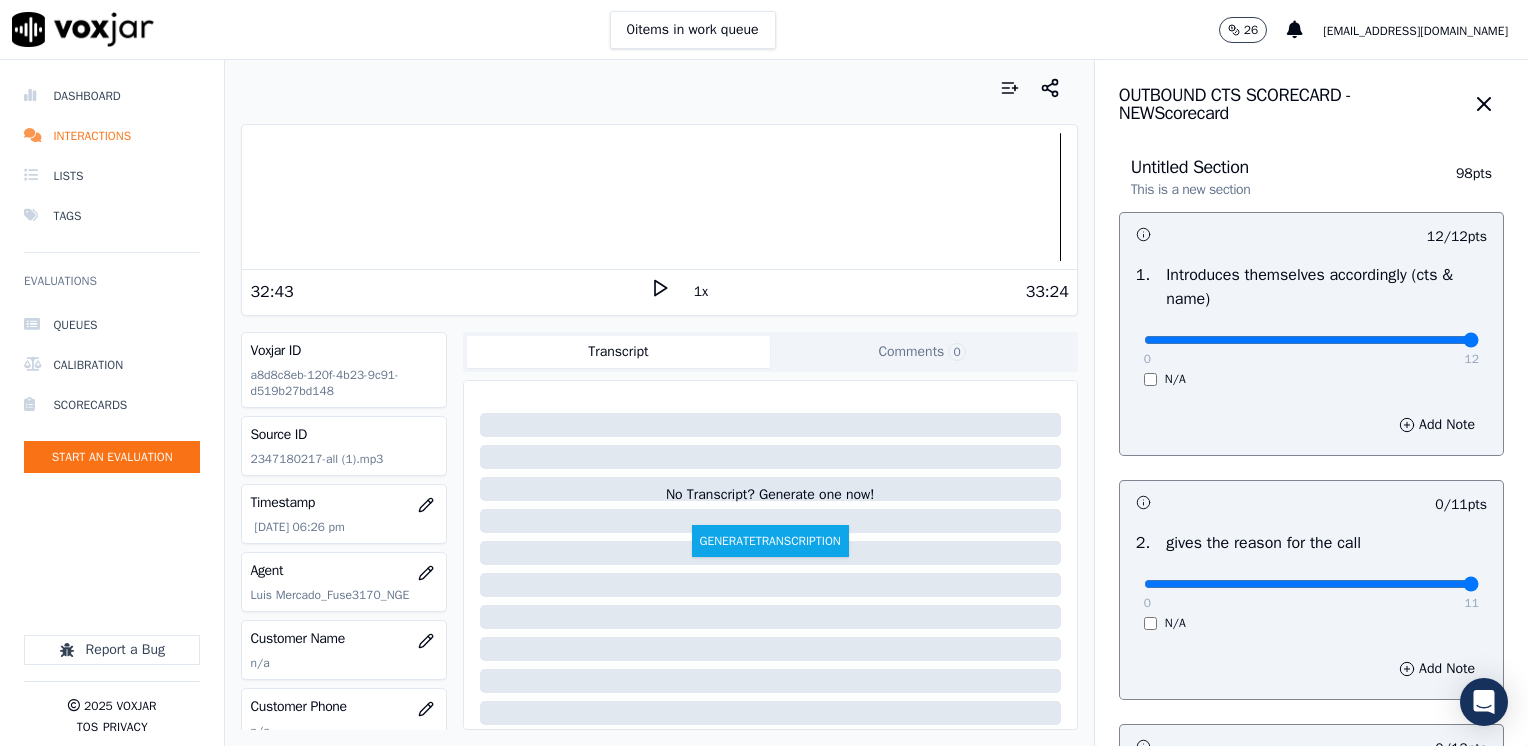 drag, startPoint x: 1144, startPoint y: 586, endPoint x: 1527, endPoint y: 574, distance: 383.18796 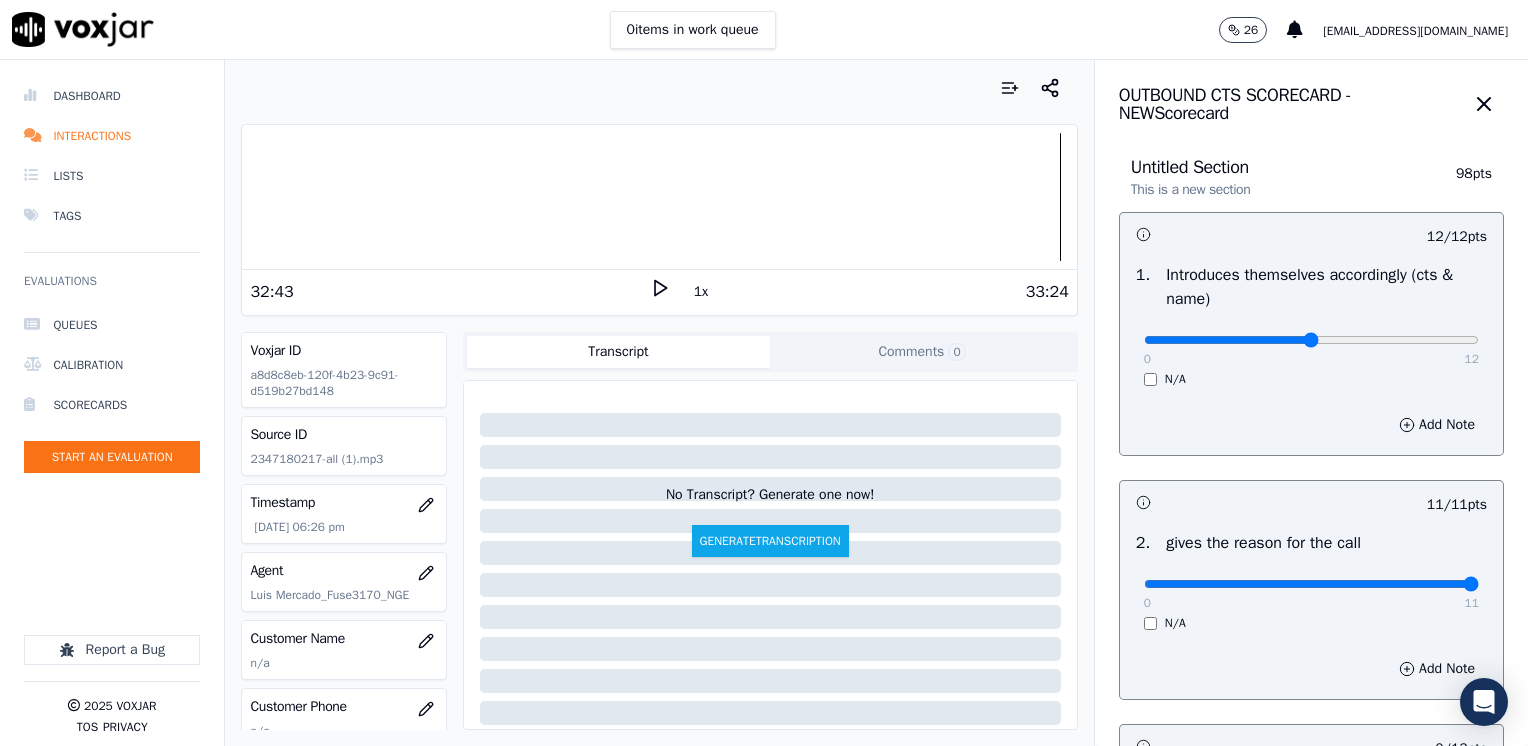 type on "6" 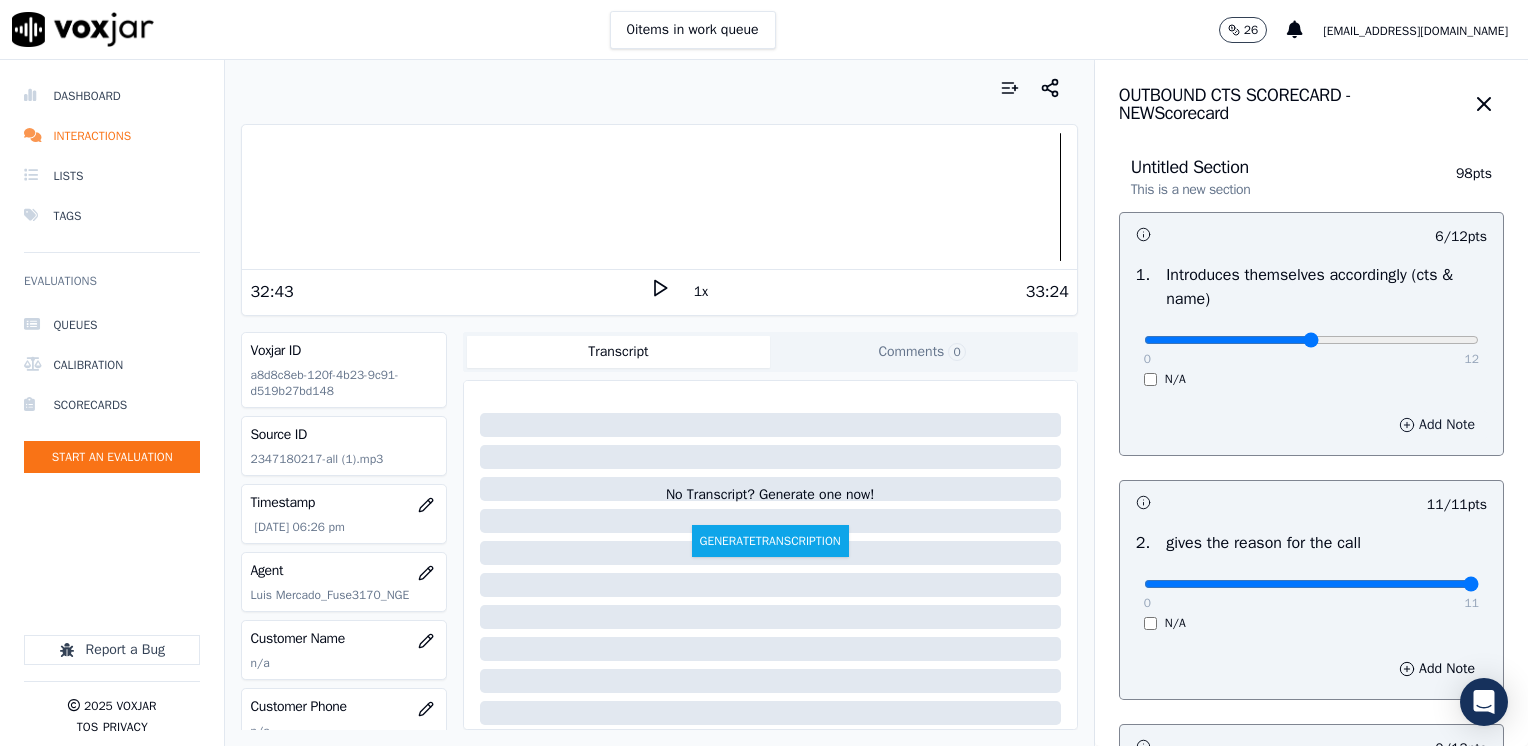 click on "Add Note" at bounding box center [1437, 425] 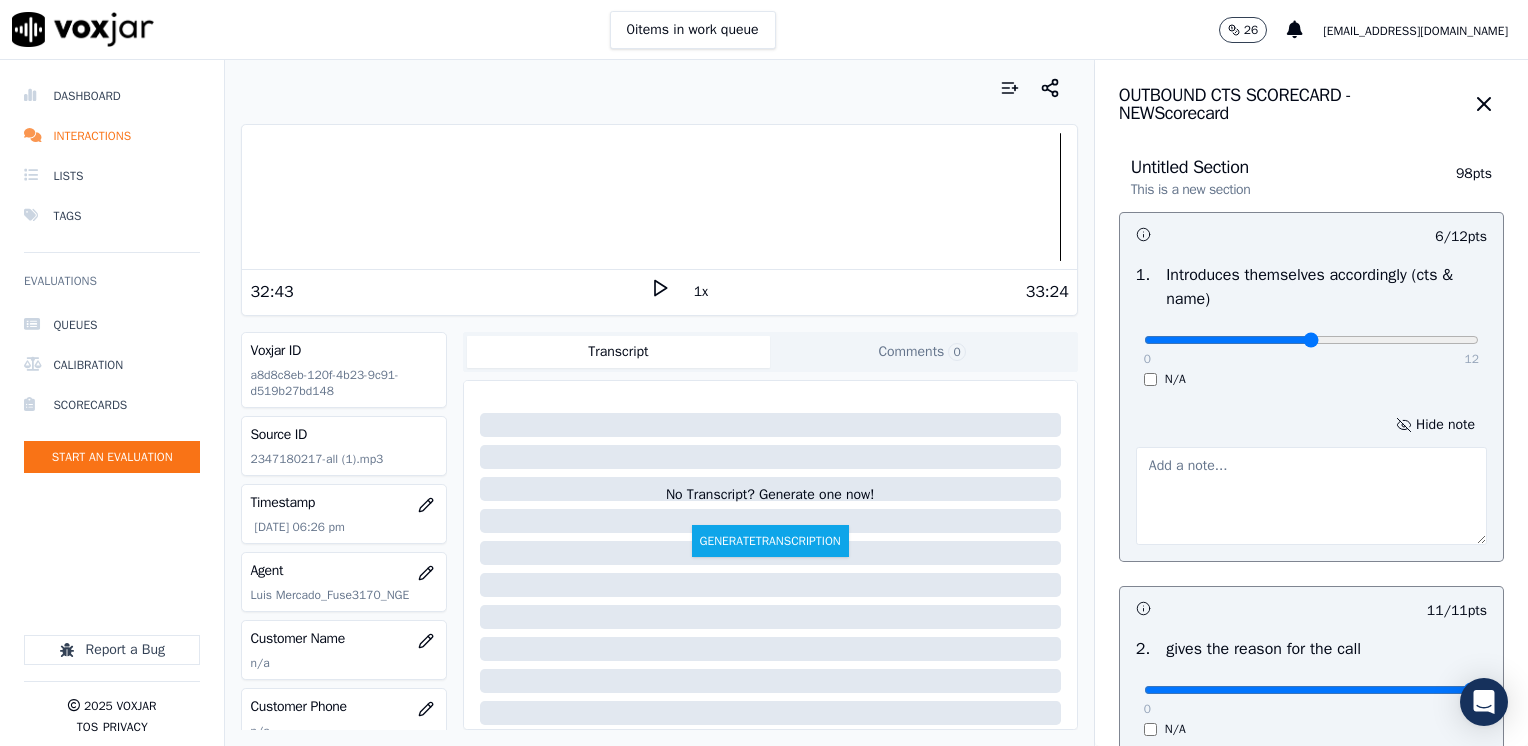 click at bounding box center (1311, 496) 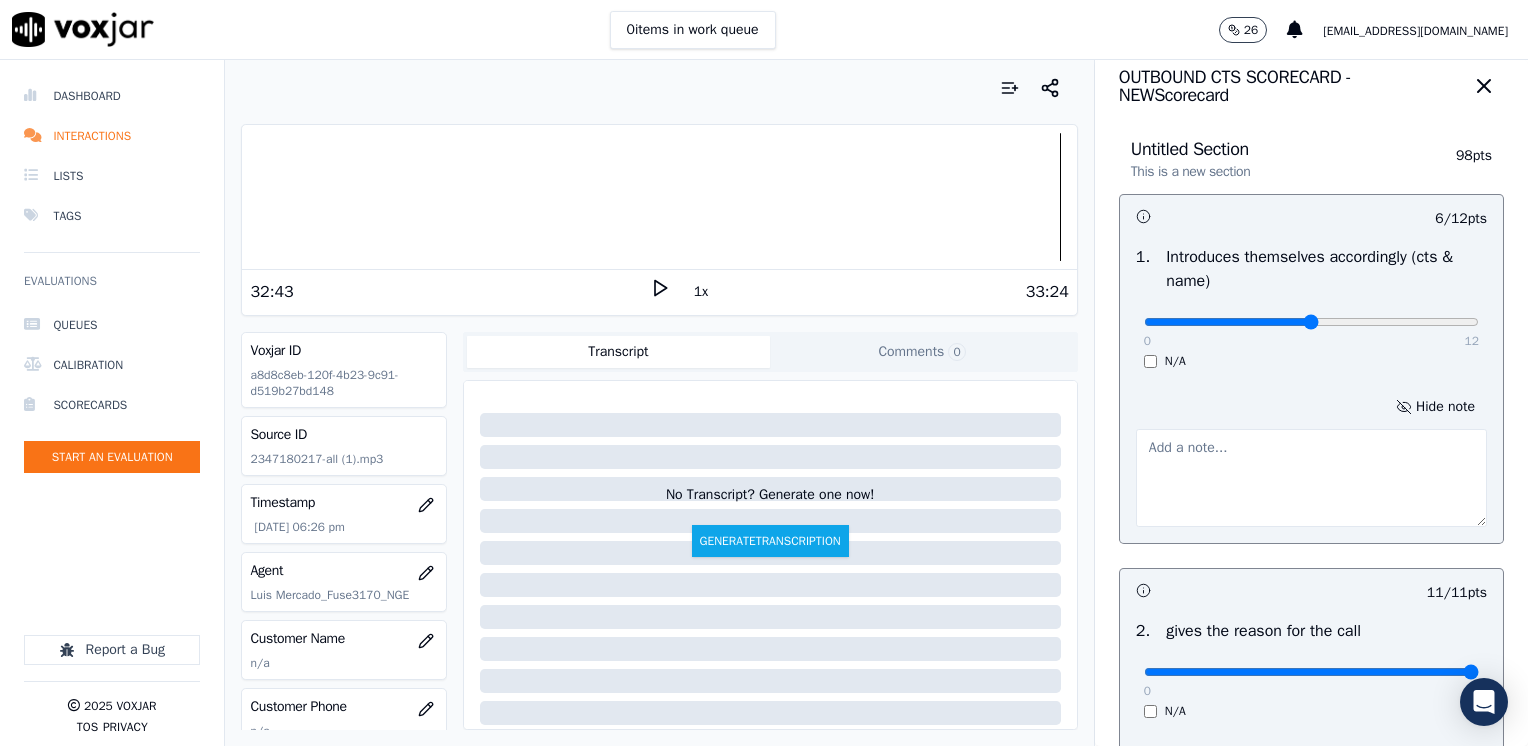 scroll, scrollTop: 0, scrollLeft: 0, axis: both 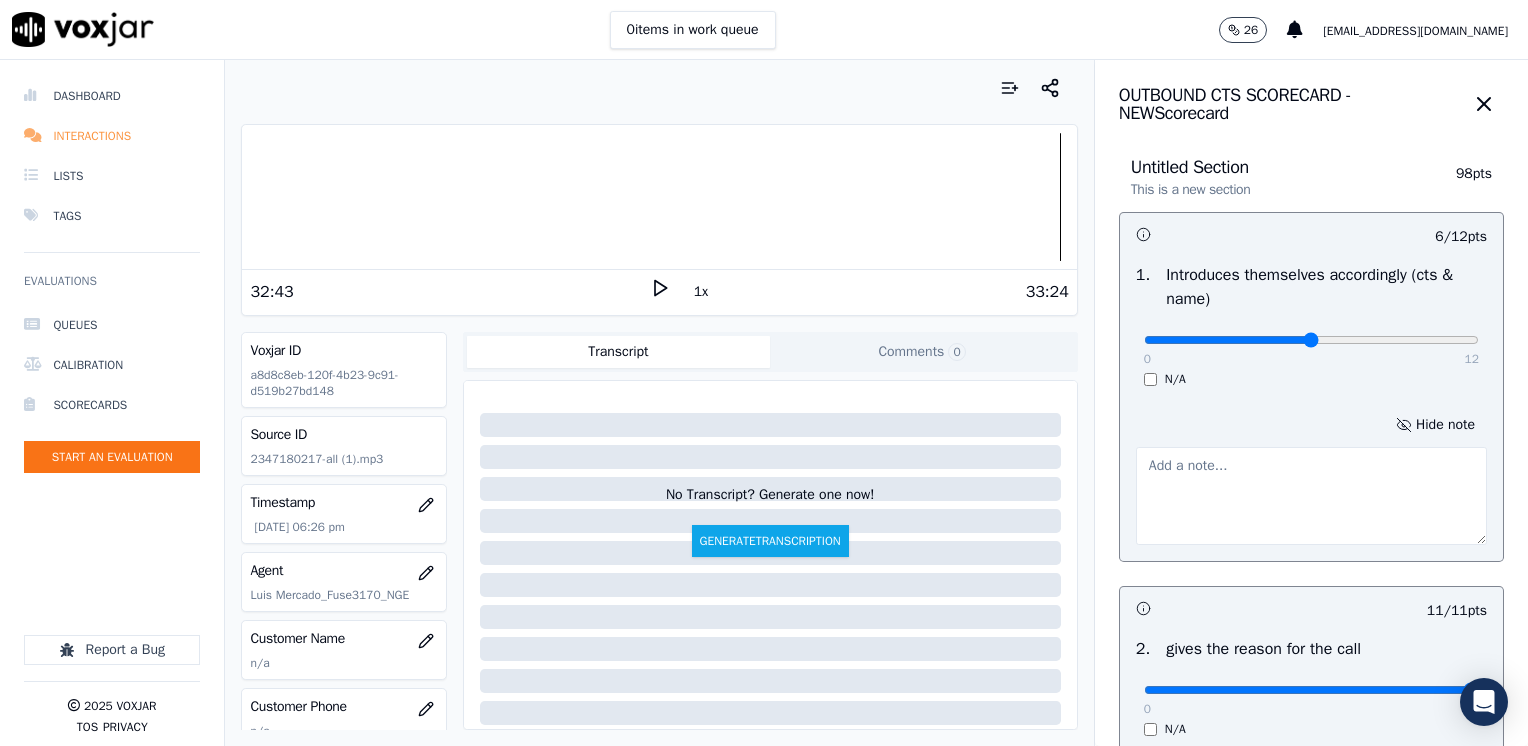 click on "Interactions" at bounding box center [112, 136] 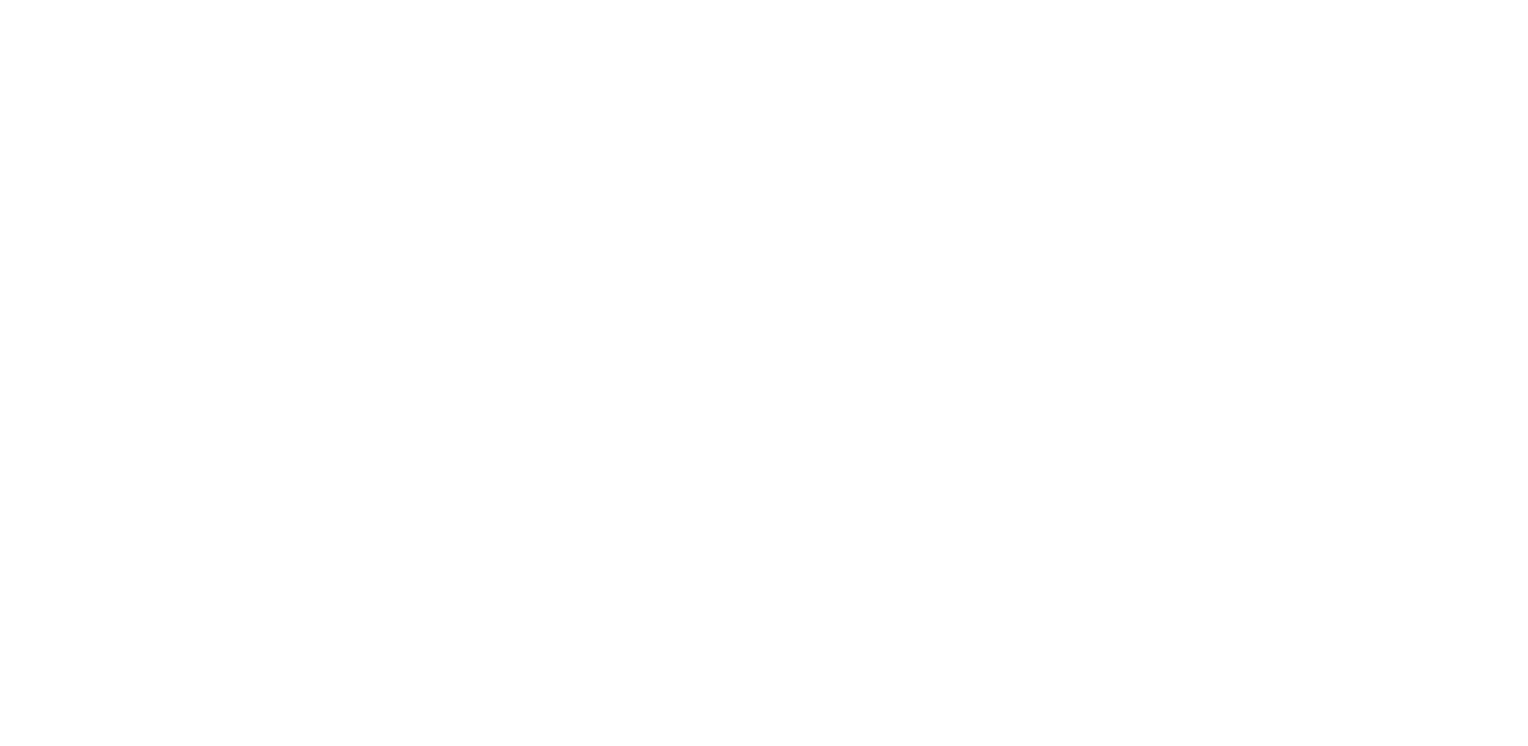 scroll, scrollTop: 0, scrollLeft: 0, axis: both 